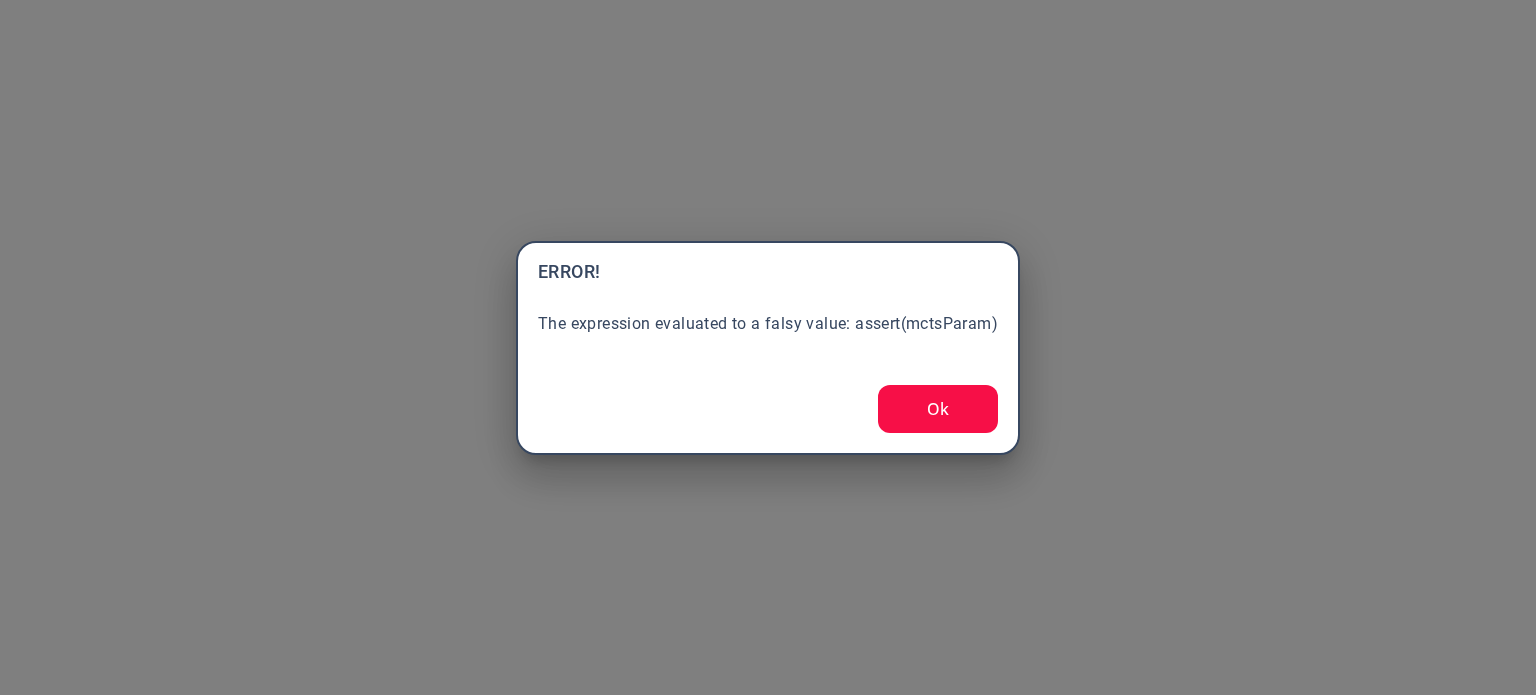 scroll, scrollTop: 0, scrollLeft: 0, axis: both 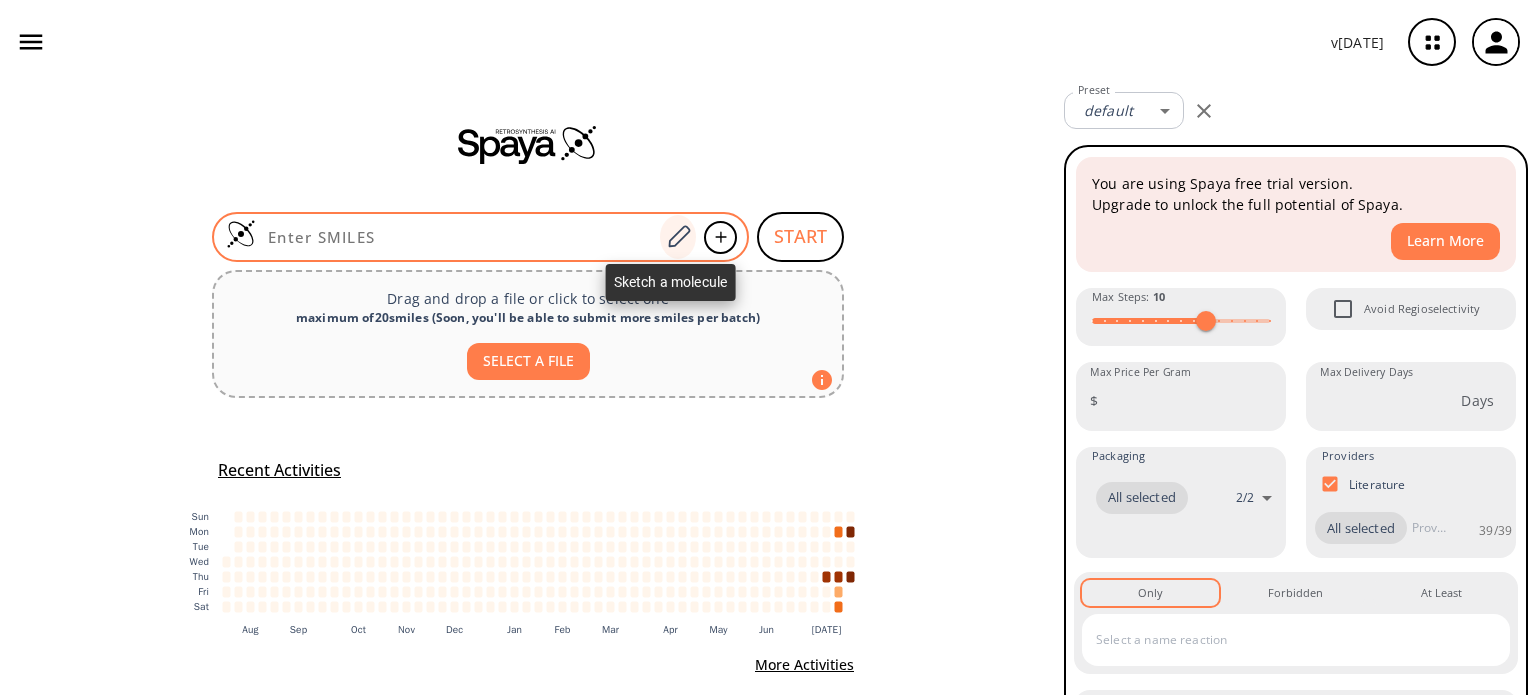 click 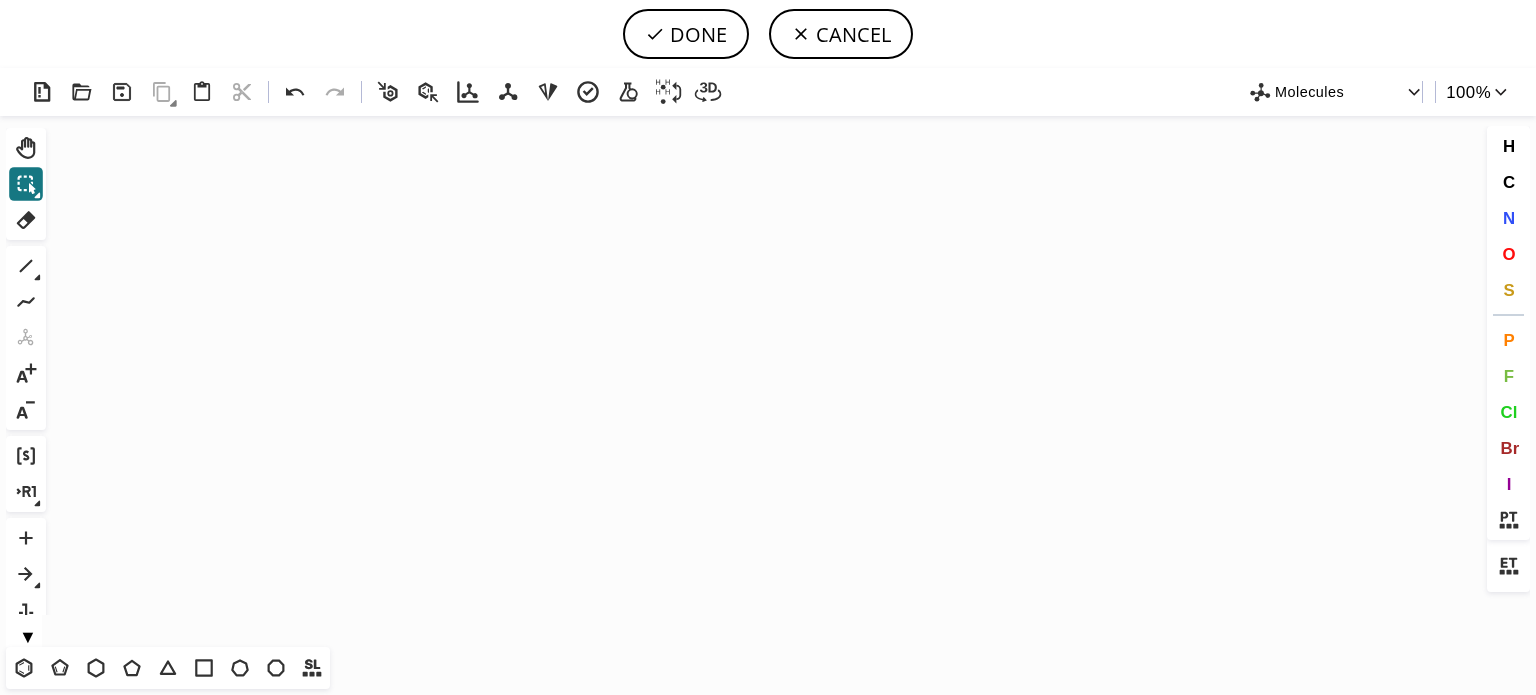 scroll, scrollTop: 36, scrollLeft: 0, axis: vertical 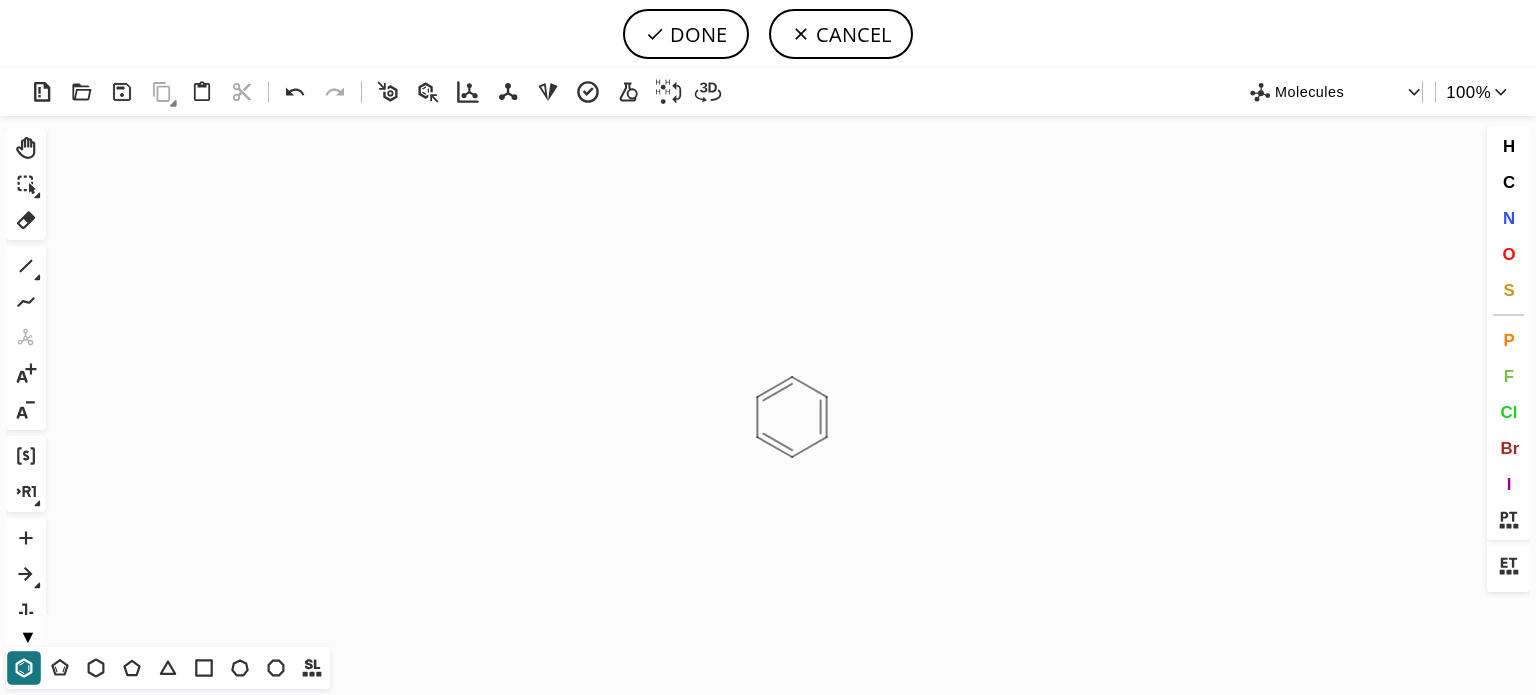 click on "Created with [PERSON_NAME] 2.3.0" 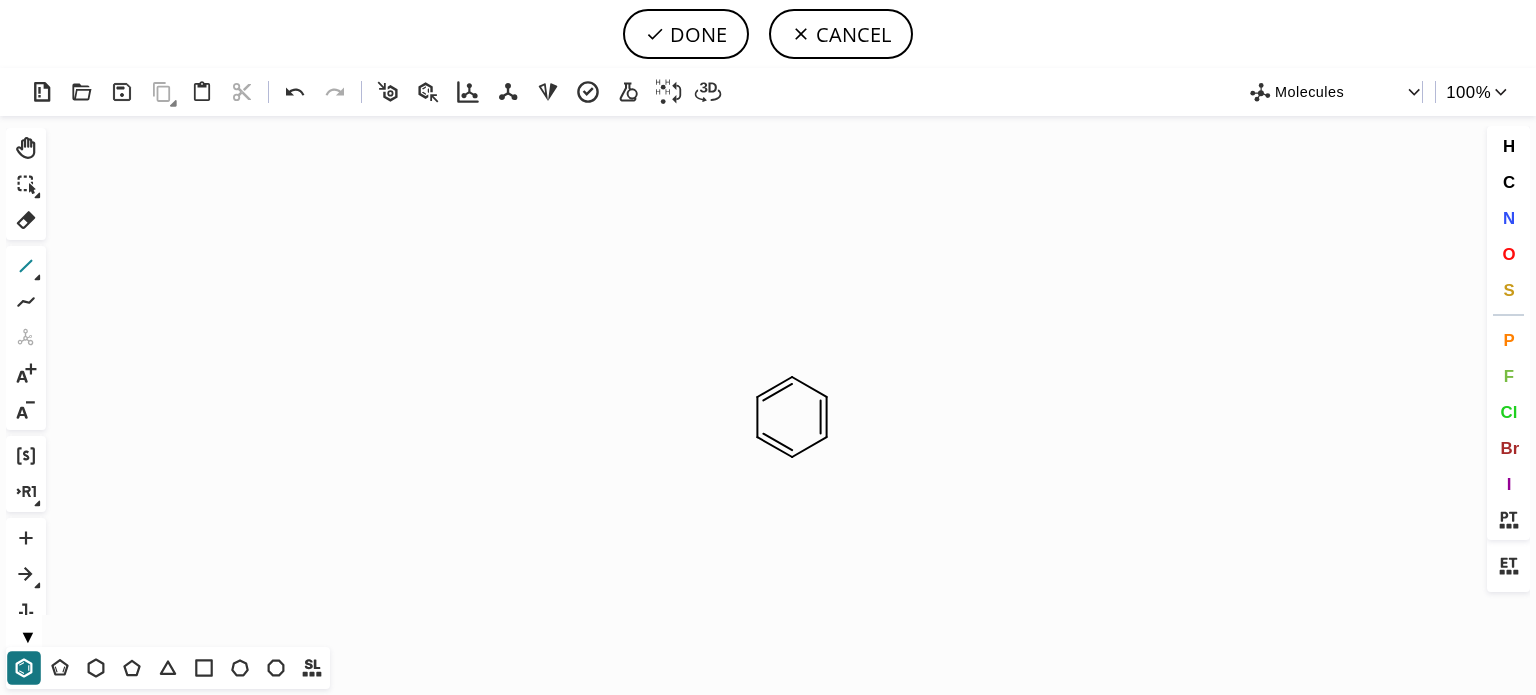 click 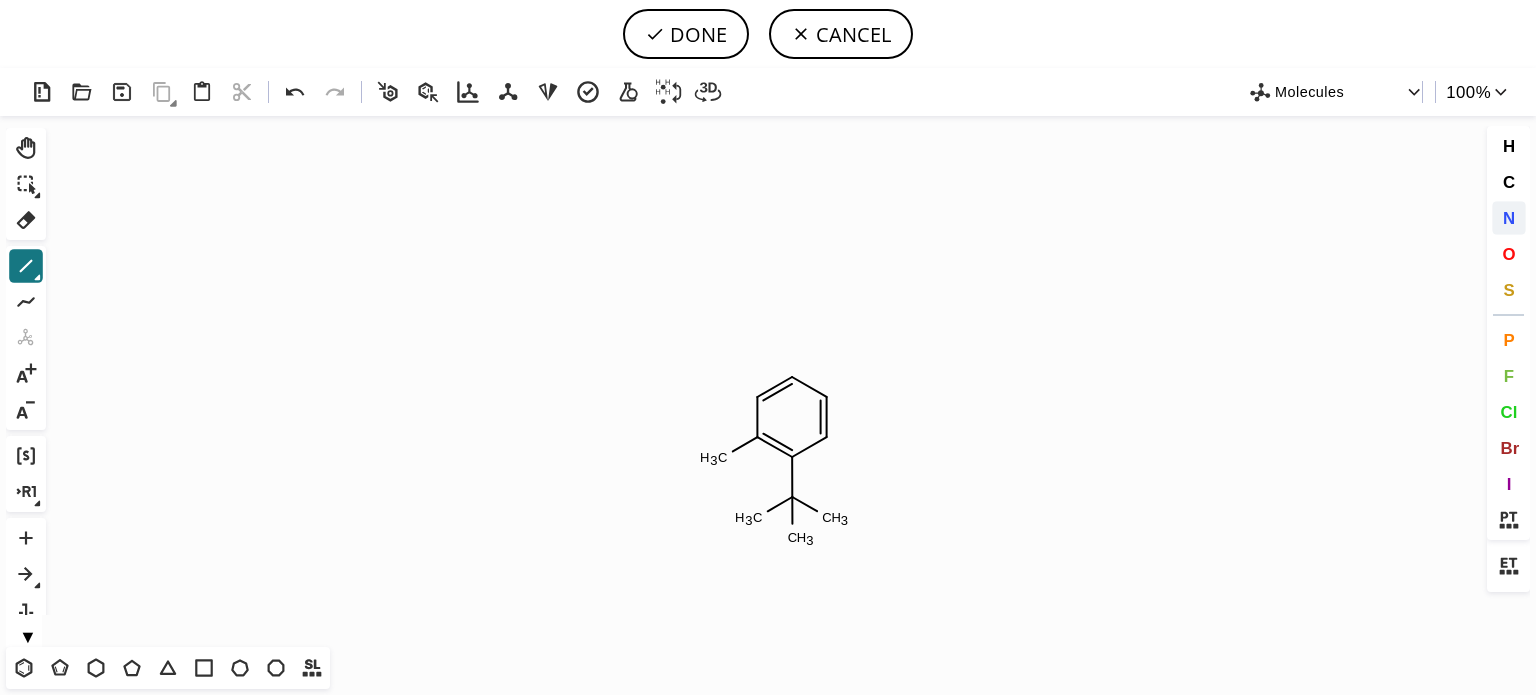 click on "N" at bounding box center [1508, 217] 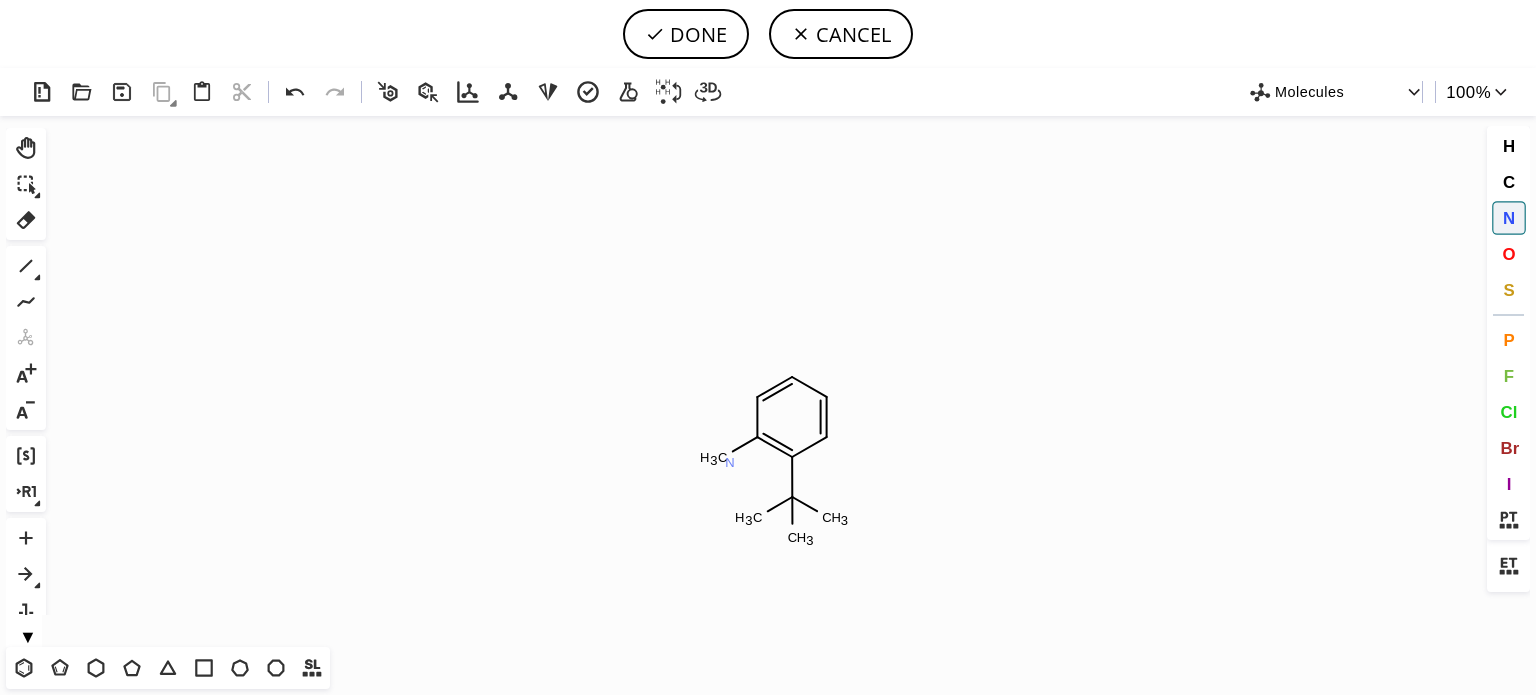 click on "N" 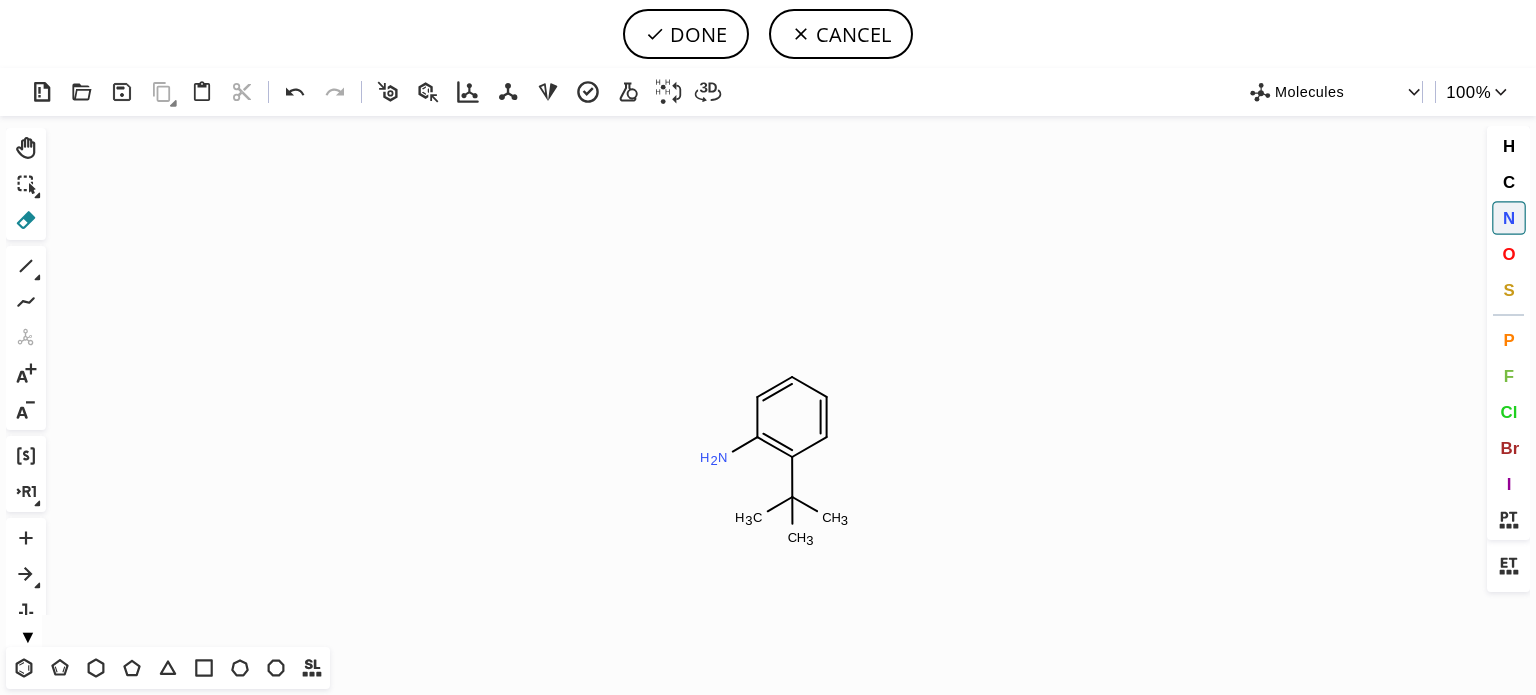 click 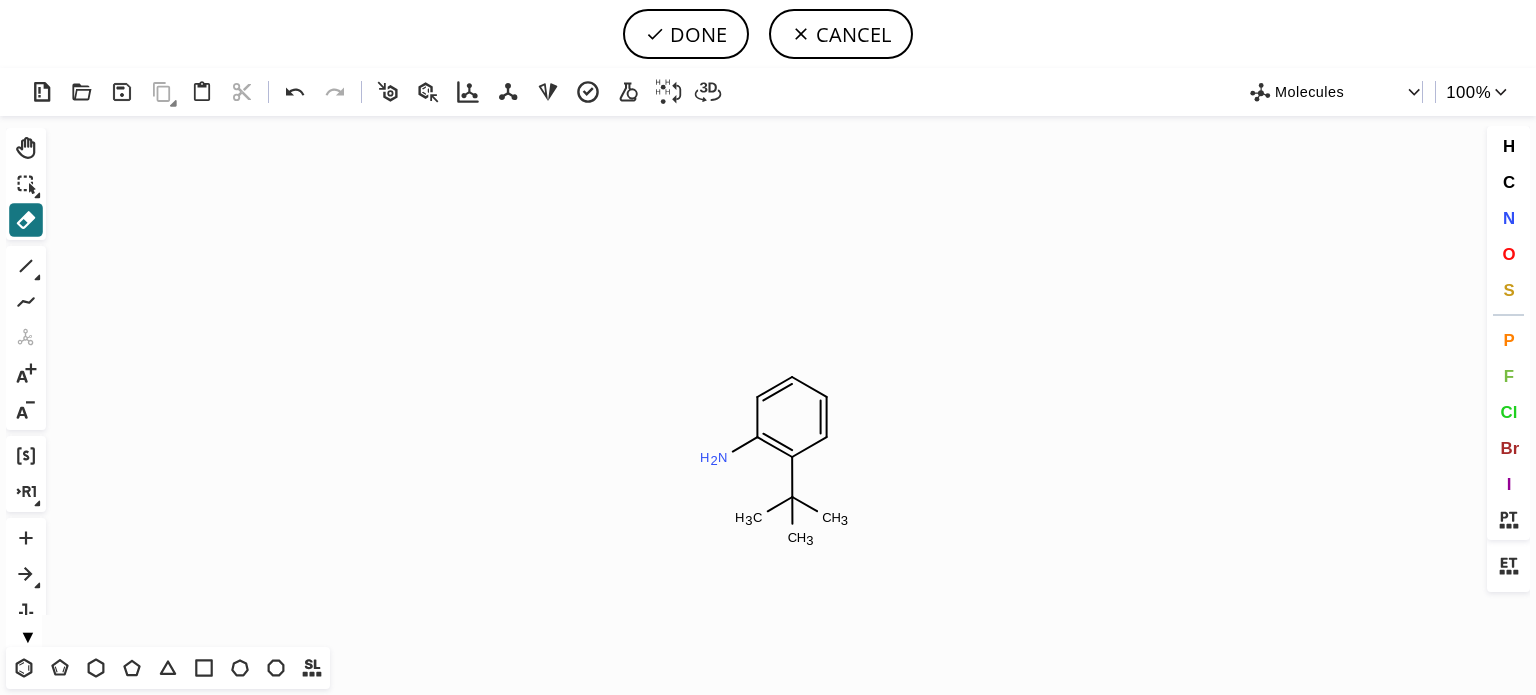 click on "Created with [PERSON_NAME] 2.3.0 N H 2 C H 3 C H 3 C H 3 N" 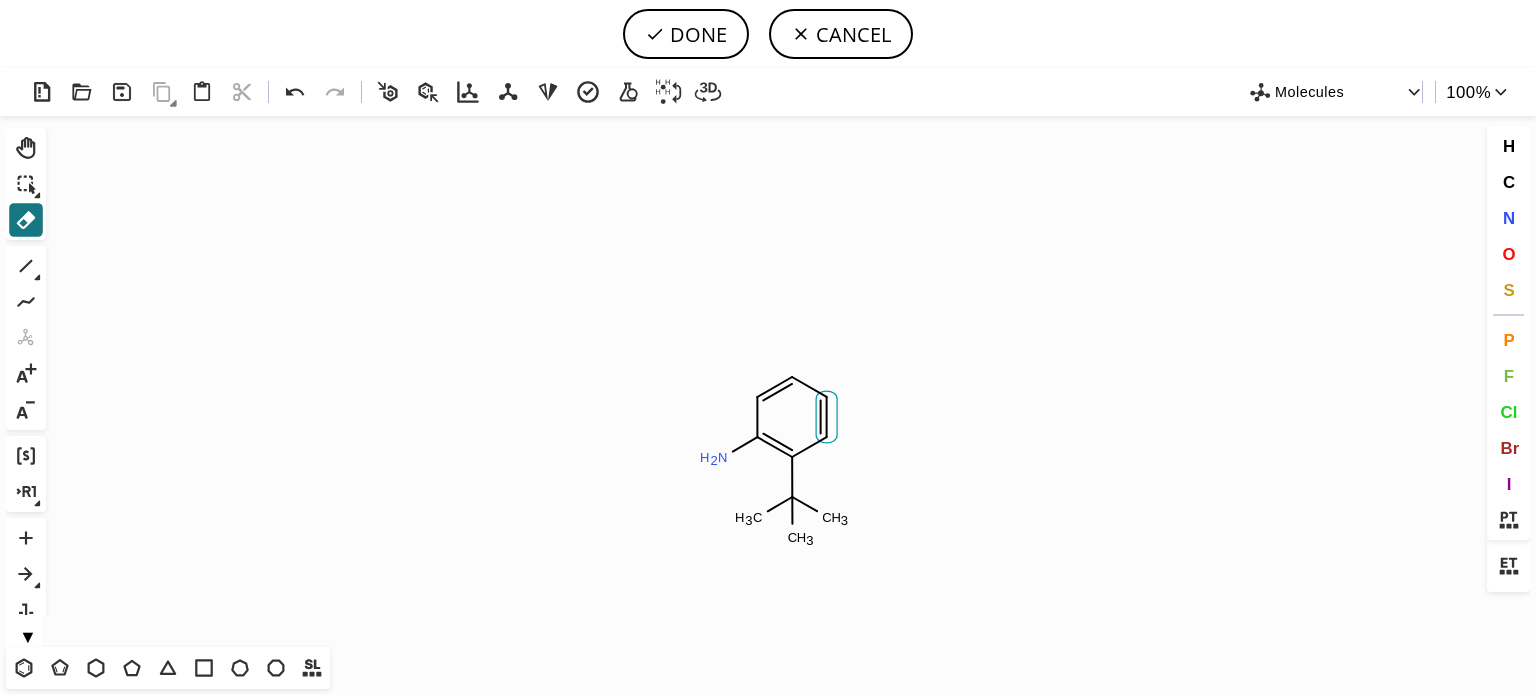 click 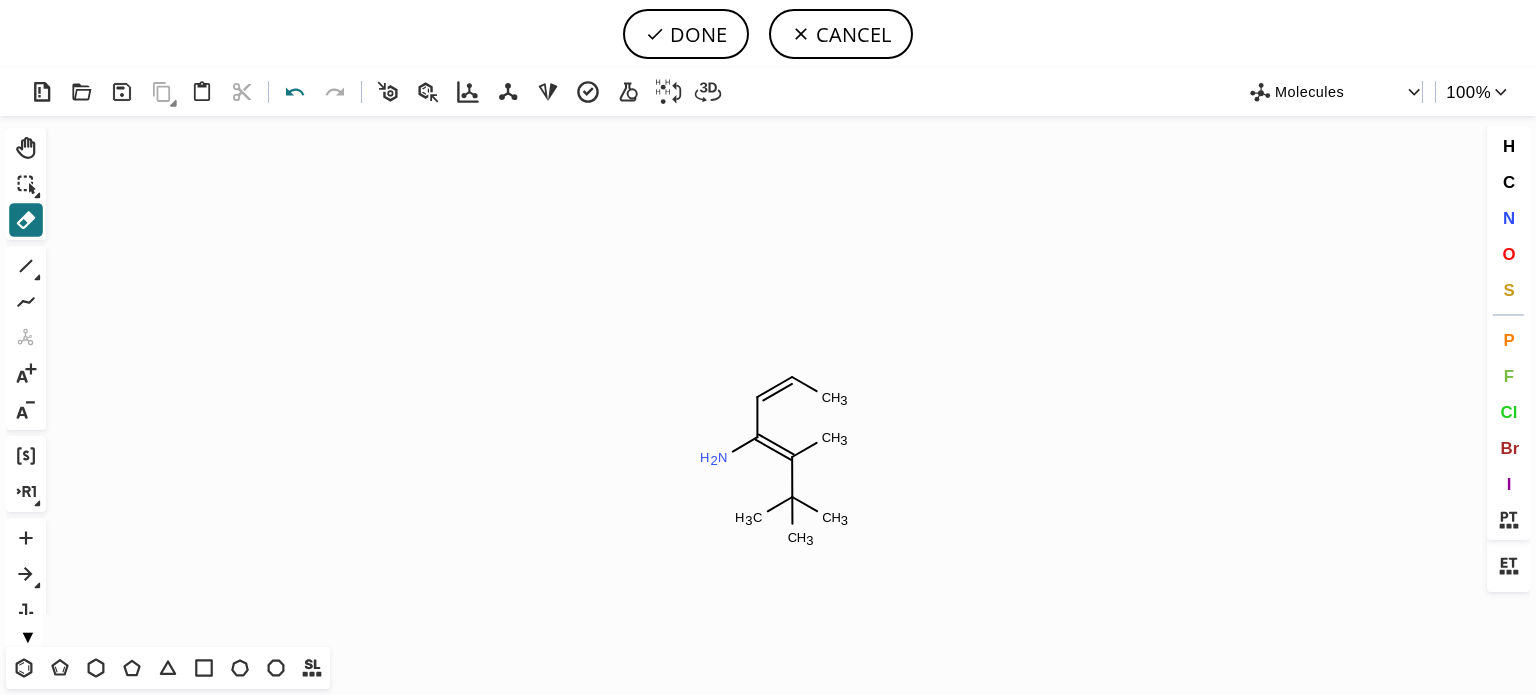 click 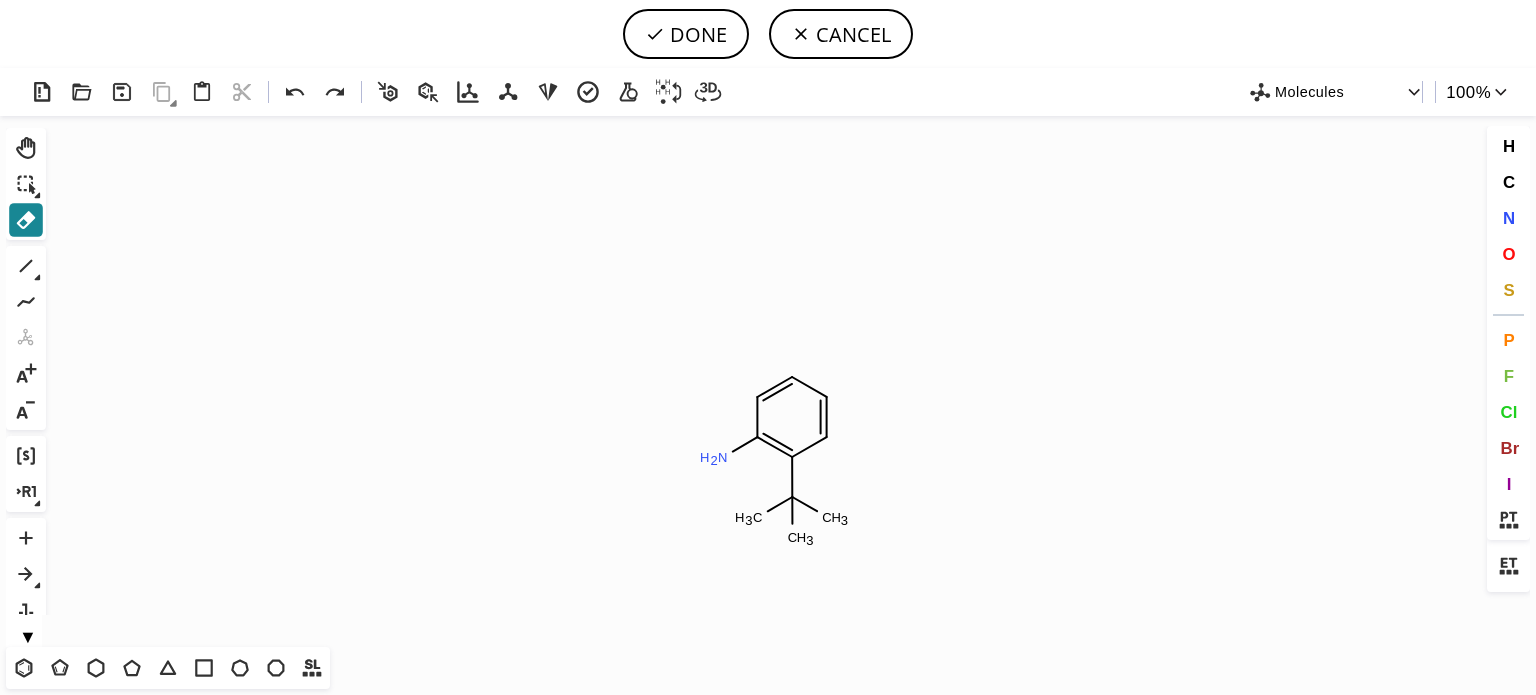 click 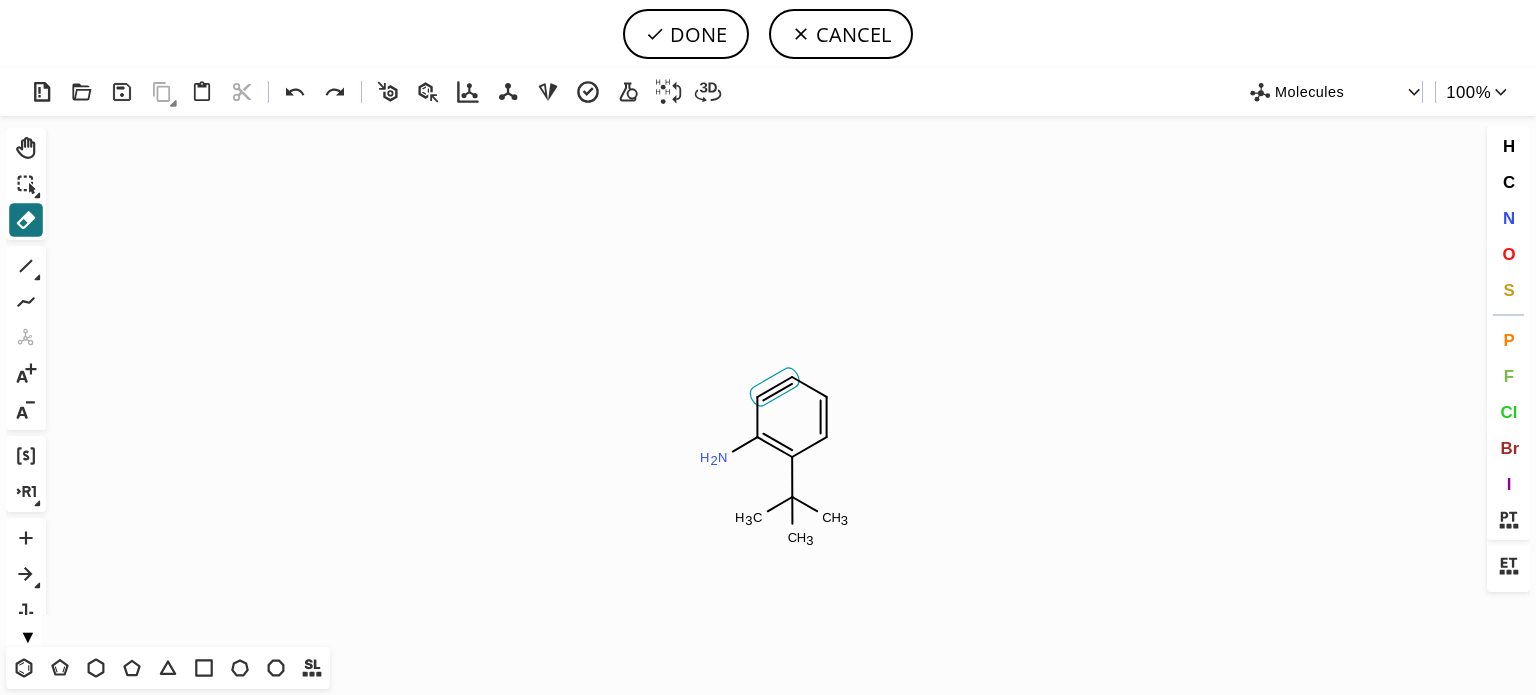 click 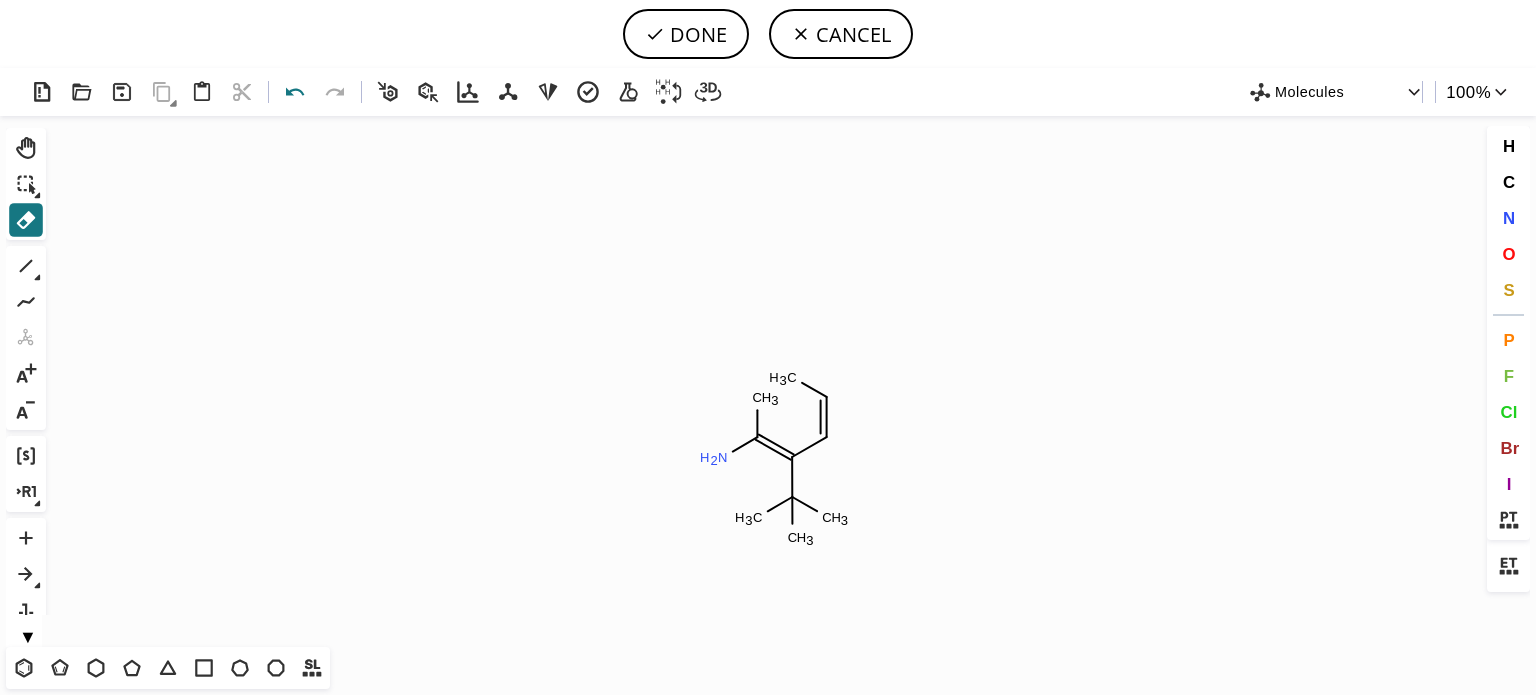 click 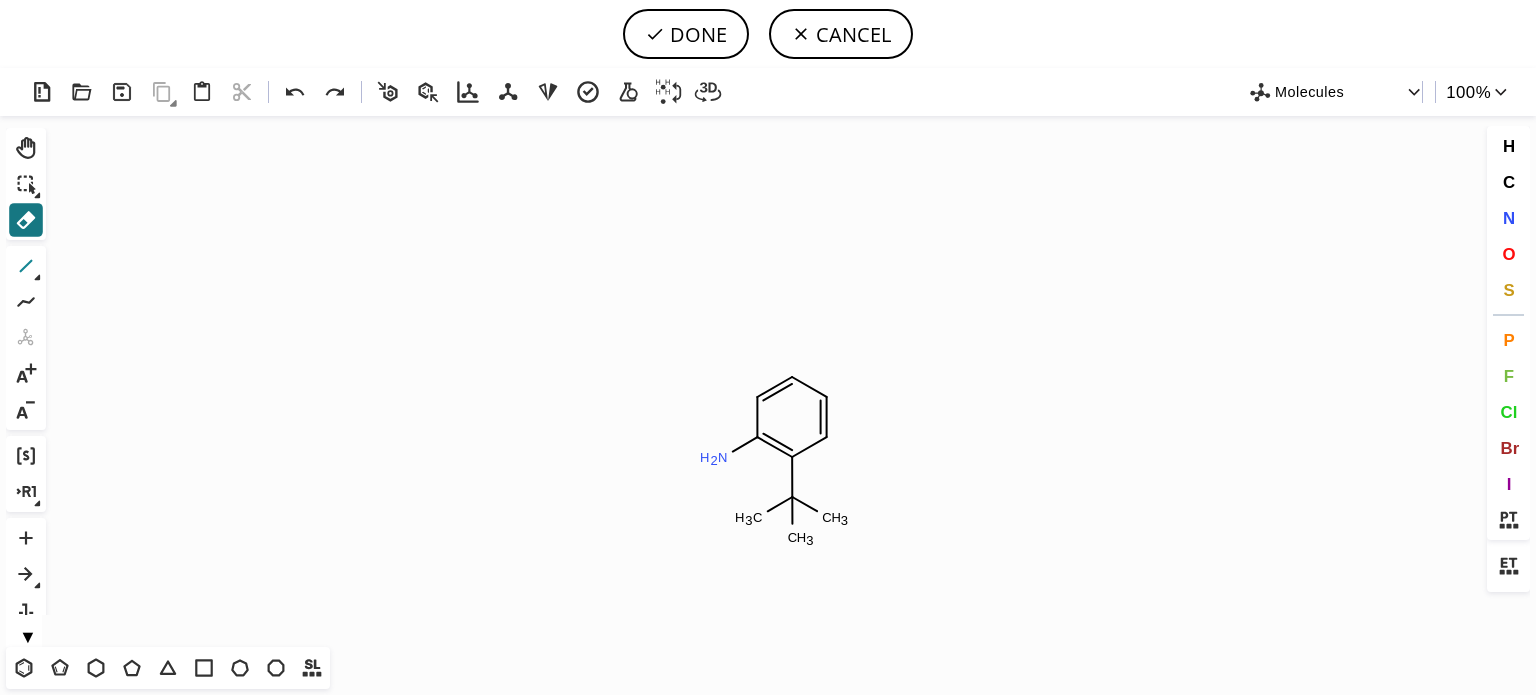 click 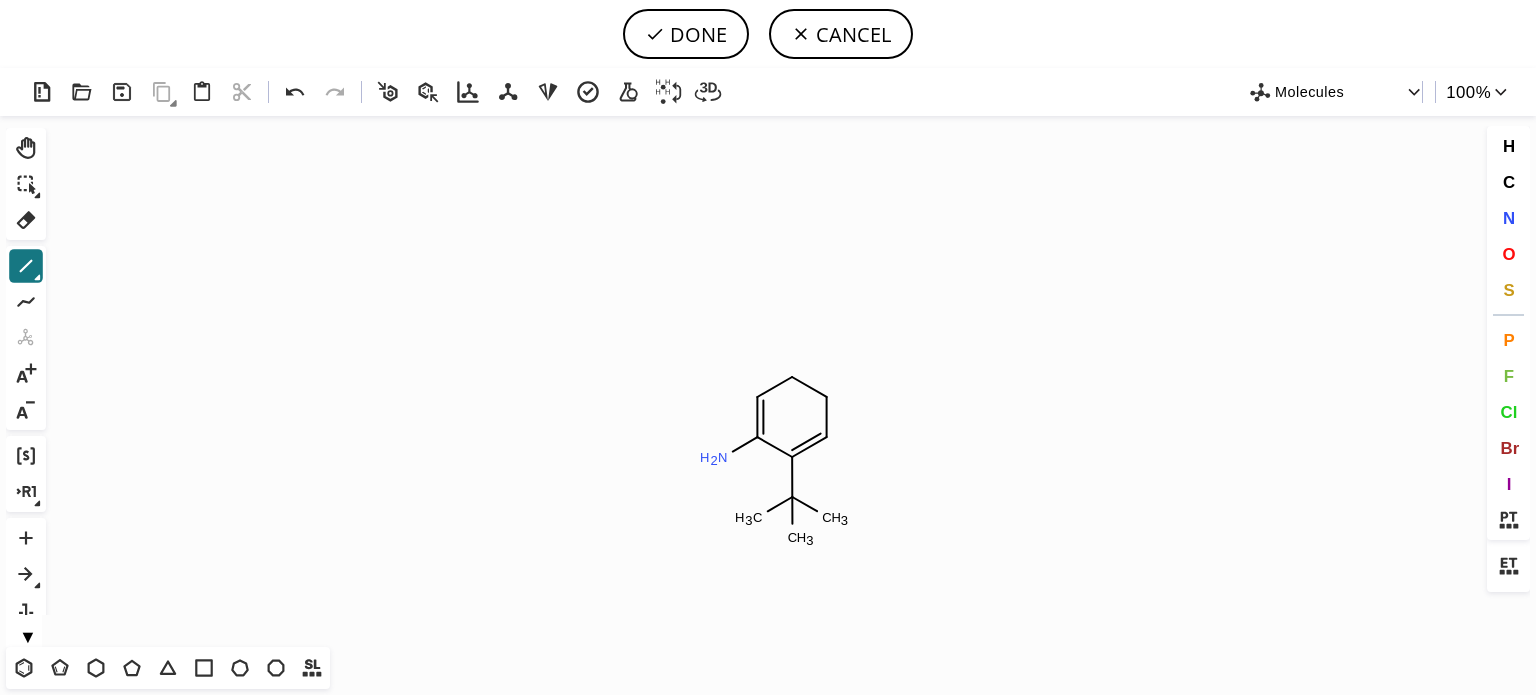 click 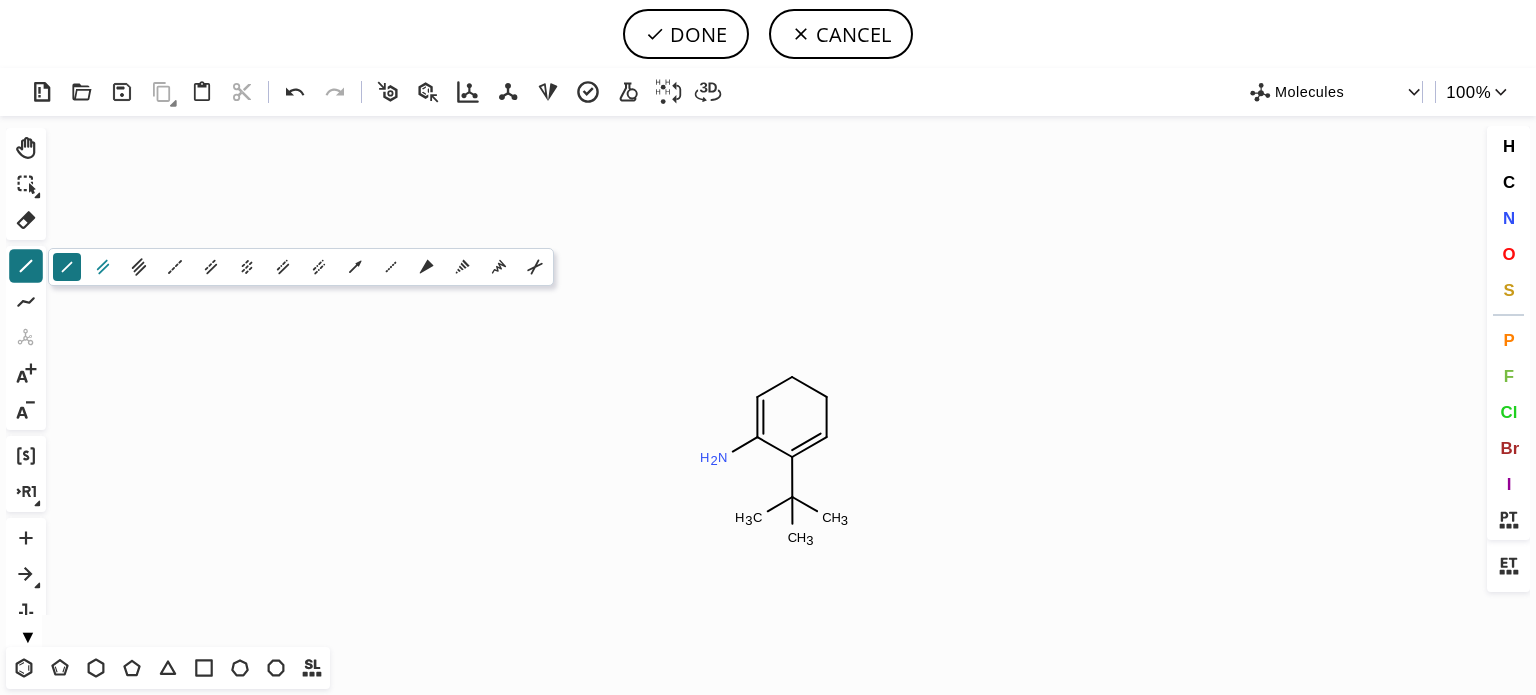 click 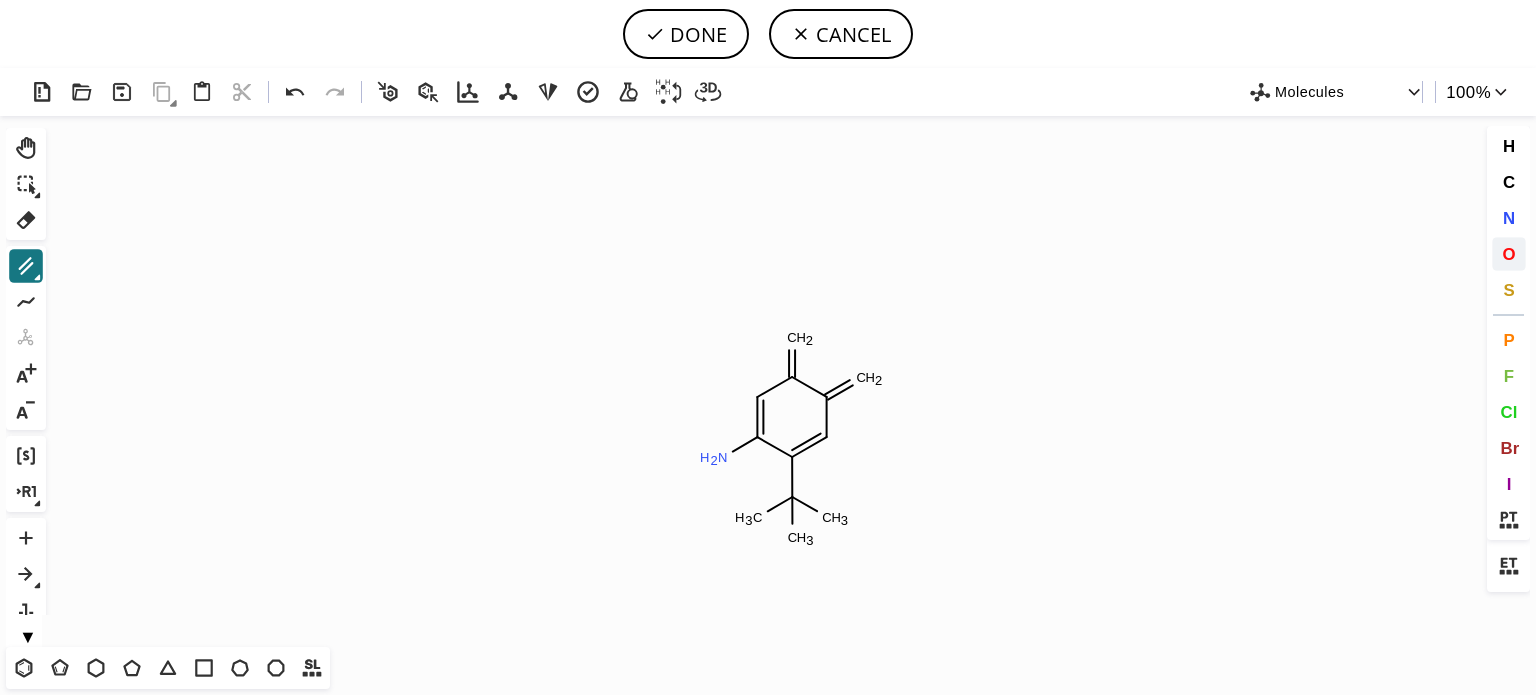 click on "O" at bounding box center [1508, 253] 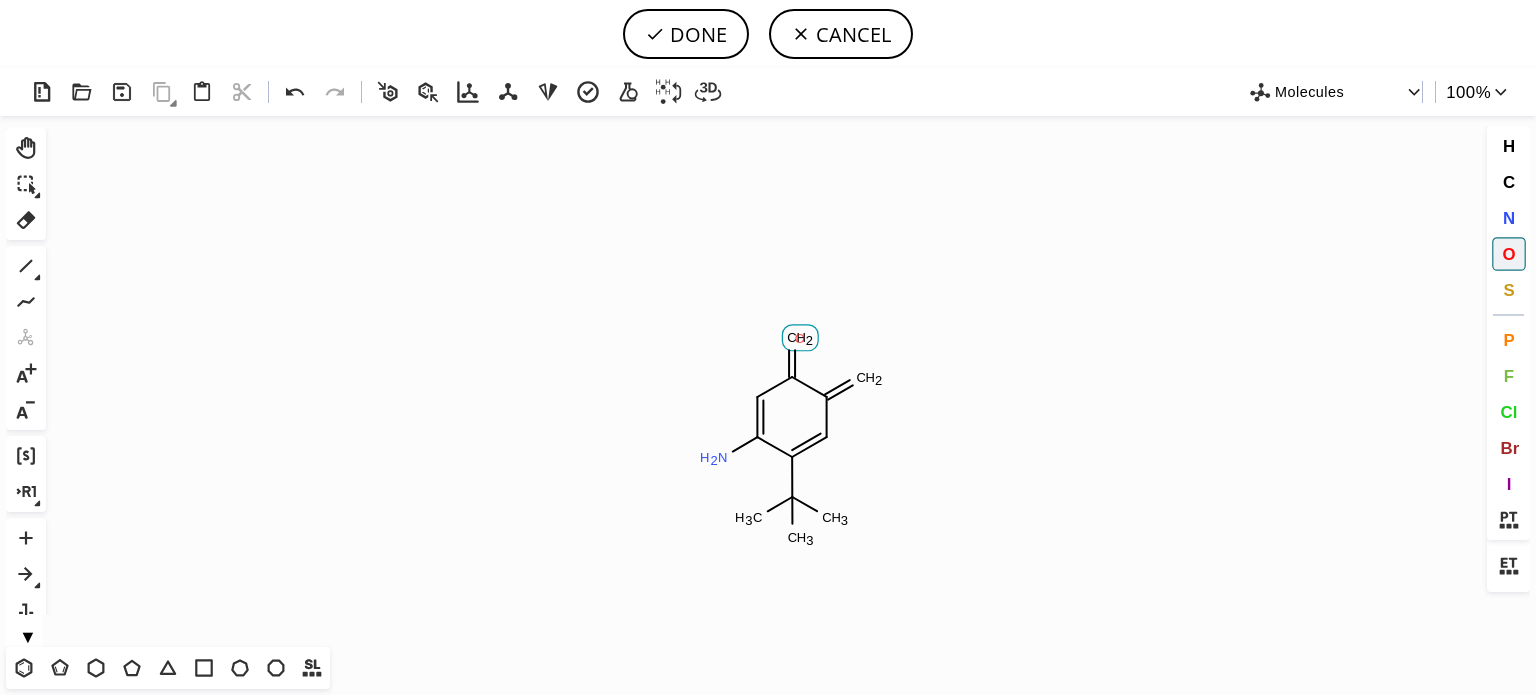 click on "O" 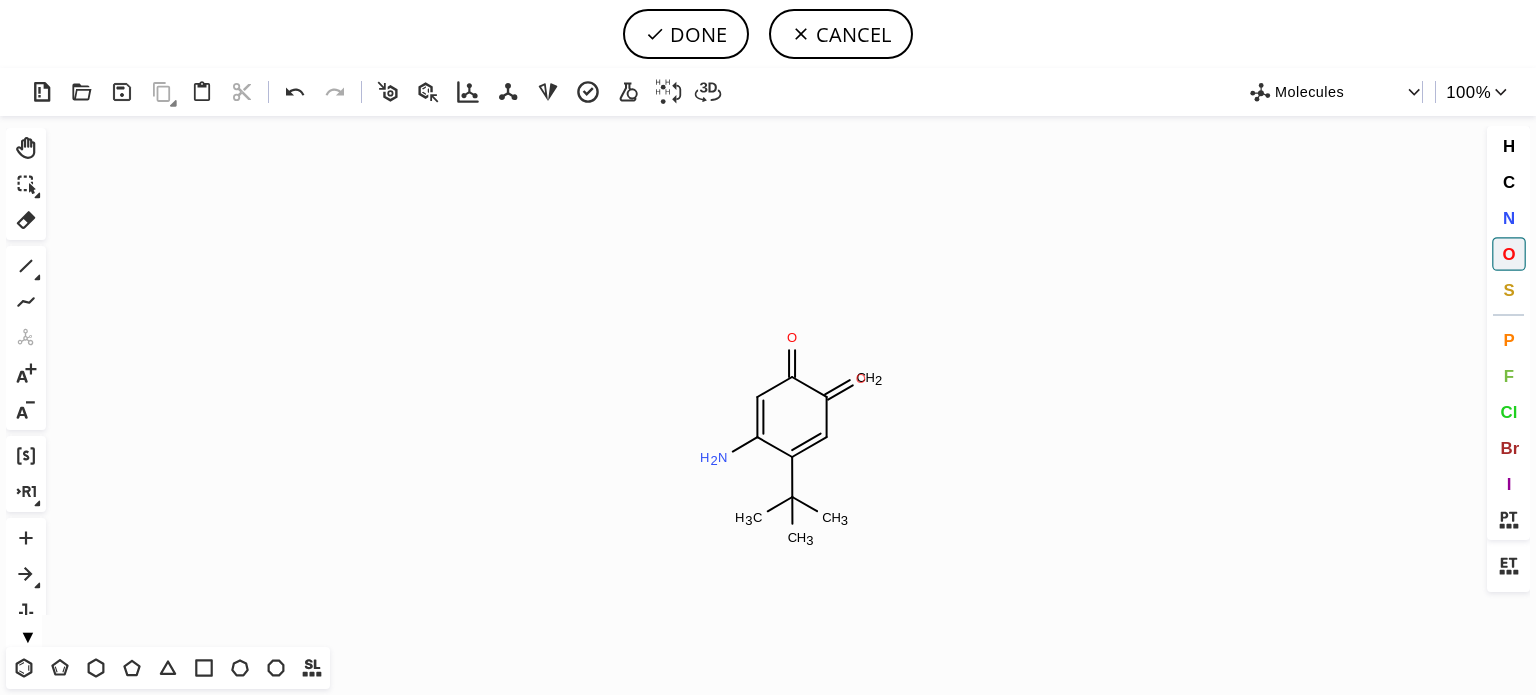 click on "O" 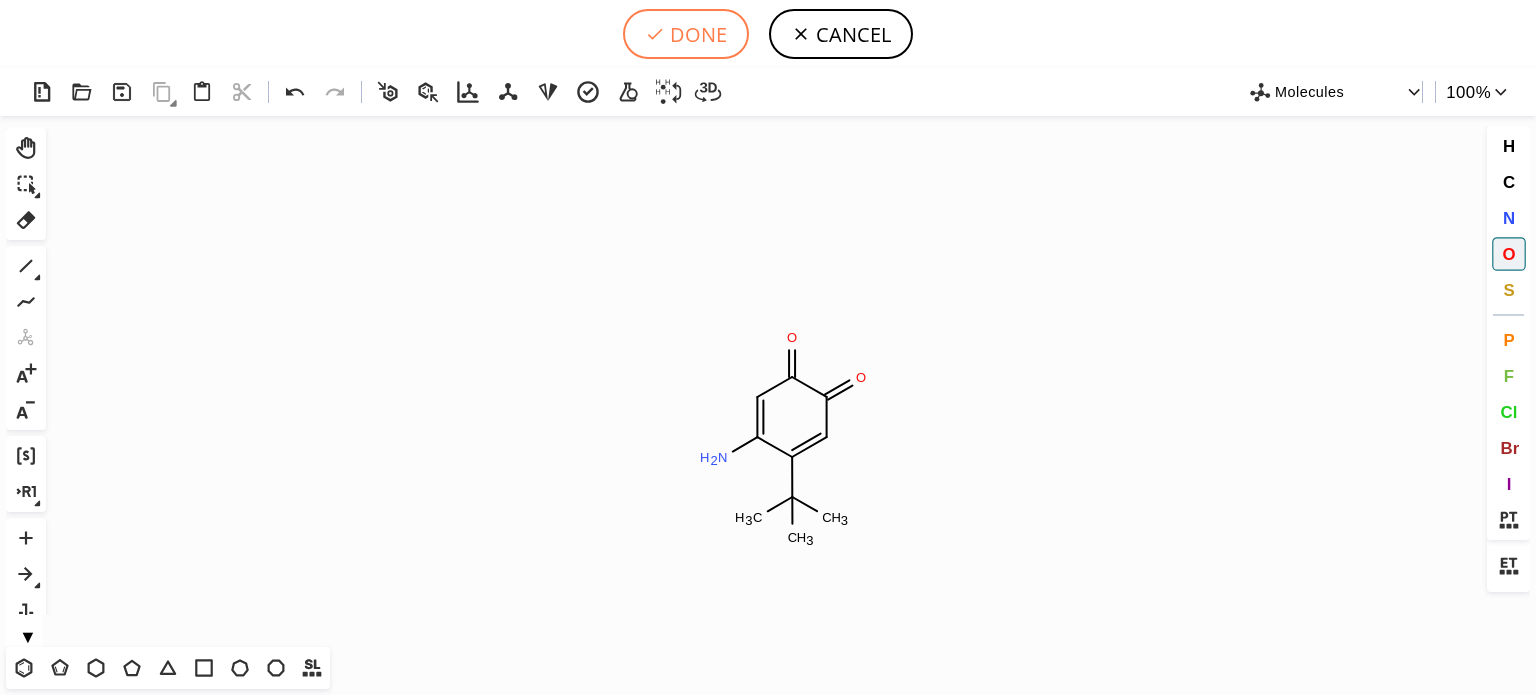 click on "DONE" at bounding box center (686, 34) 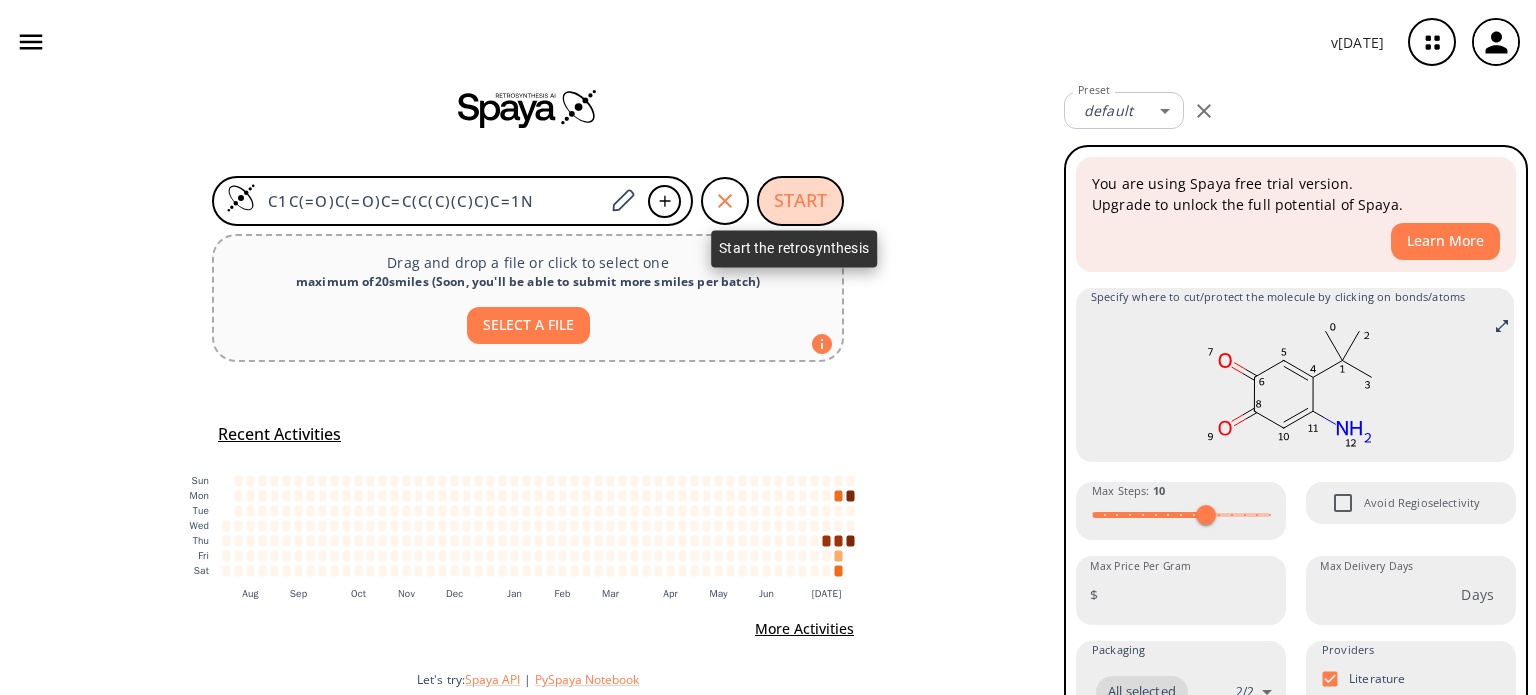 click on "START" at bounding box center [800, 201] 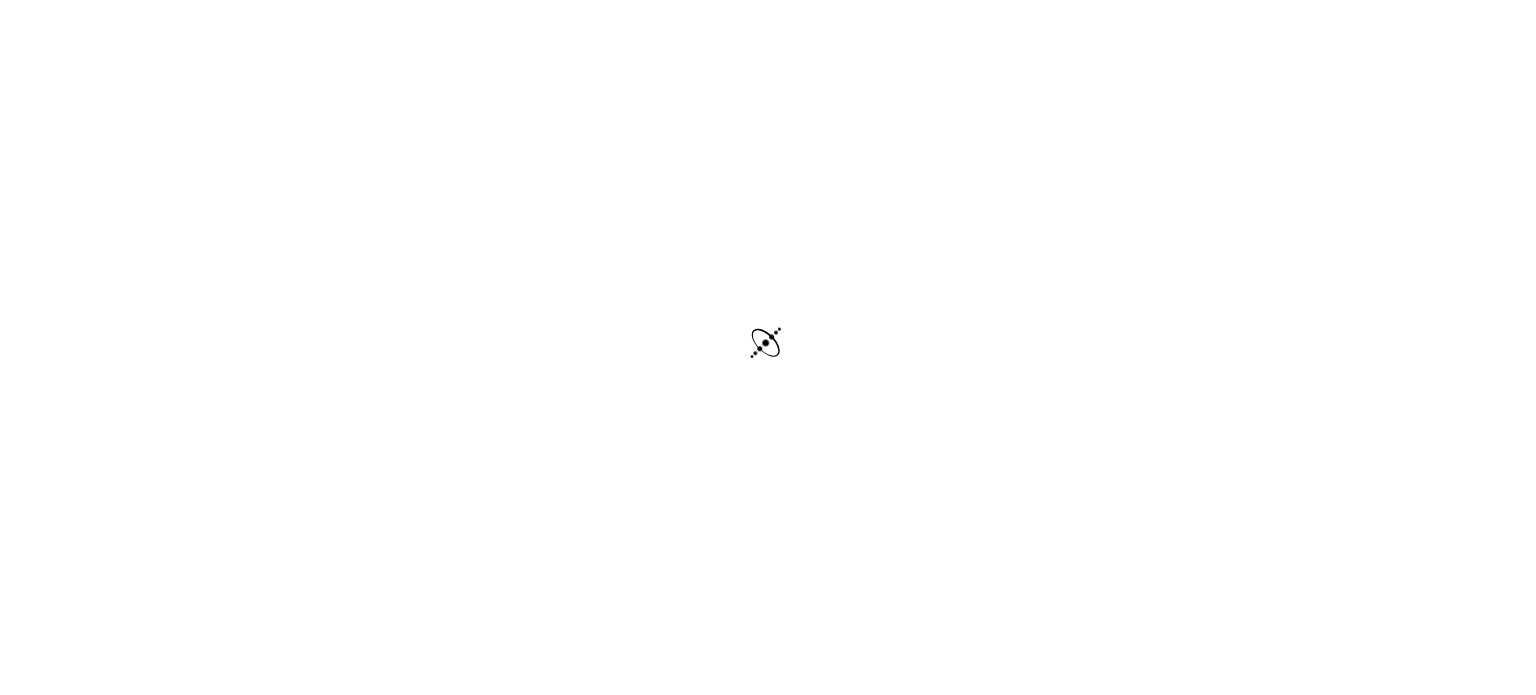 scroll, scrollTop: 4, scrollLeft: 0, axis: vertical 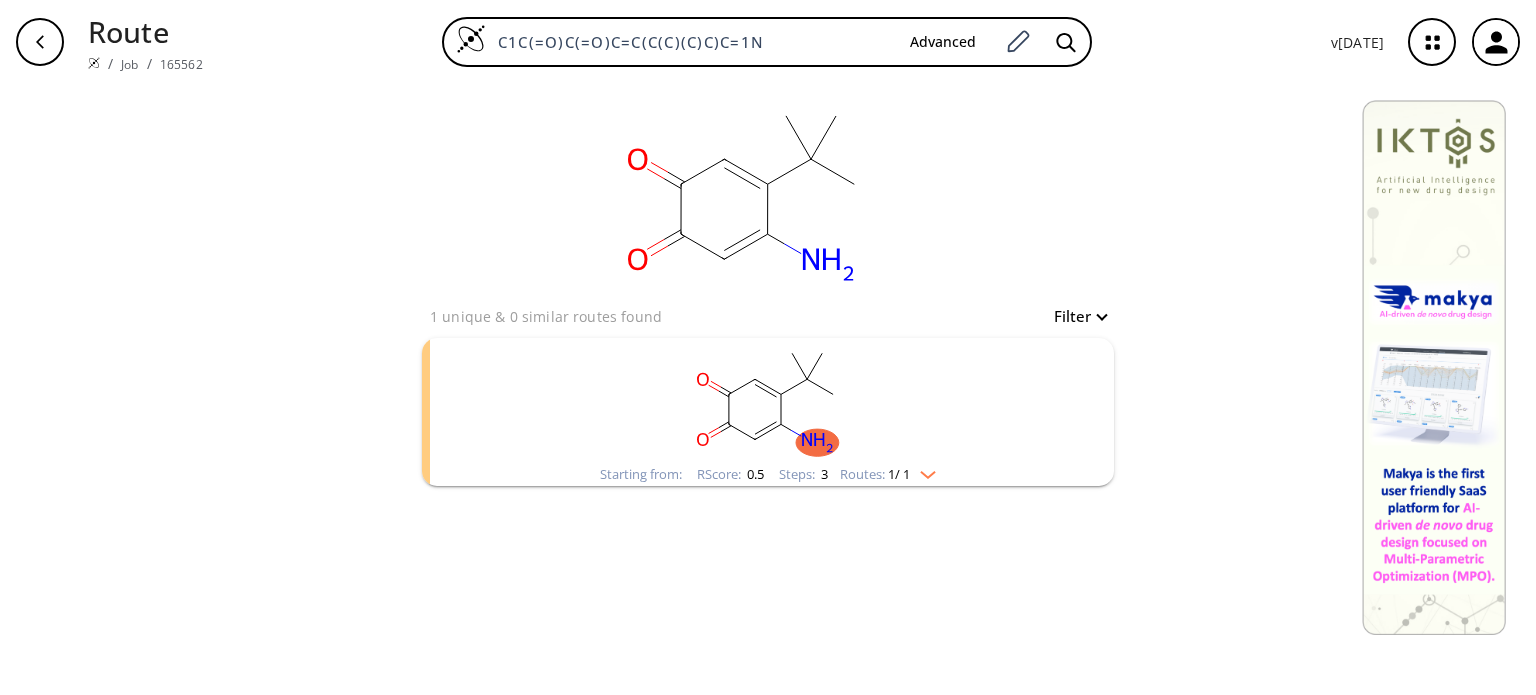 click at bounding box center [768, 400] 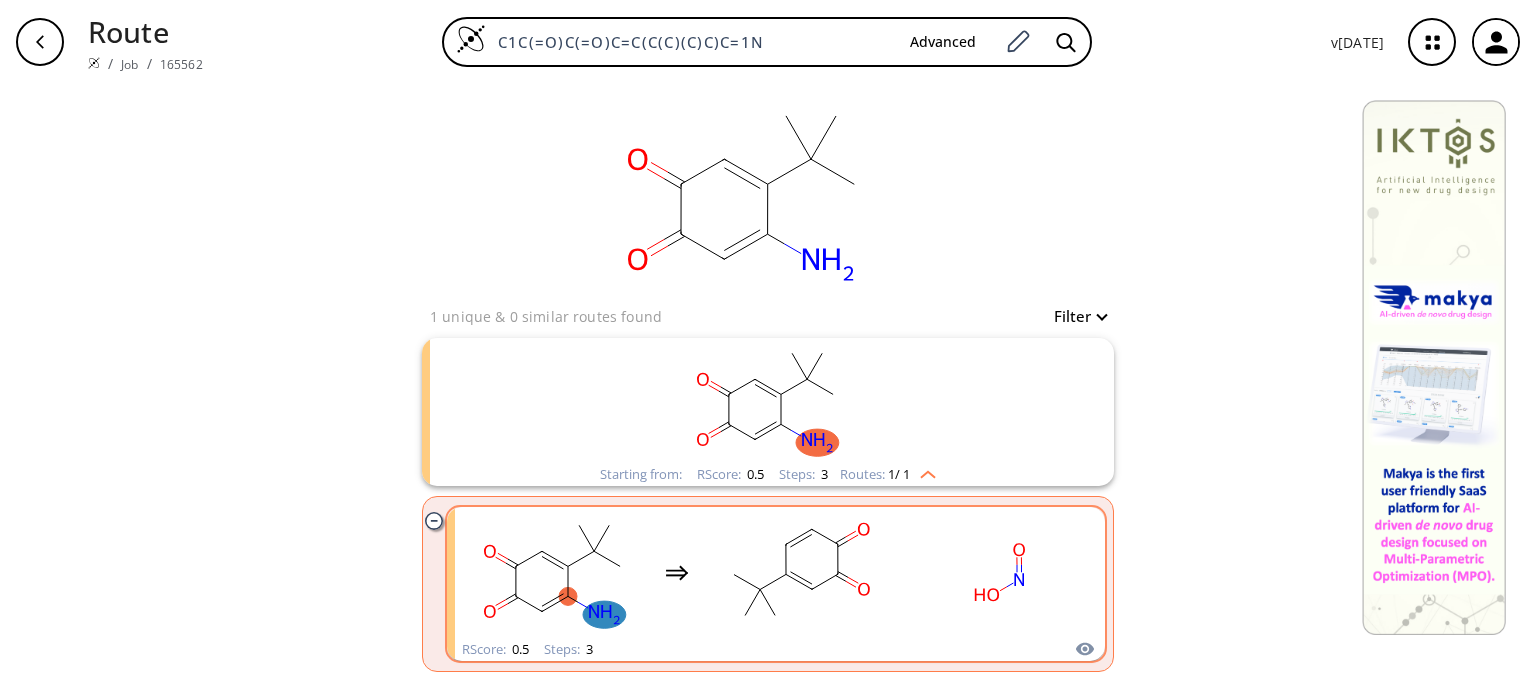 click at bounding box center [777, 572] 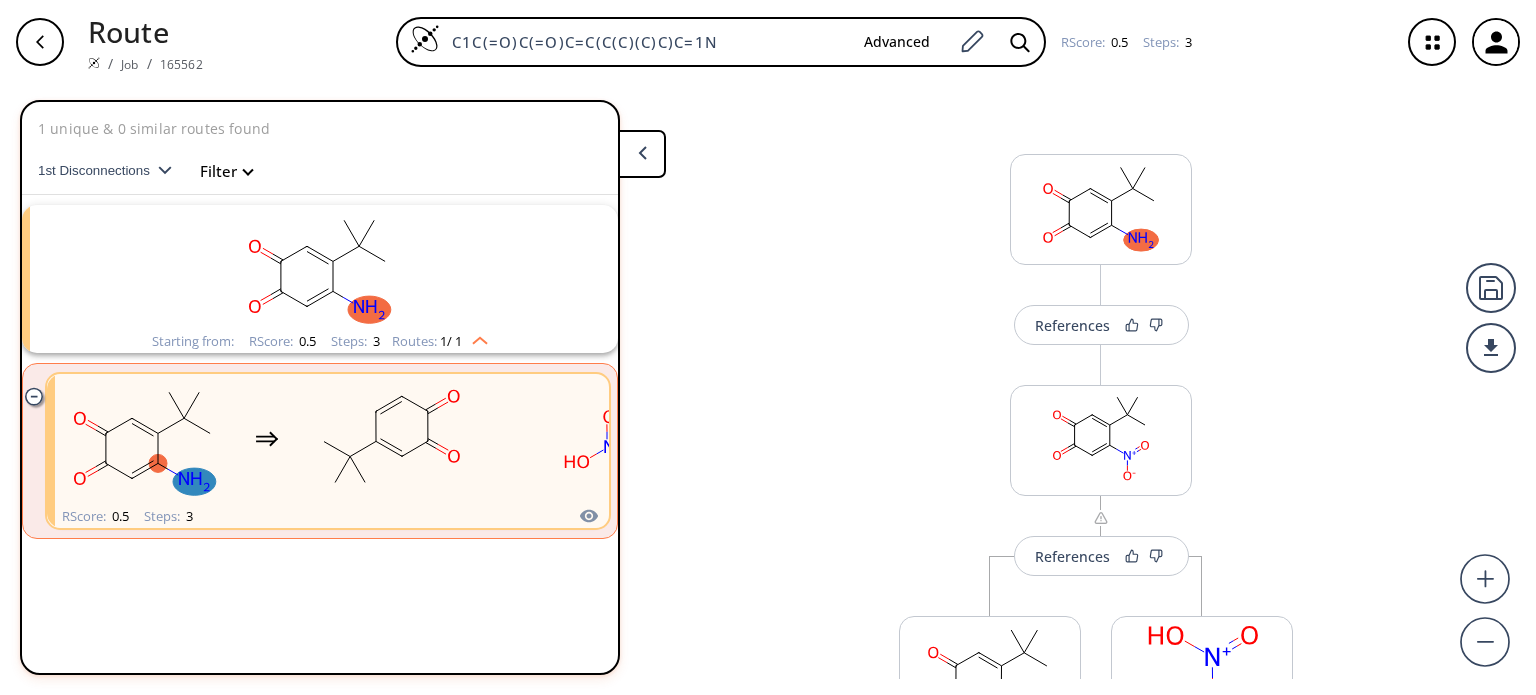 scroll, scrollTop: 100, scrollLeft: 0, axis: vertical 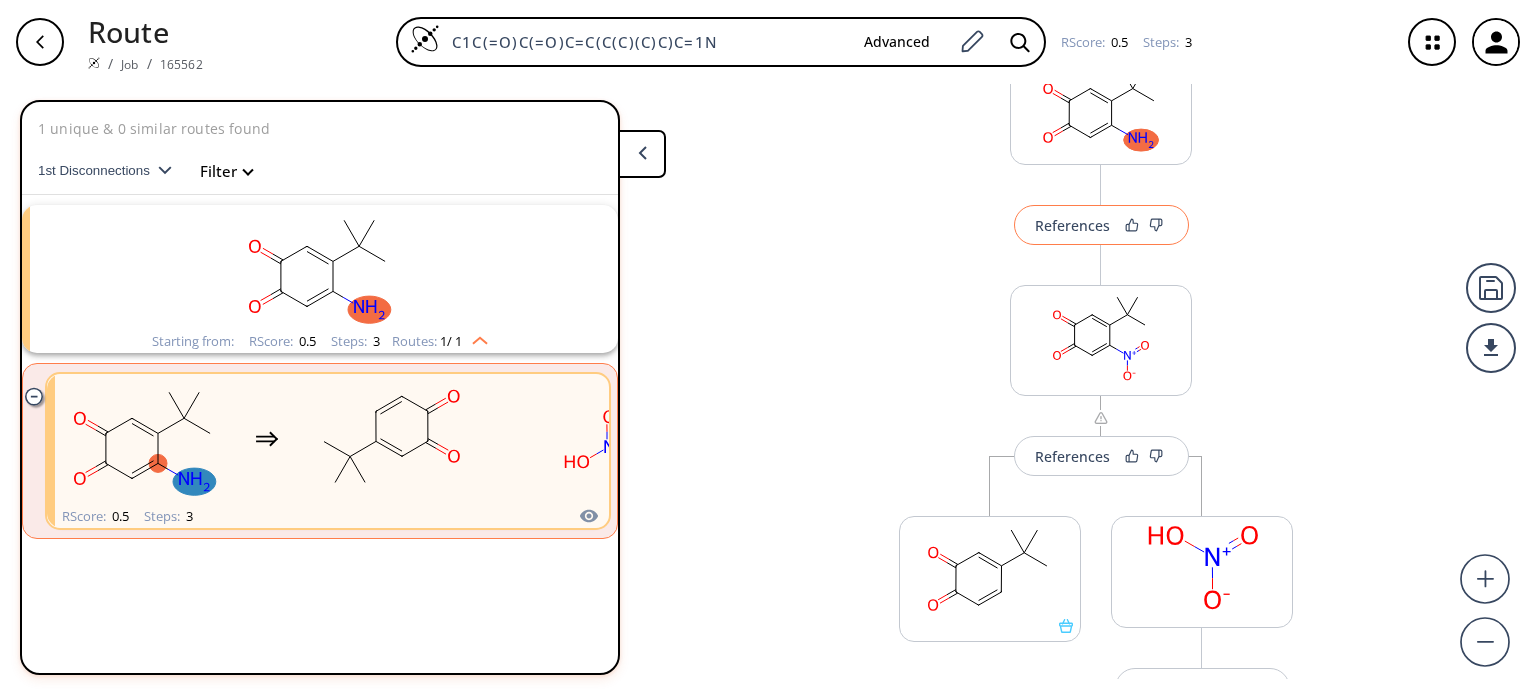 click on "References" at bounding box center (1072, 225) 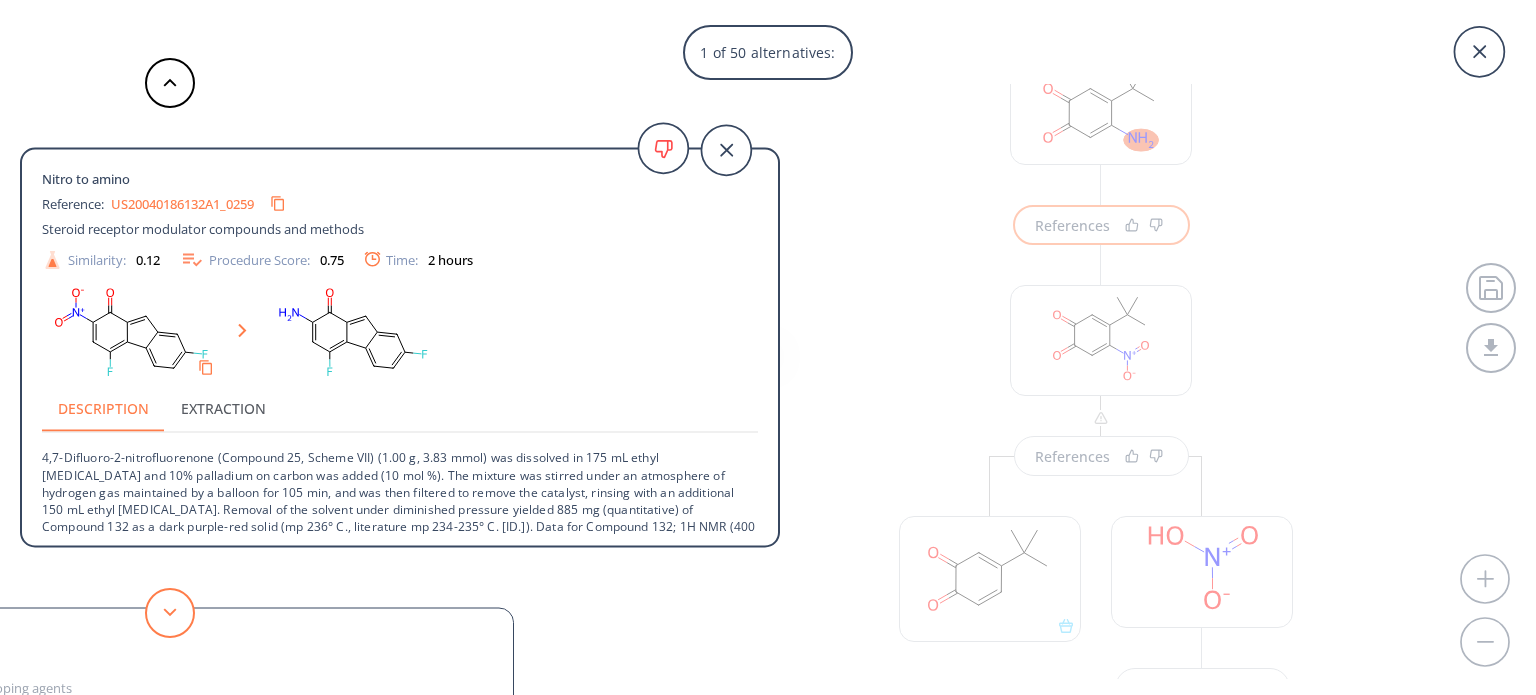 click 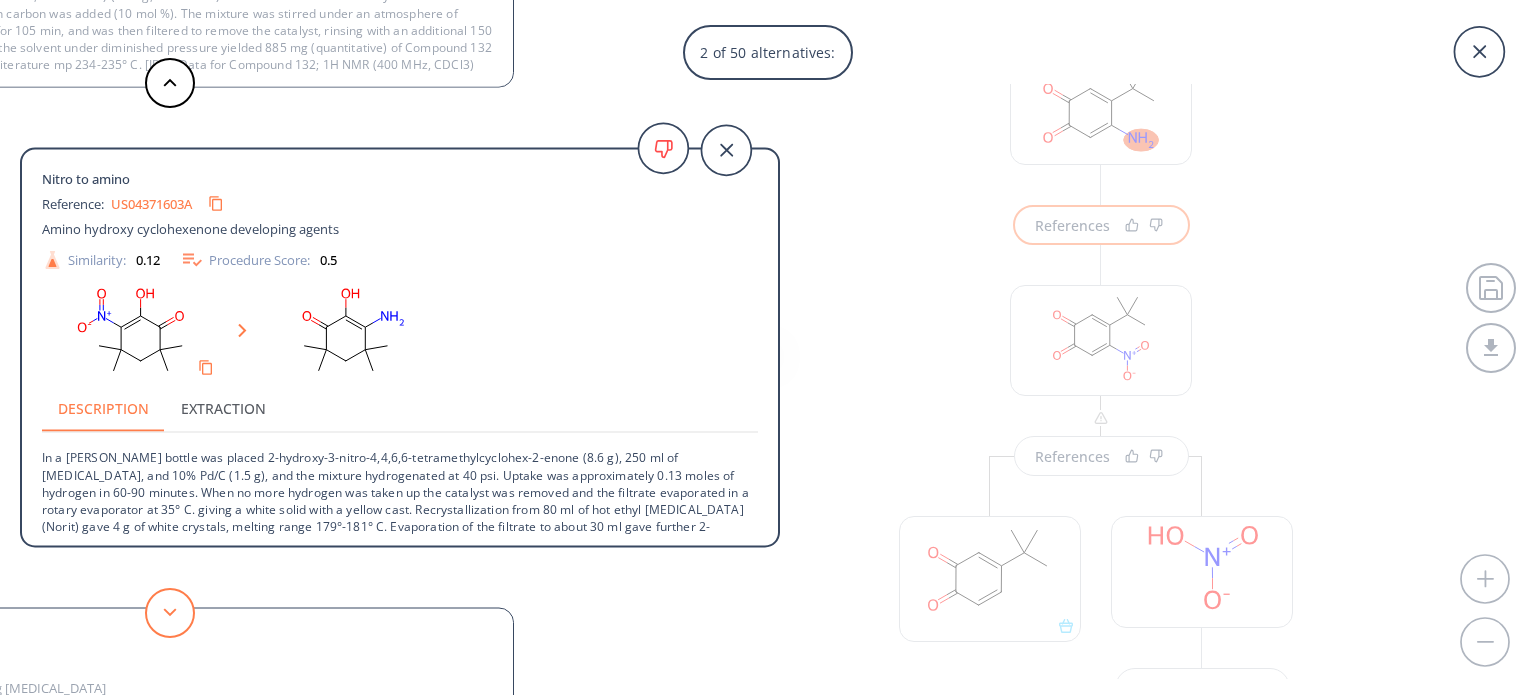 click at bounding box center (170, 613) 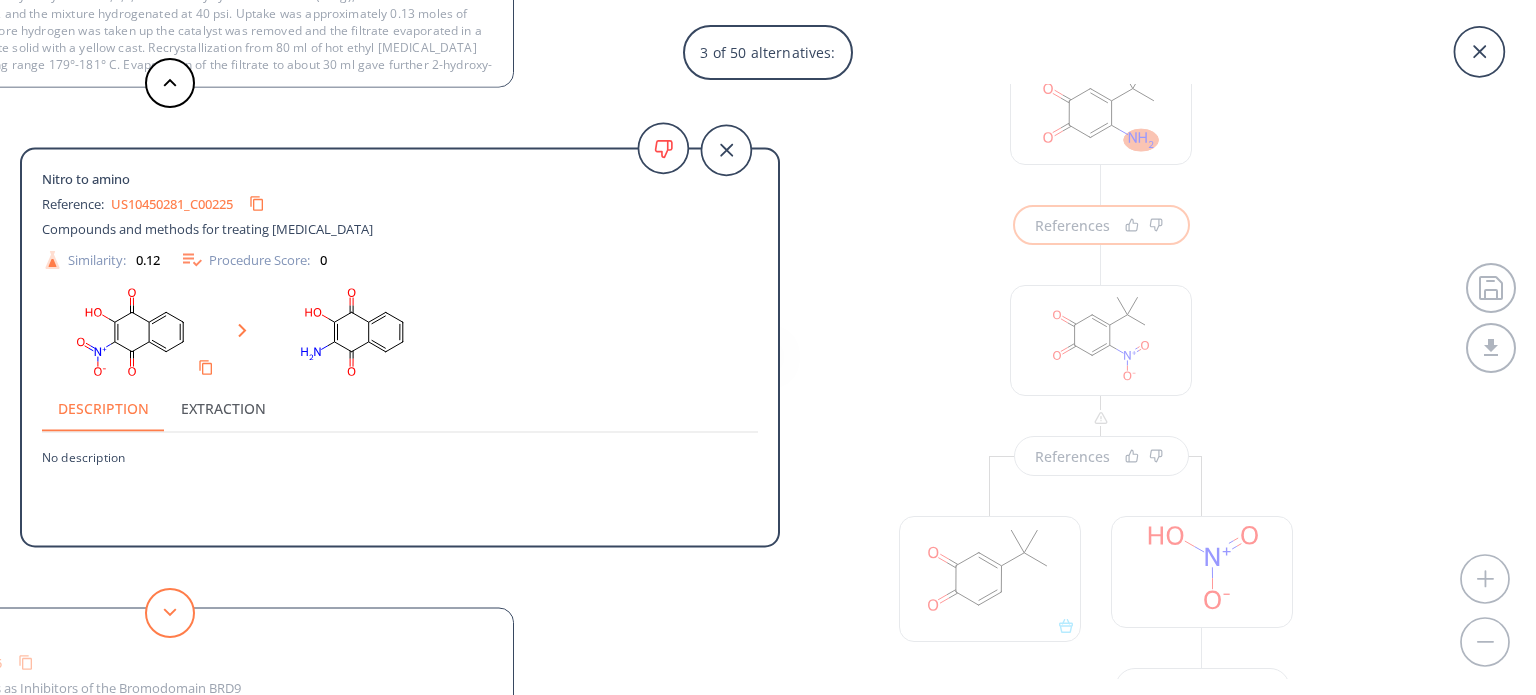 click at bounding box center (170, 613) 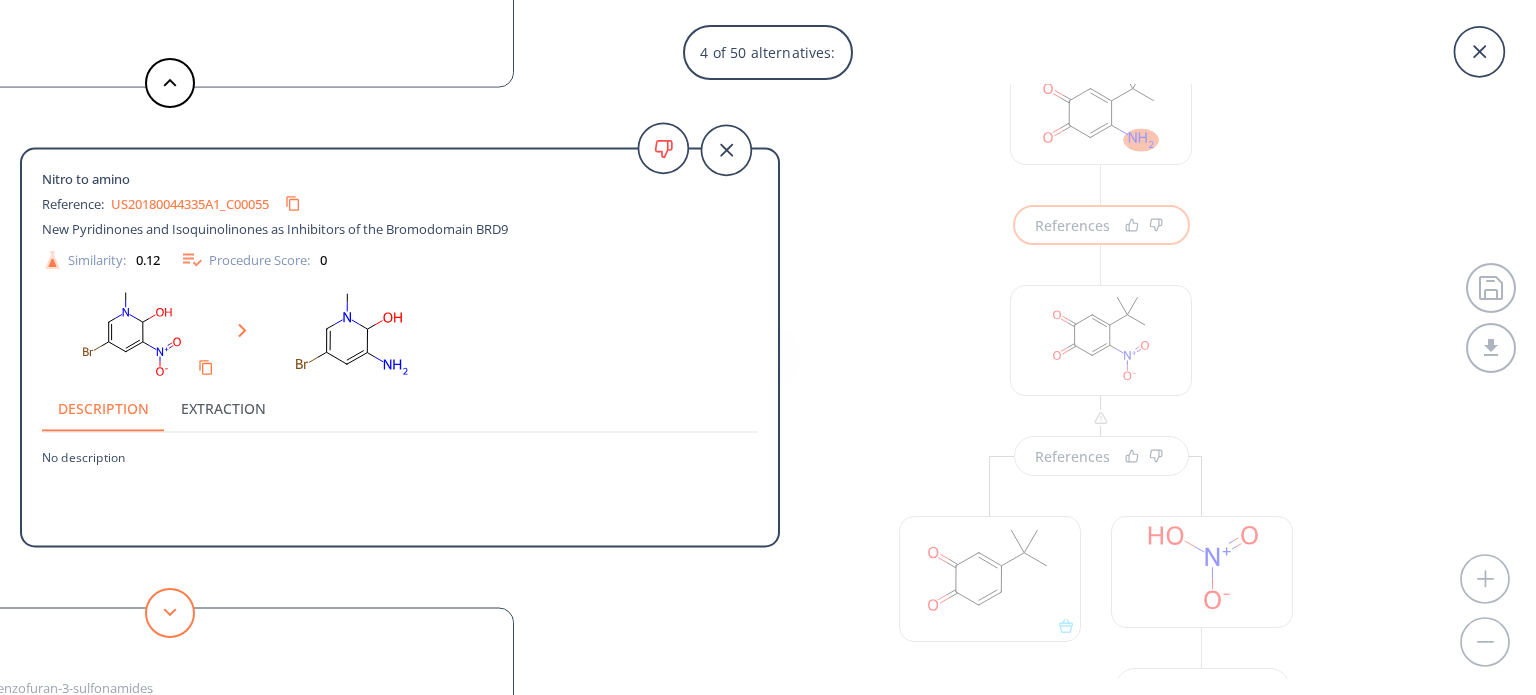 click at bounding box center (170, 613) 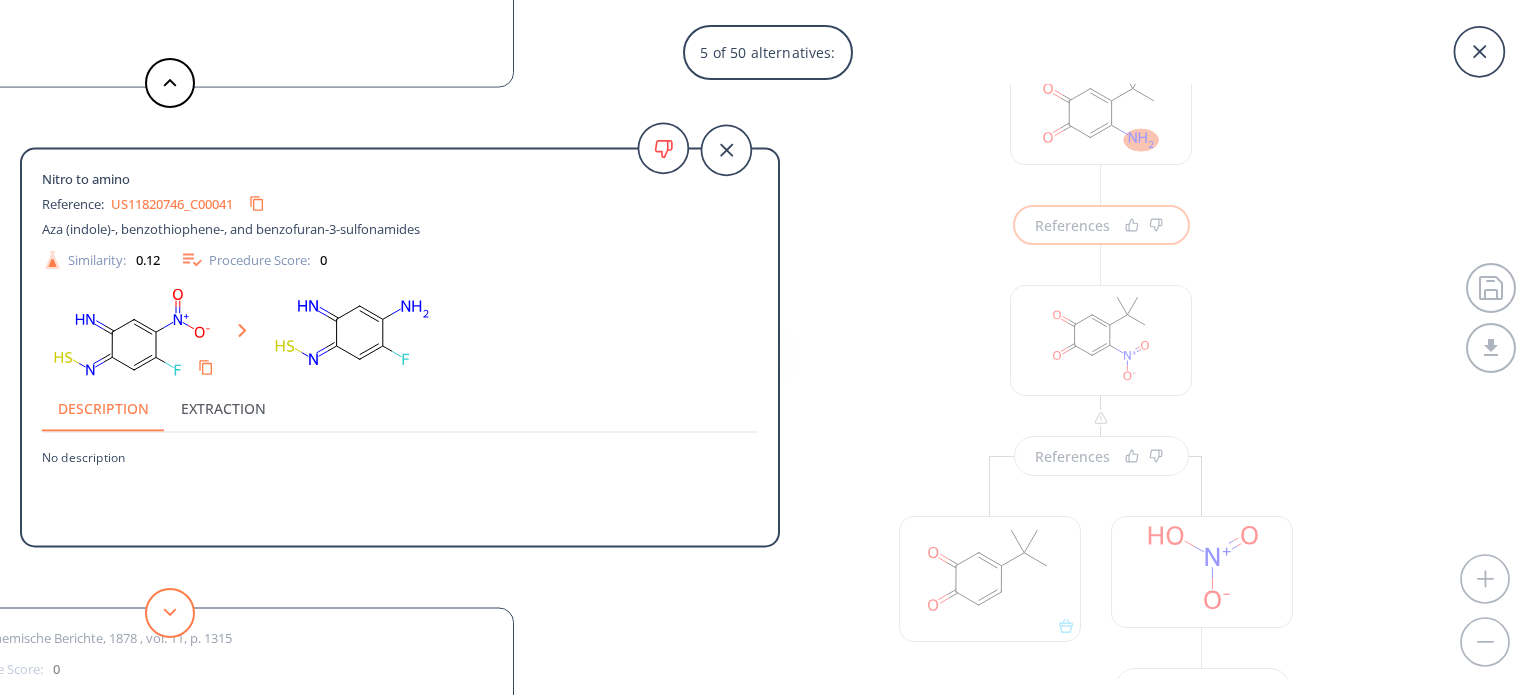 click at bounding box center [170, 613] 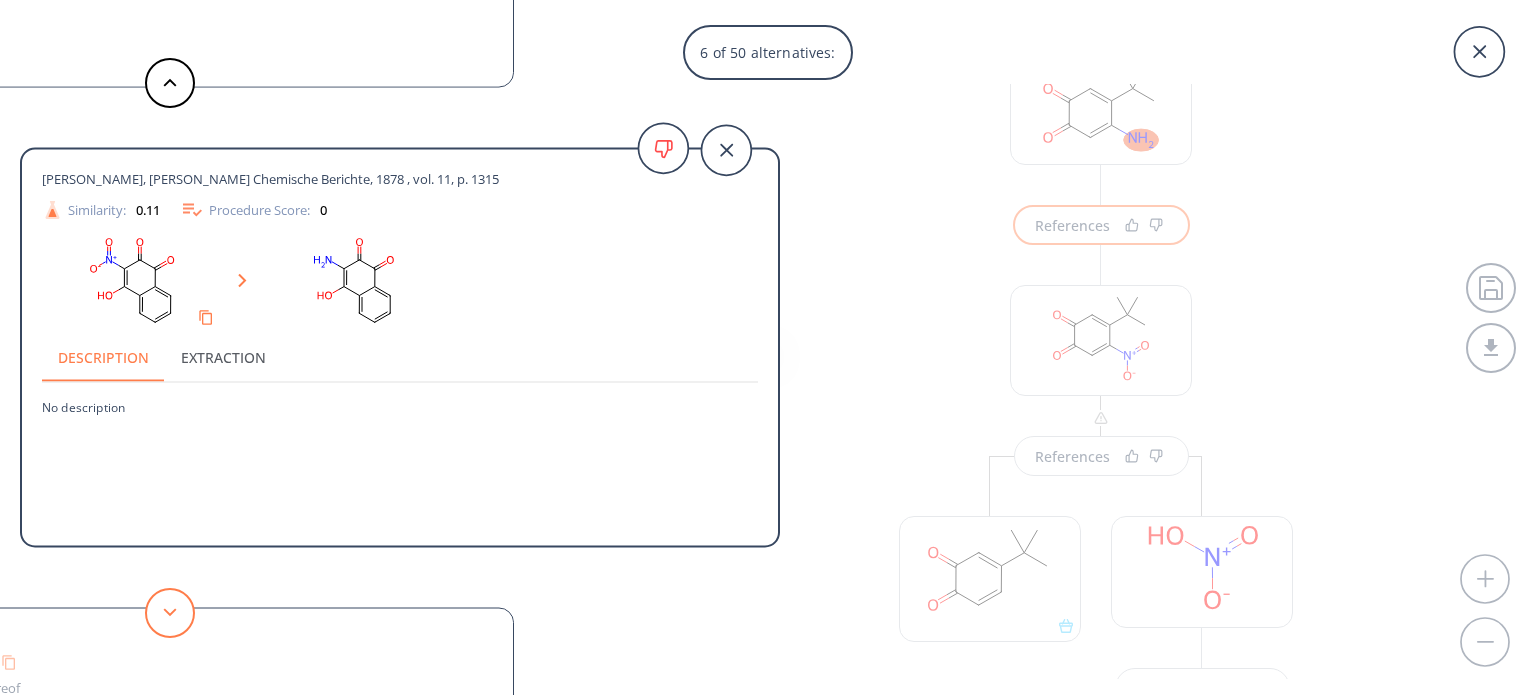 click at bounding box center [170, 613] 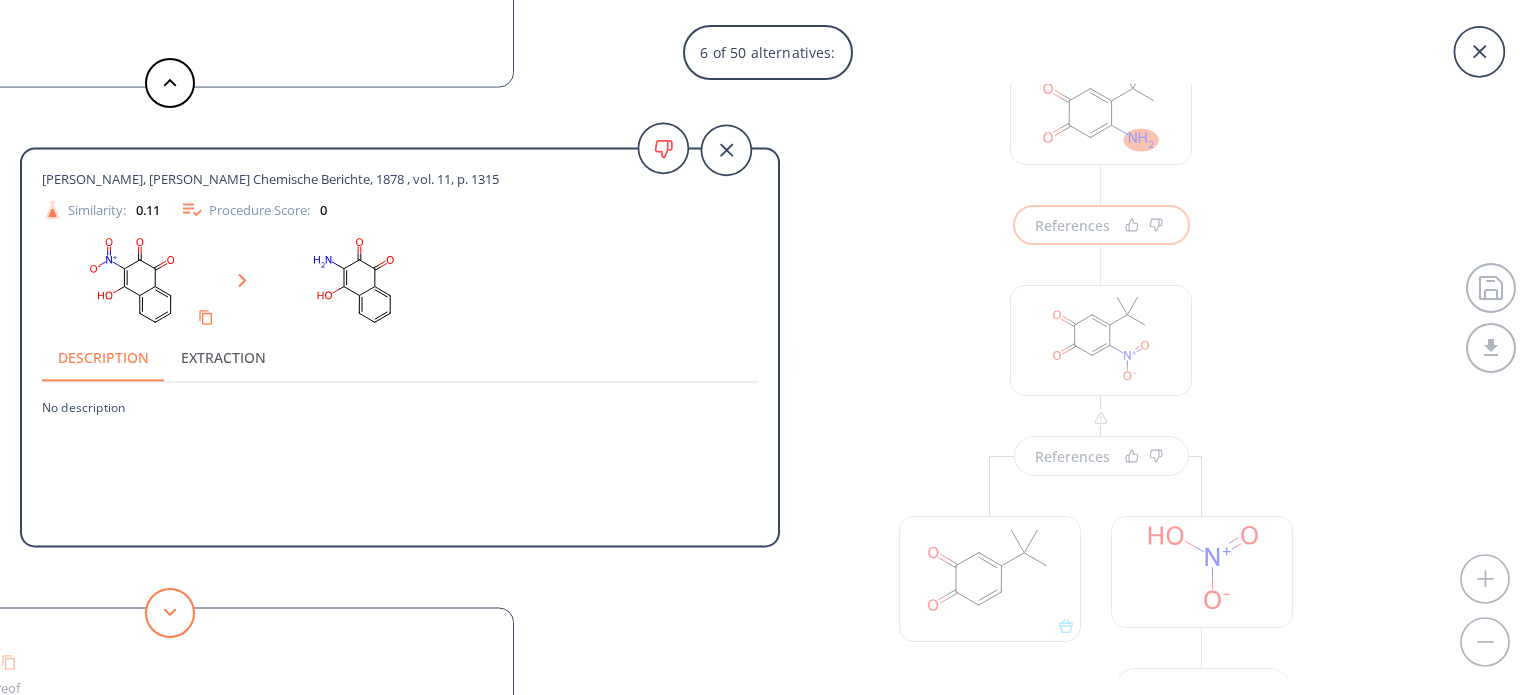 click at bounding box center [170, 613] 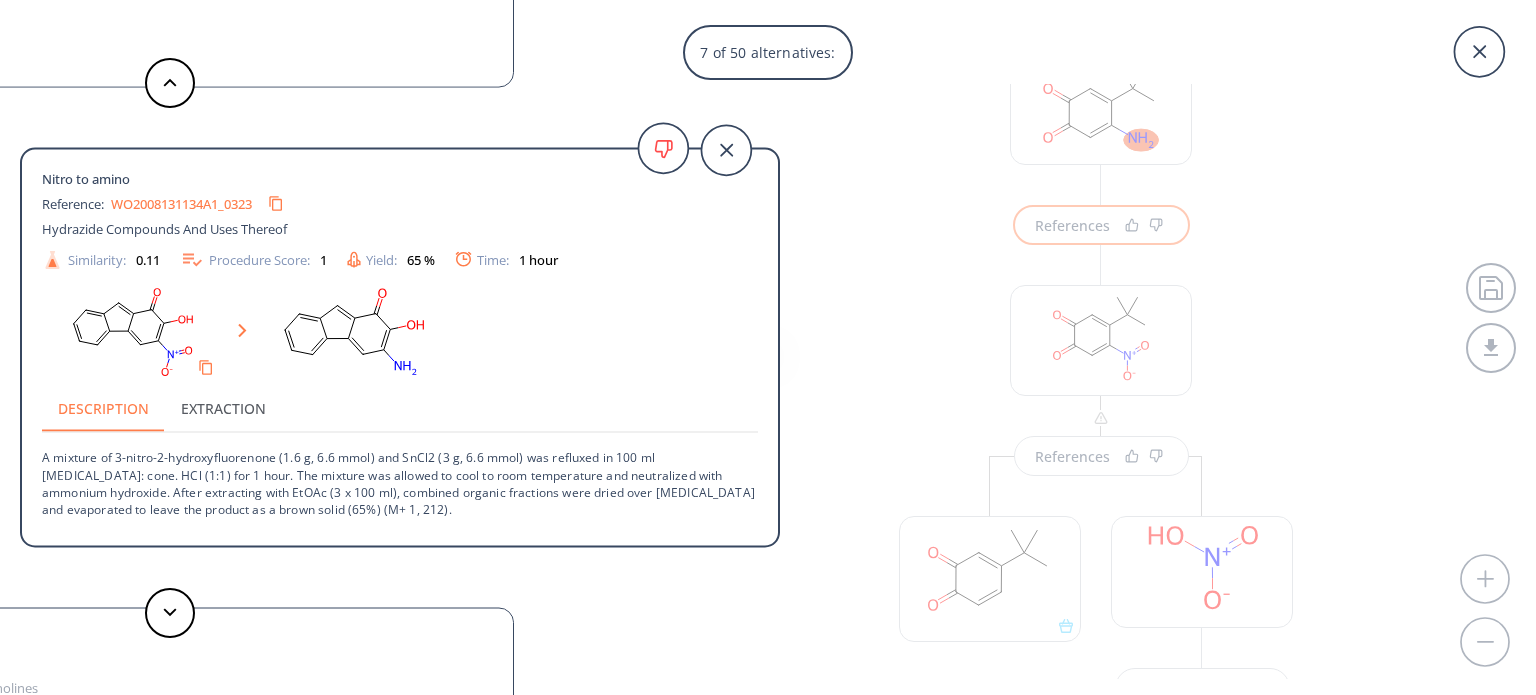 type 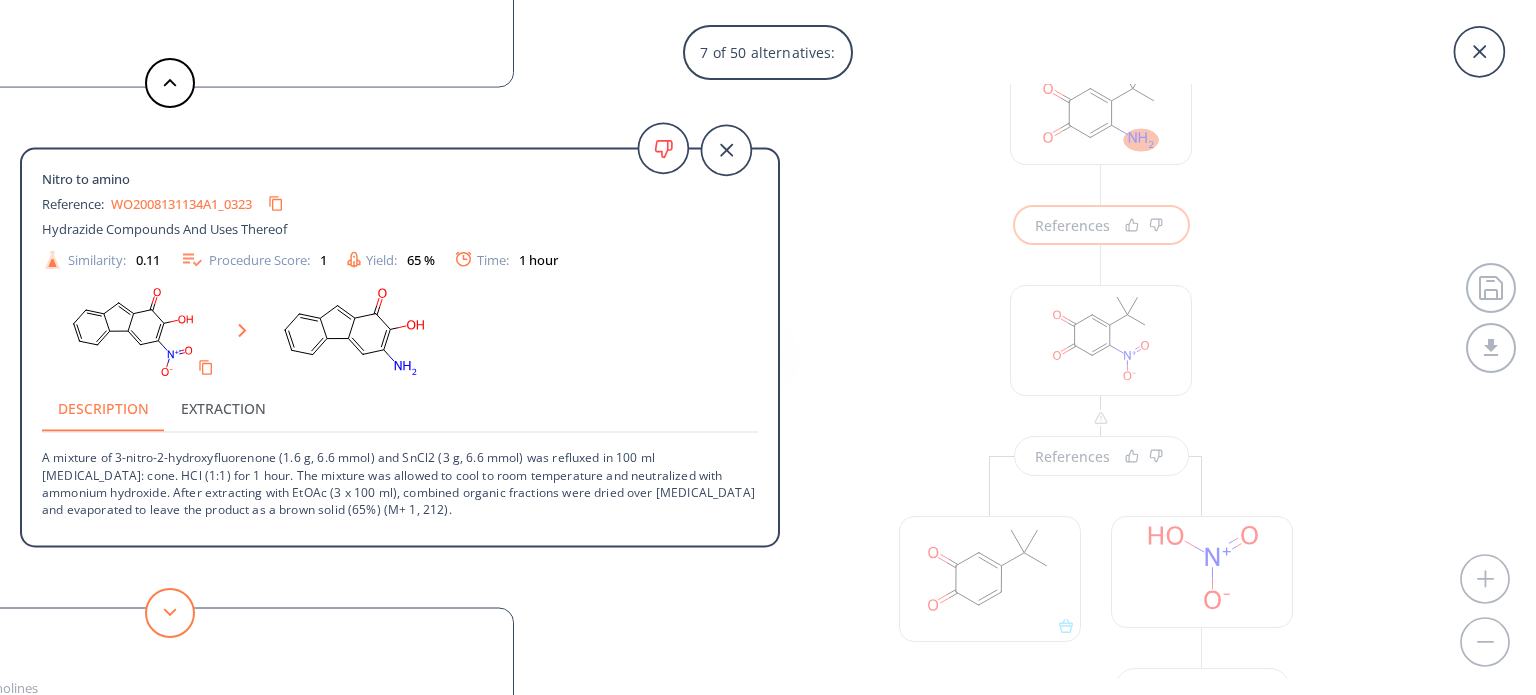 click 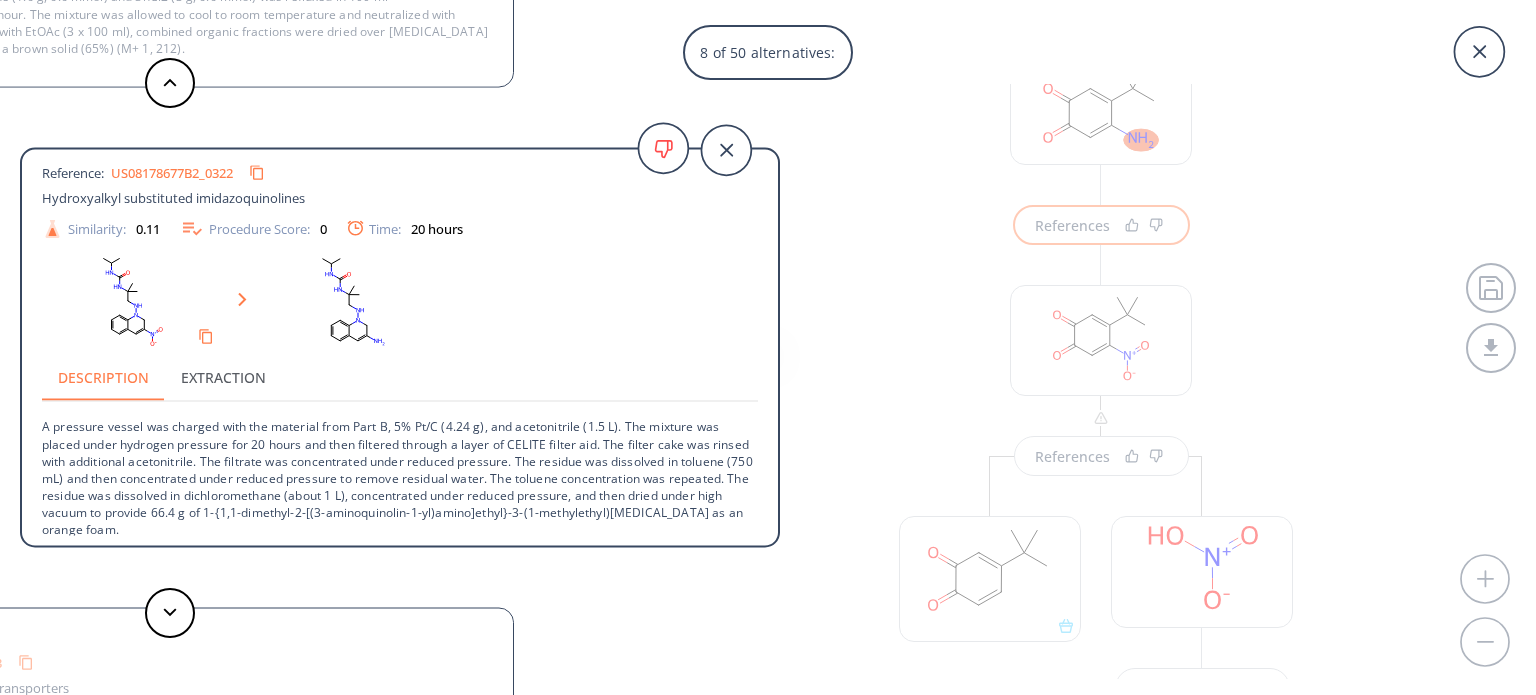 scroll, scrollTop: 36, scrollLeft: 0, axis: vertical 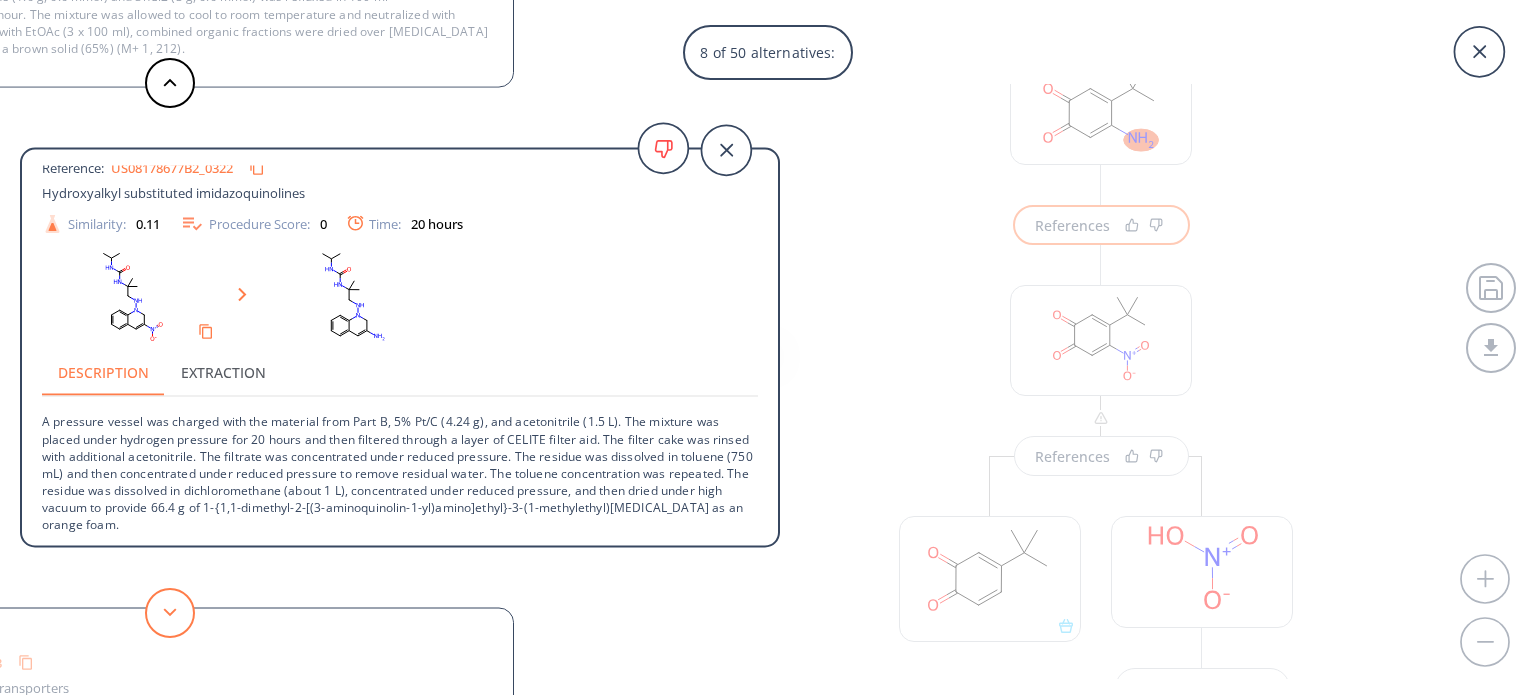 click at bounding box center [170, 613] 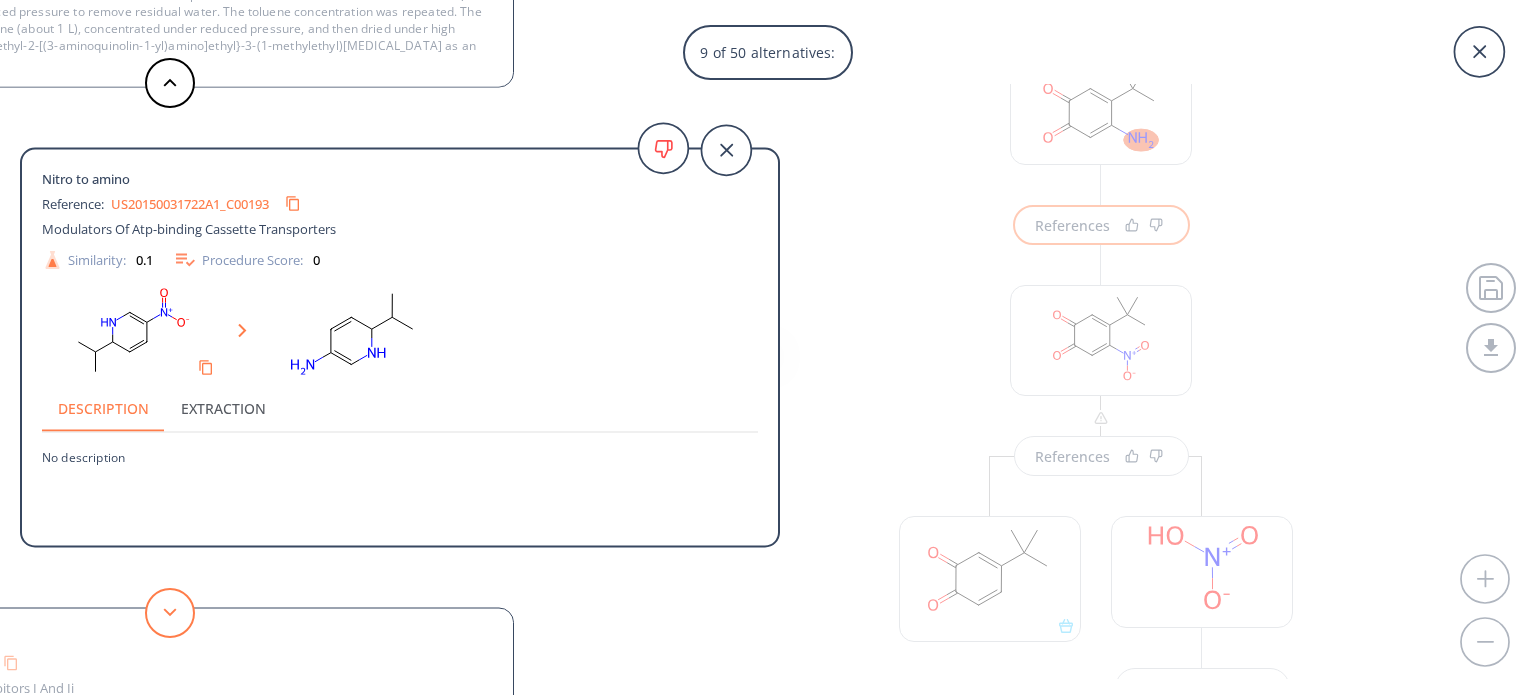 click at bounding box center (170, 613) 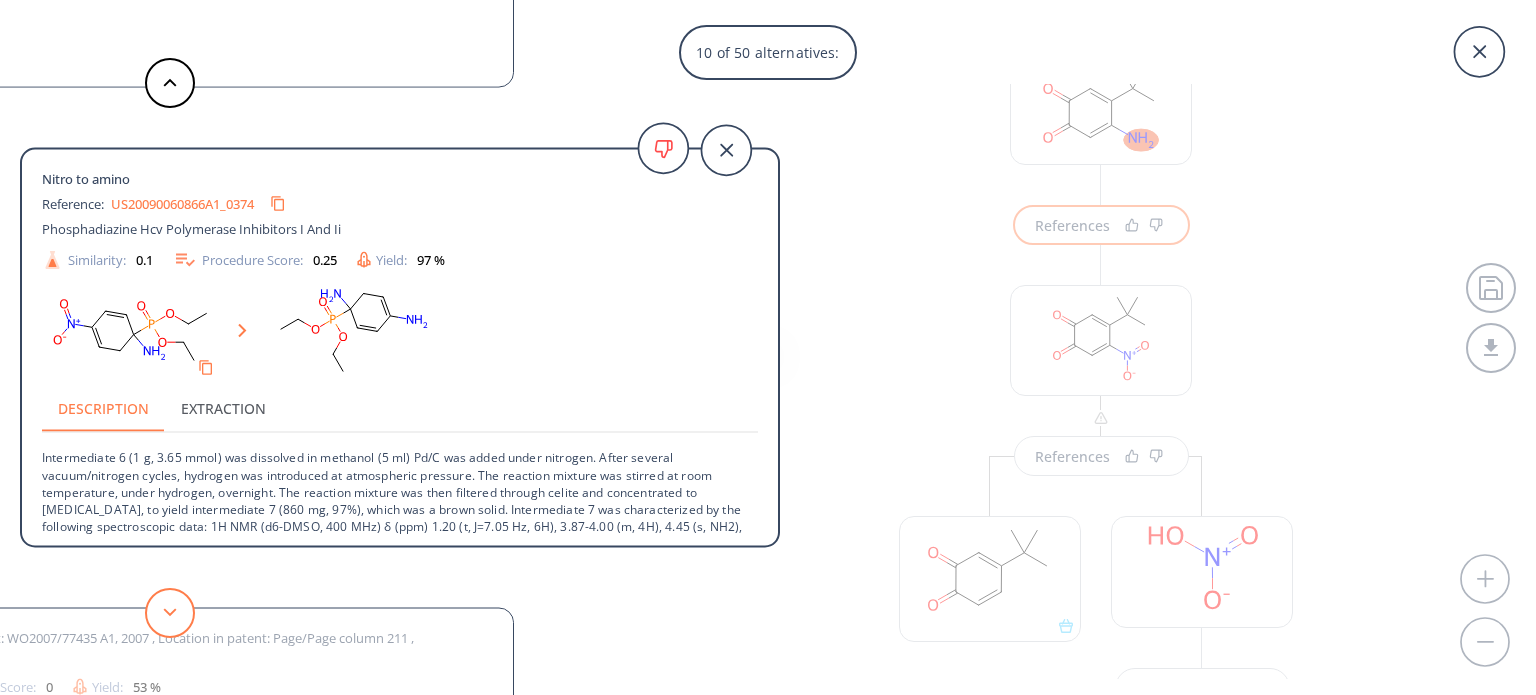click at bounding box center (170, 613) 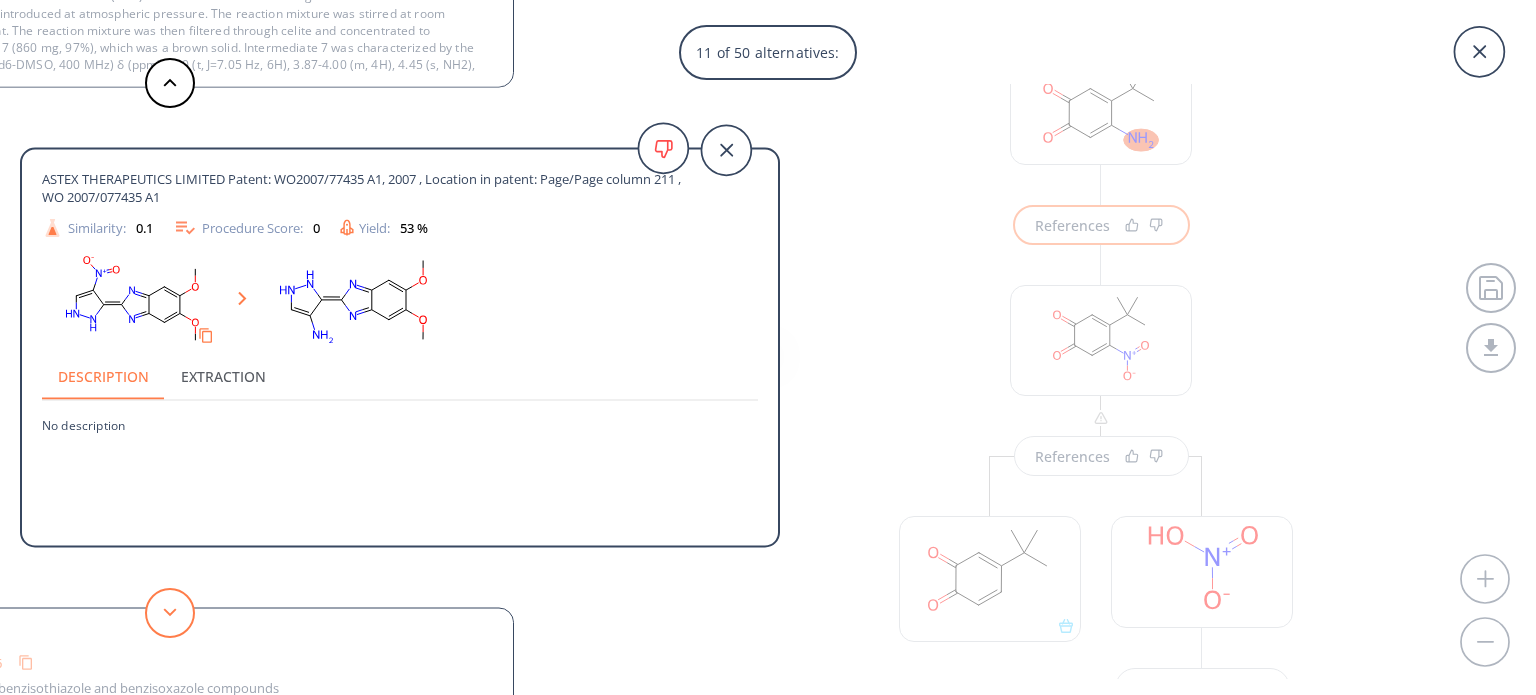 click at bounding box center (170, 613) 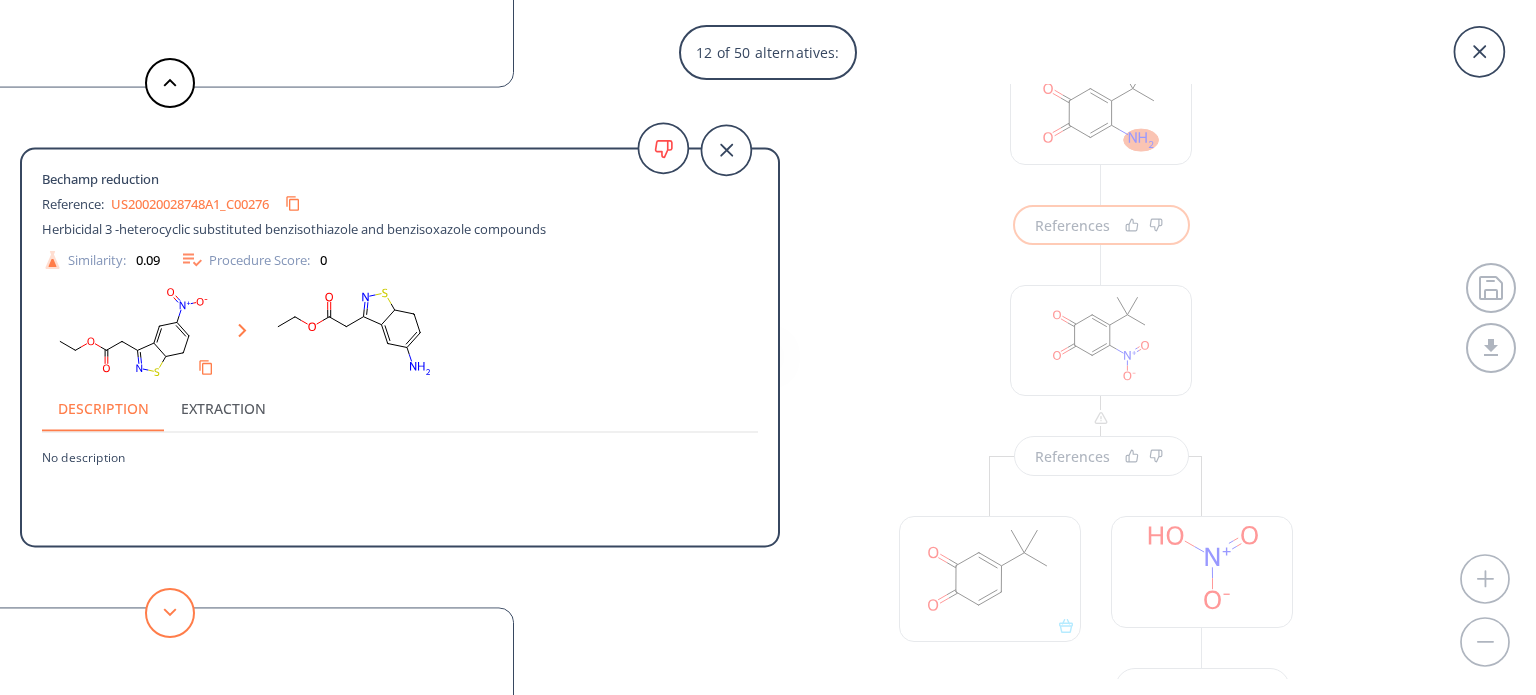 click at bounding box center (170, 613) 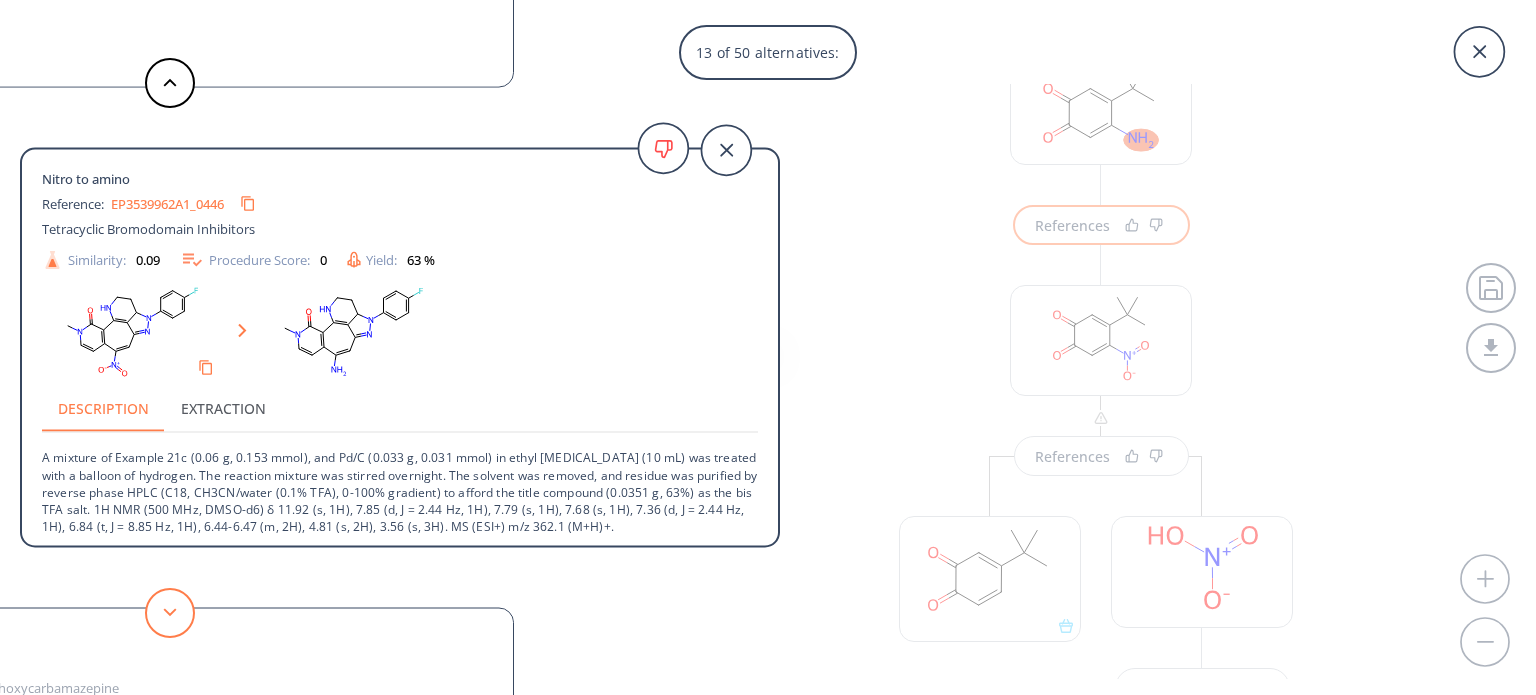 click at bounding box center [170, 613] 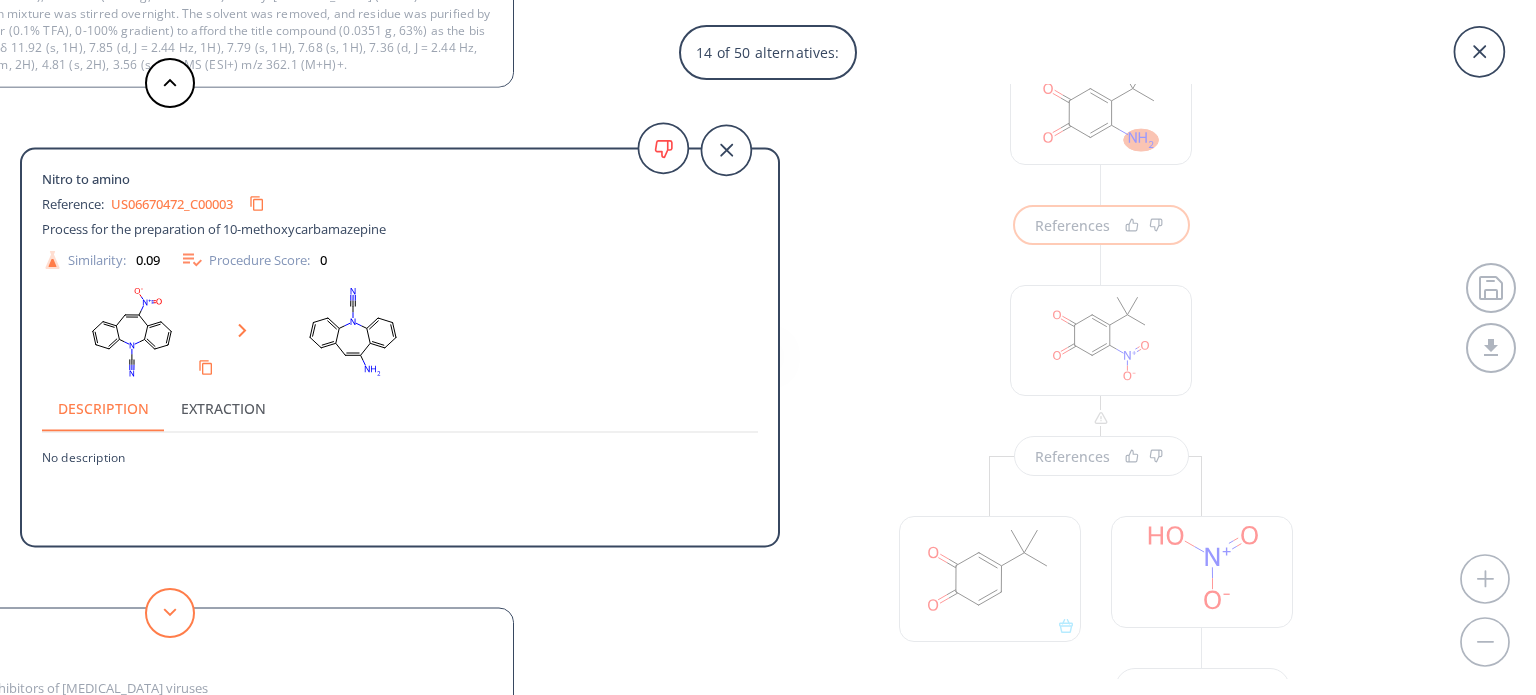 click at bounding box center (170, 613) 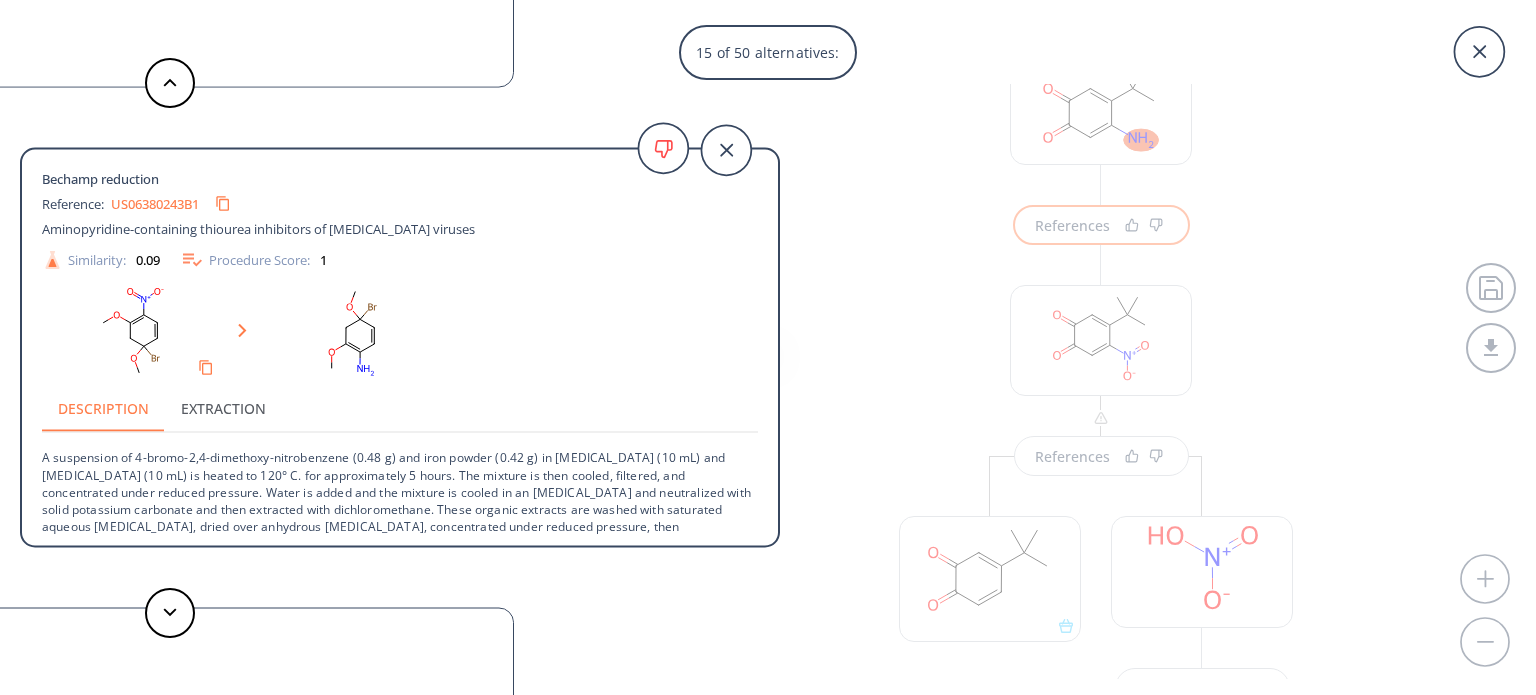 scroll, scrollTop: 20, scrollLeft: 0, axis: vertical 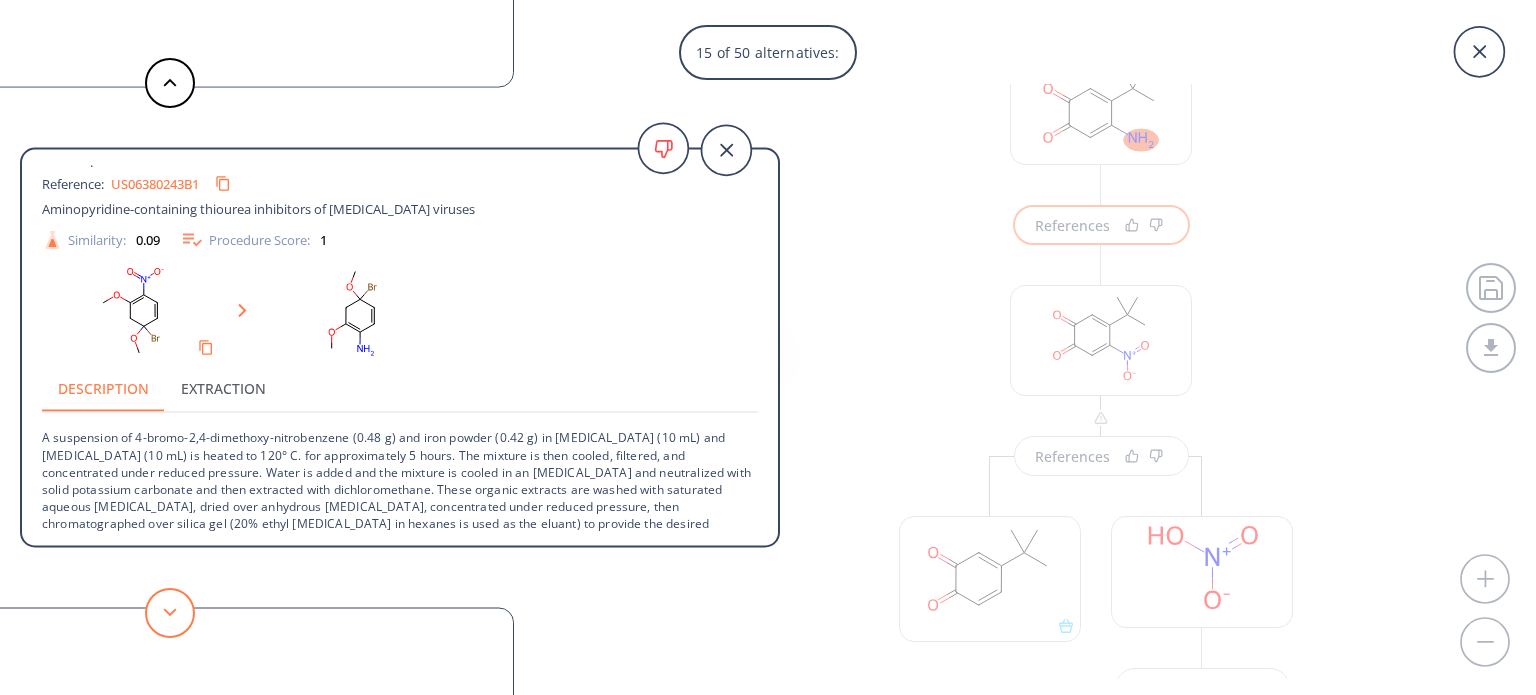 click 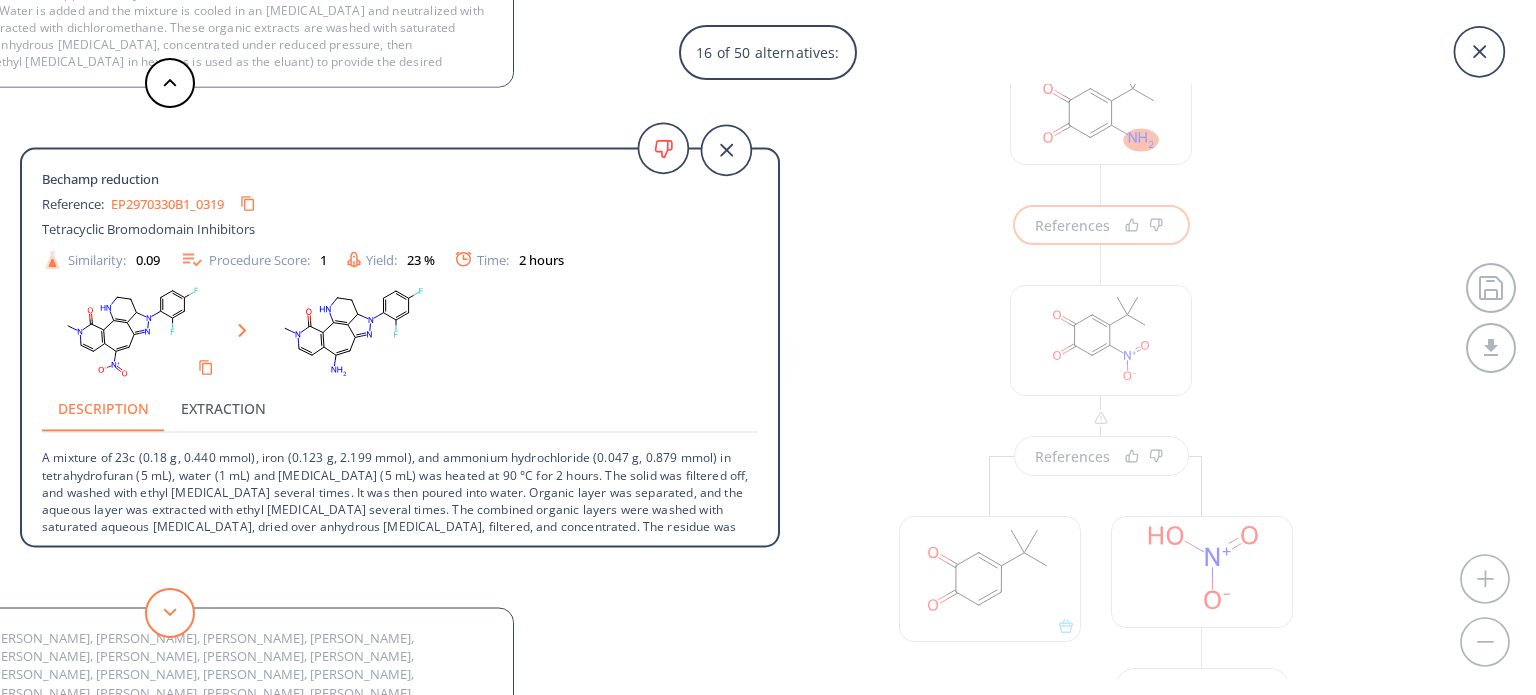 click 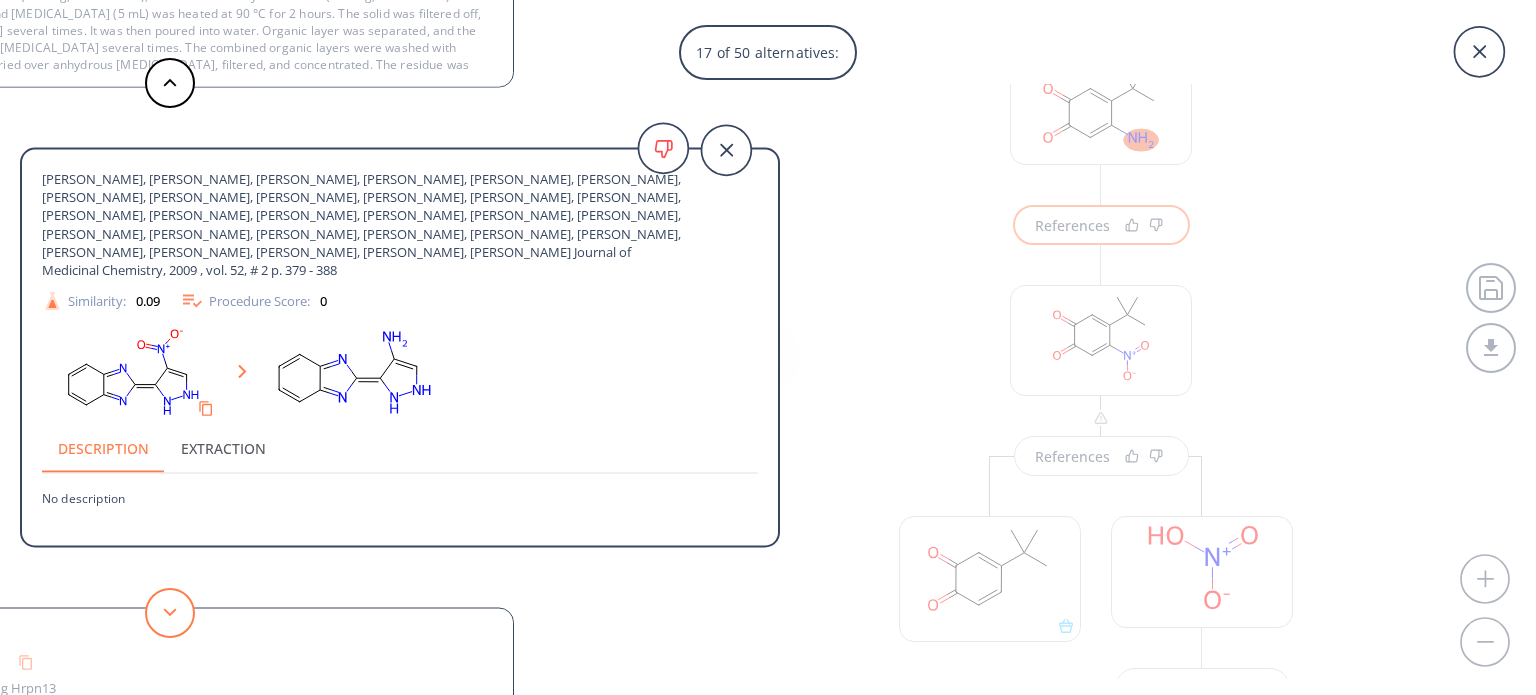 click 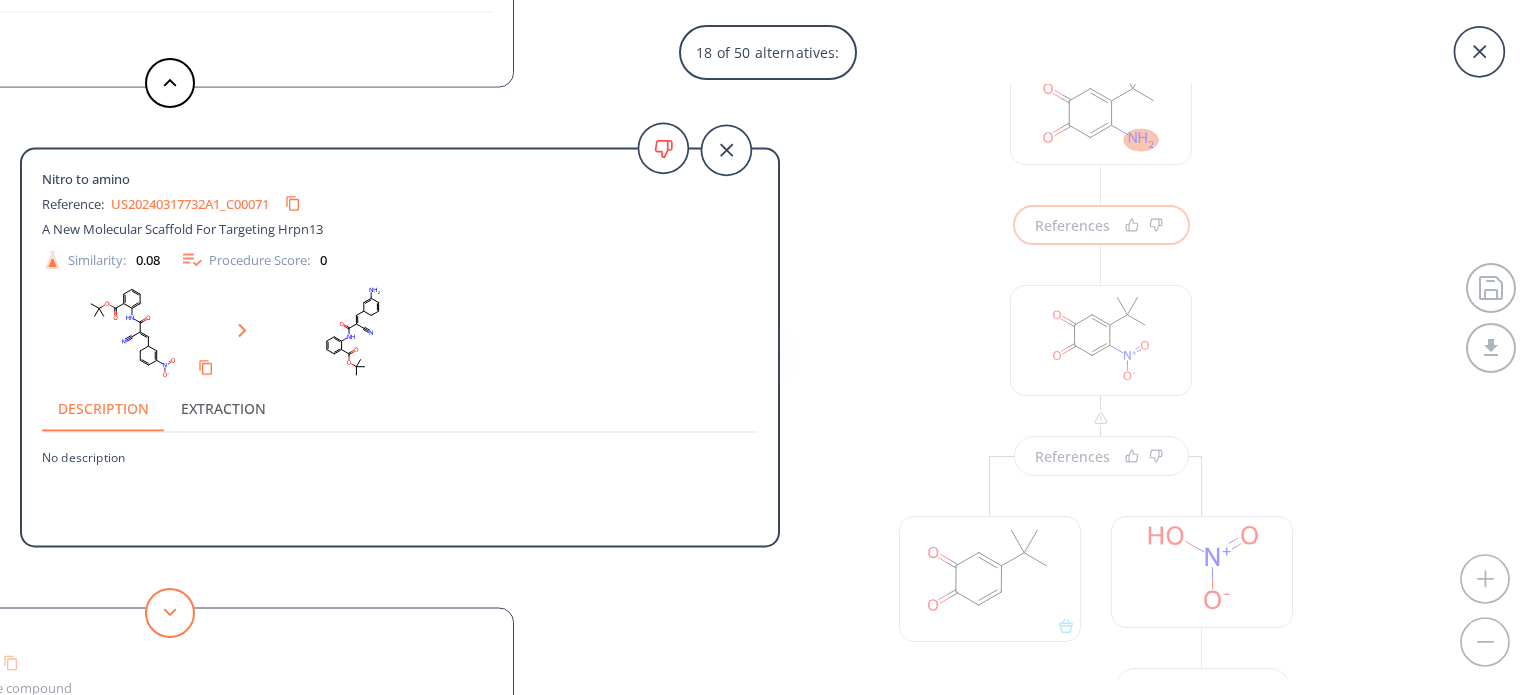 click 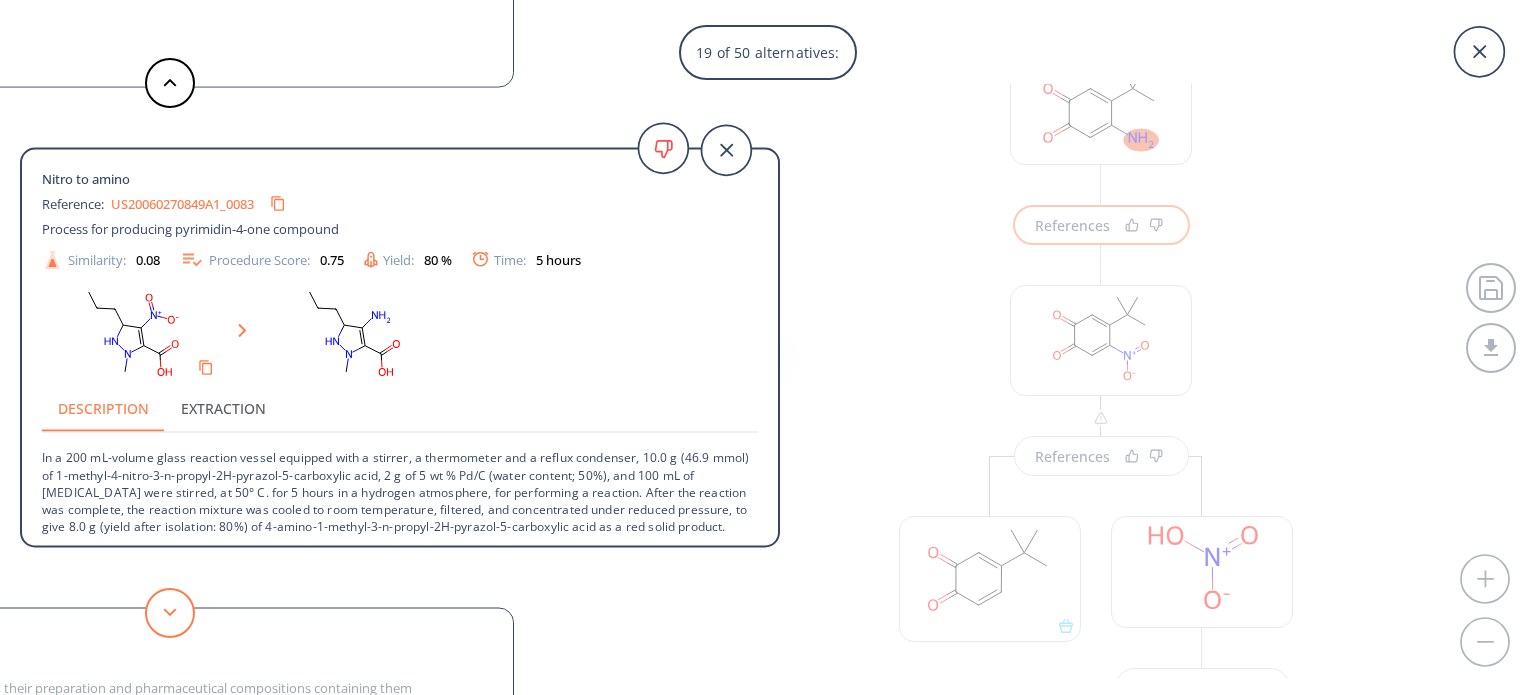 click 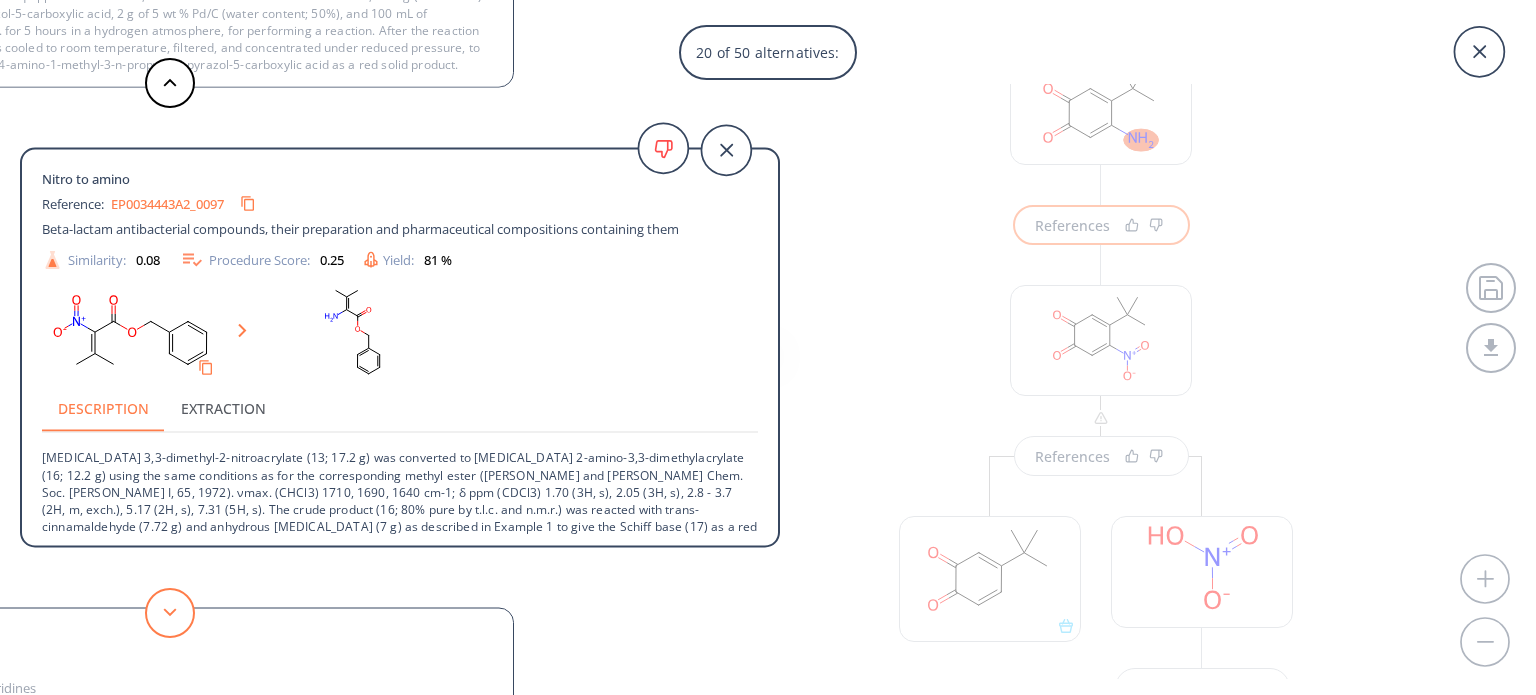 click 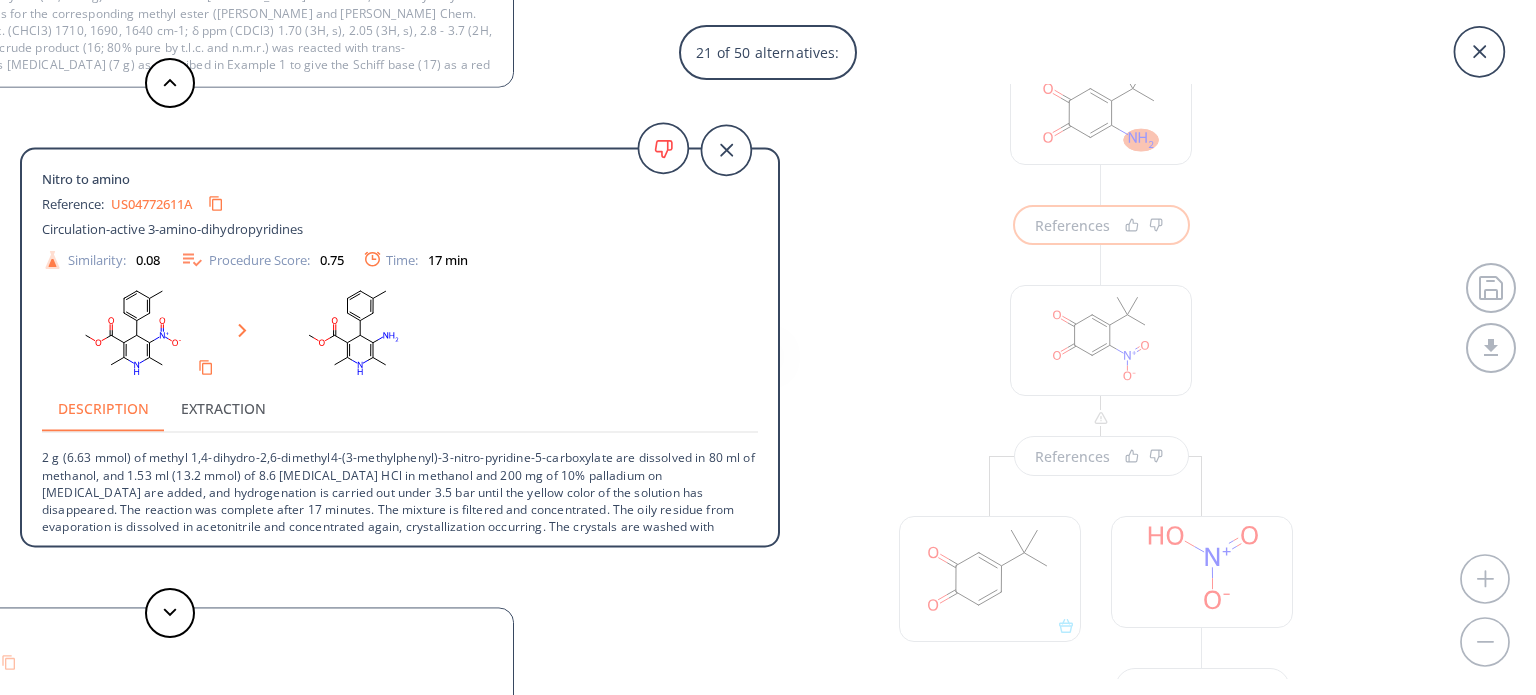 scroll, scrollTop: 20, scrollLeft: 0, axis: vertical 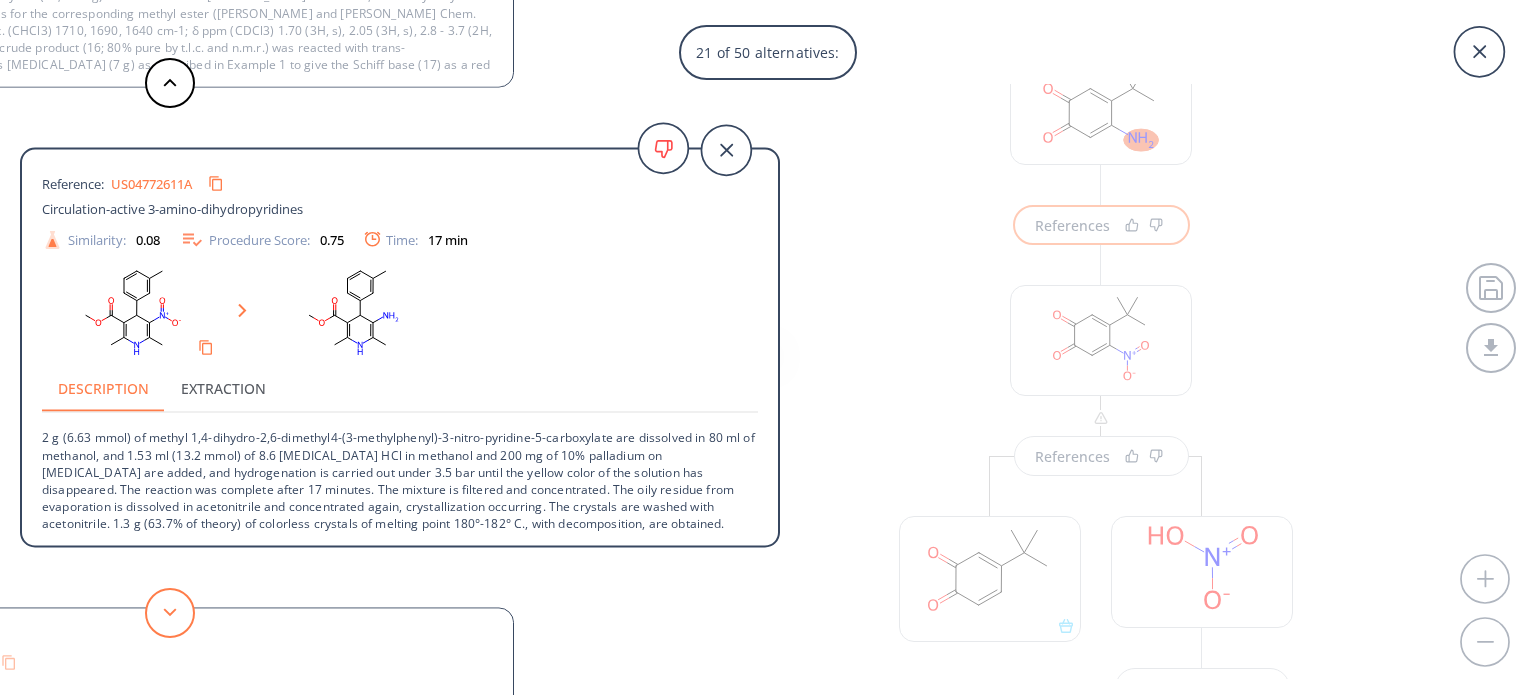 click at bounding box center [170, 613] 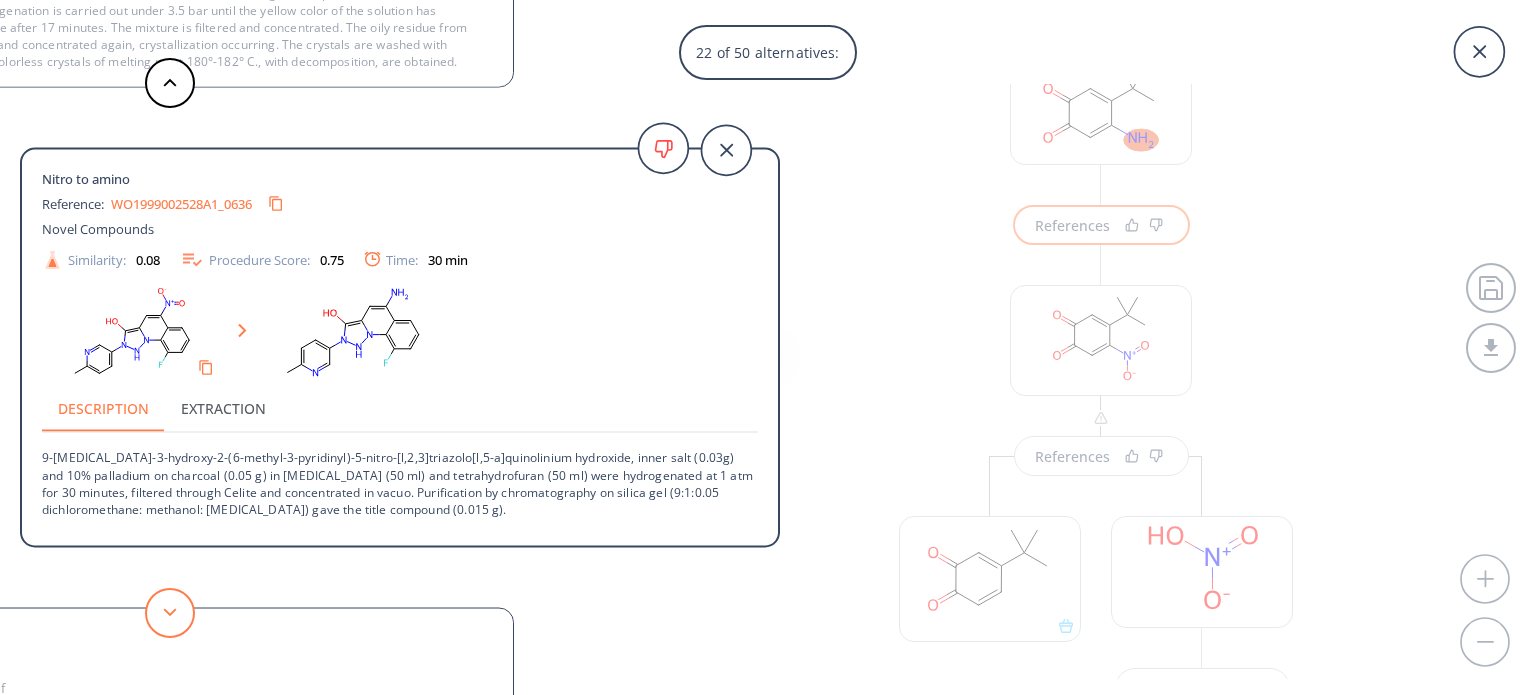 click at bounding box center [170, 613] 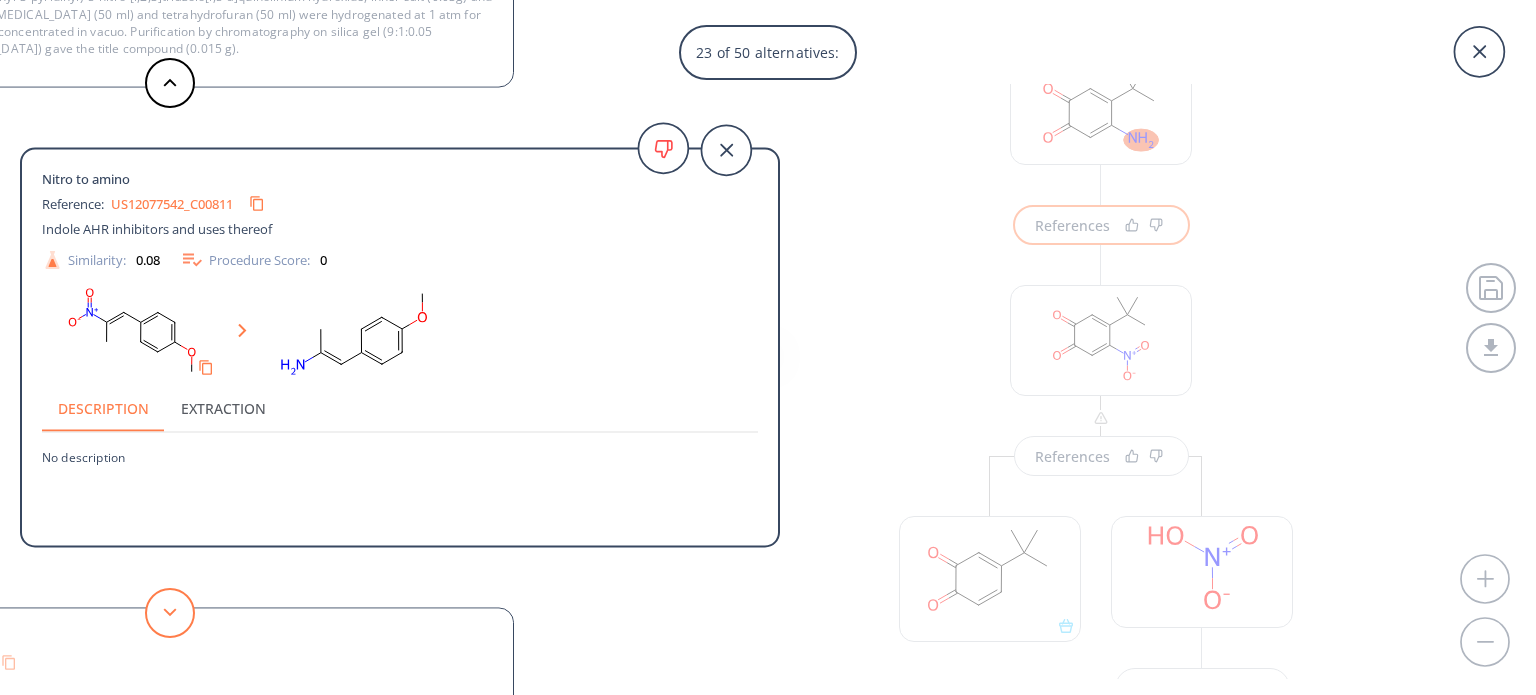 click at bounding box center [170, 613] 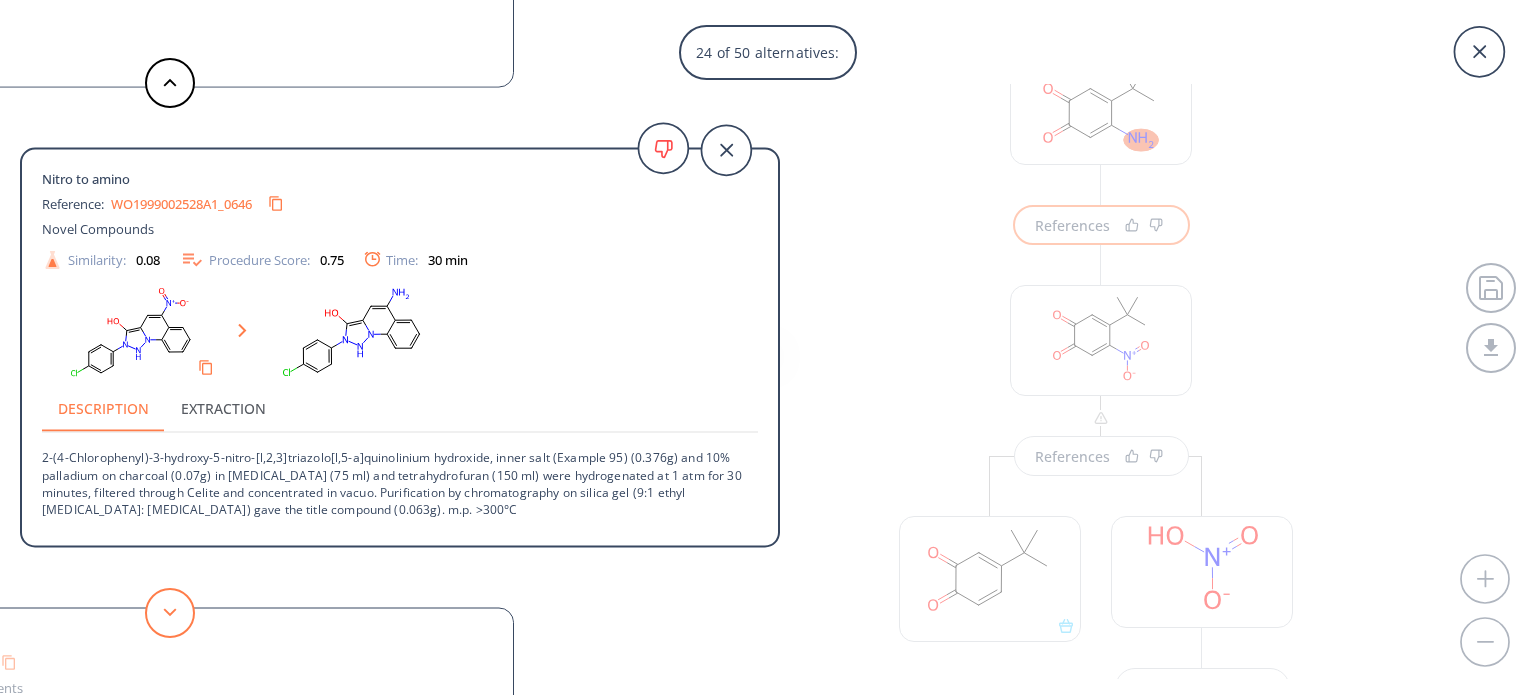 click at bounding box center (170, 613) 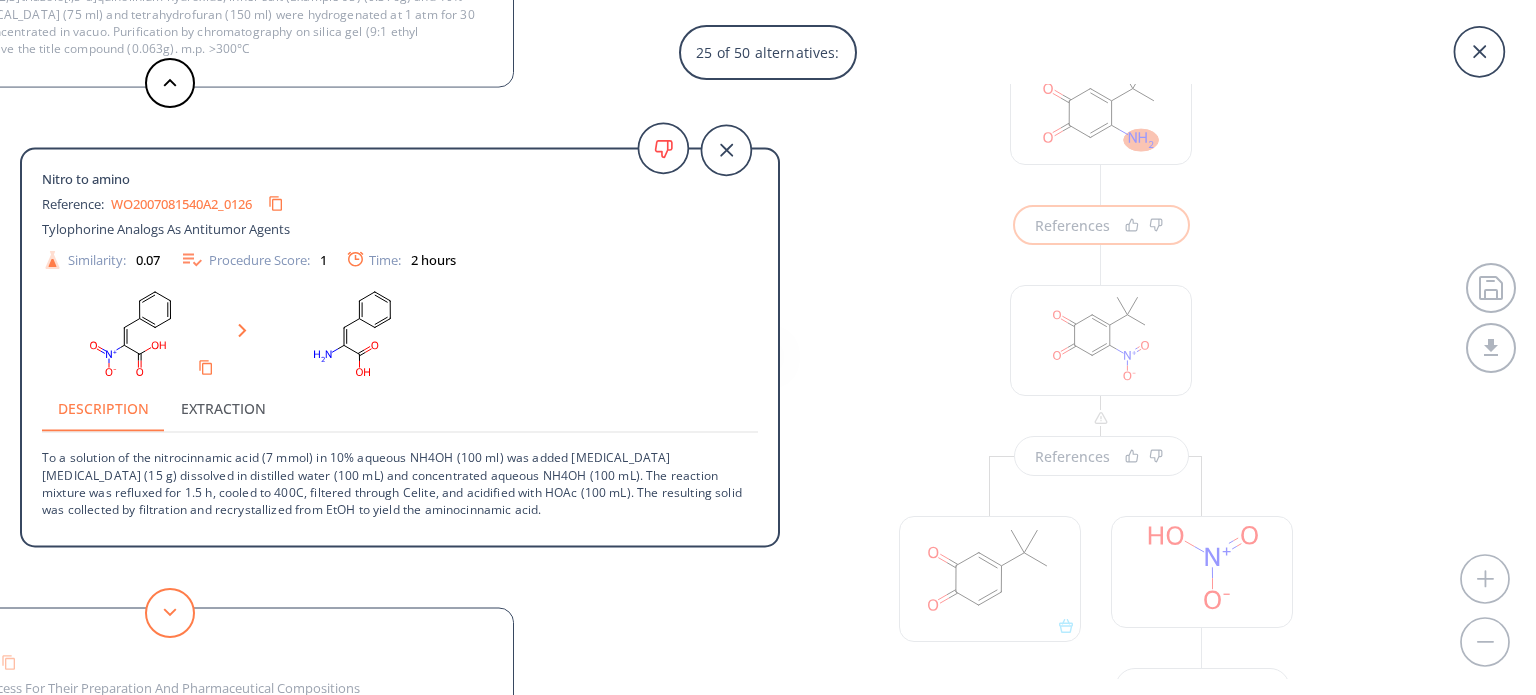 click at bounding box center (170, 613) 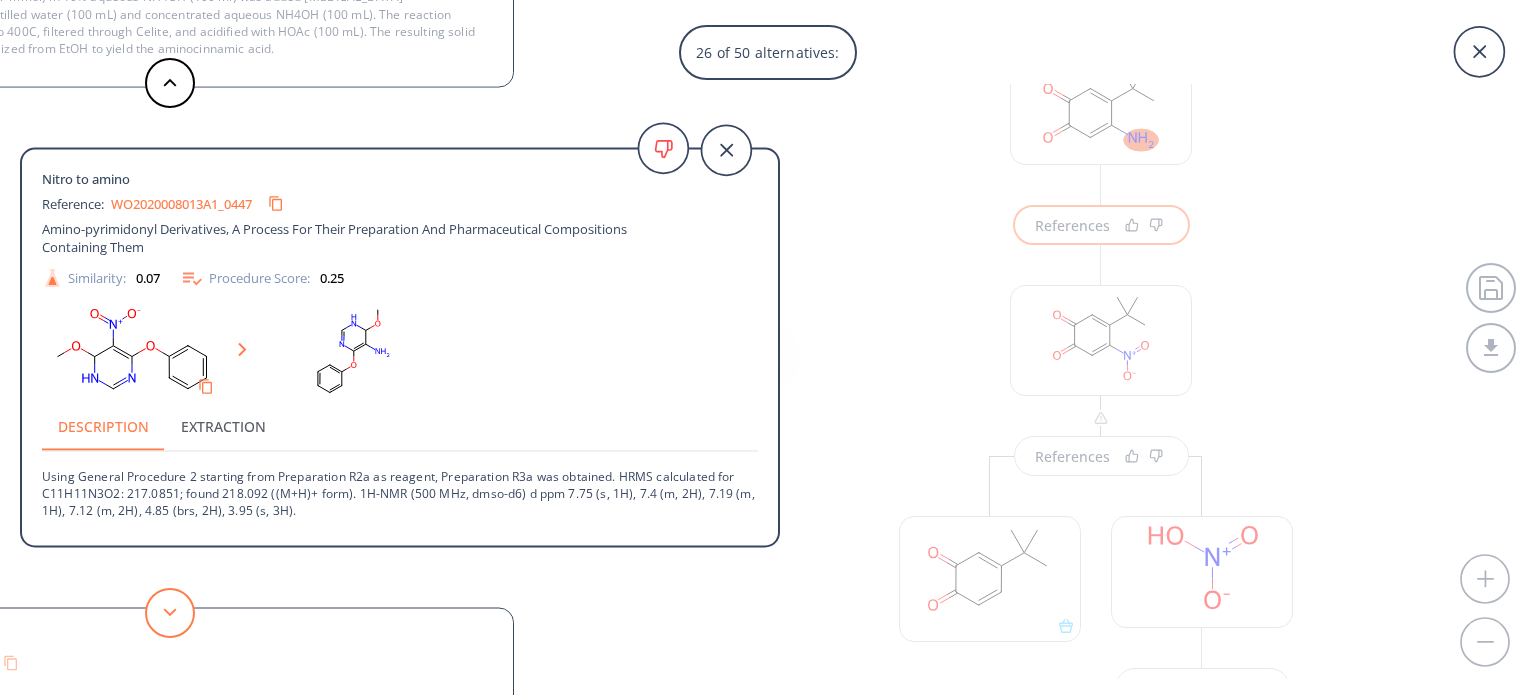 click at bounding box center (170, 613) 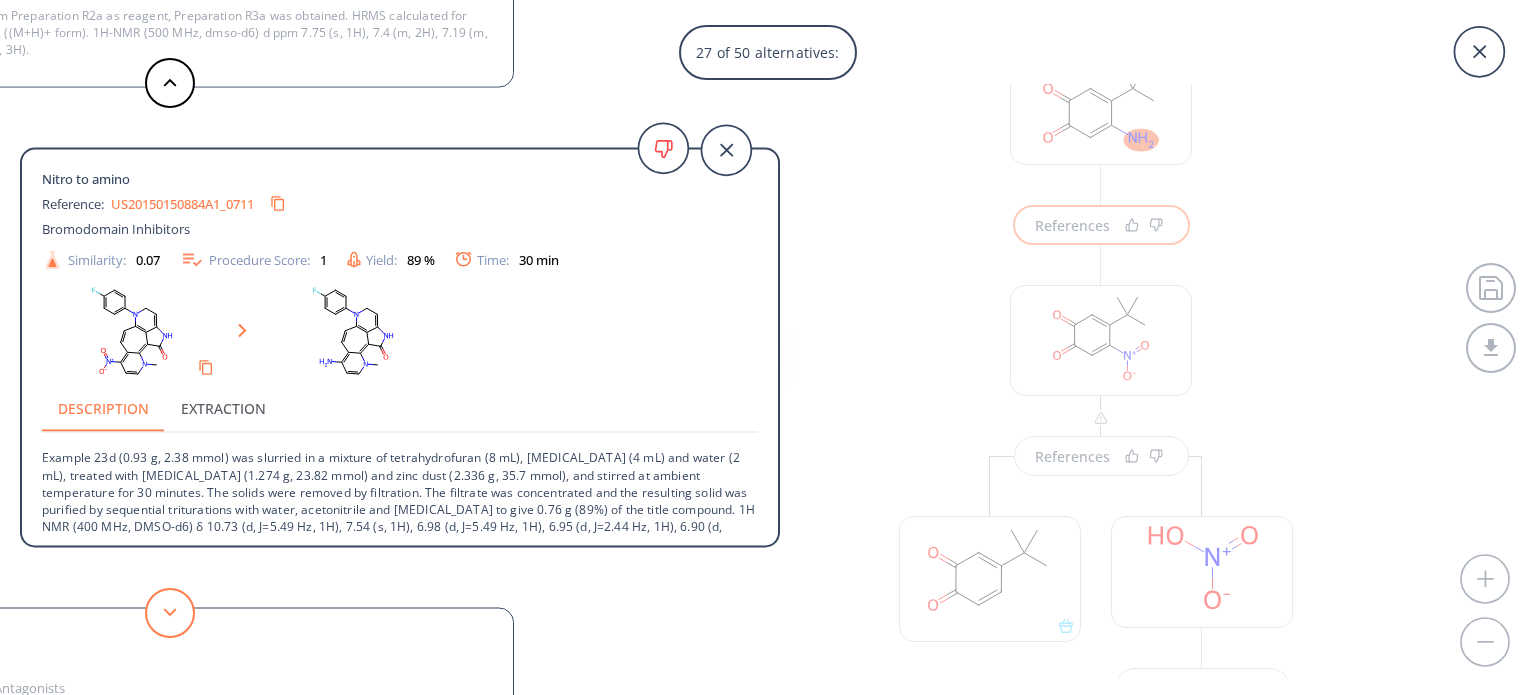 click at bounding box center [170, 613] 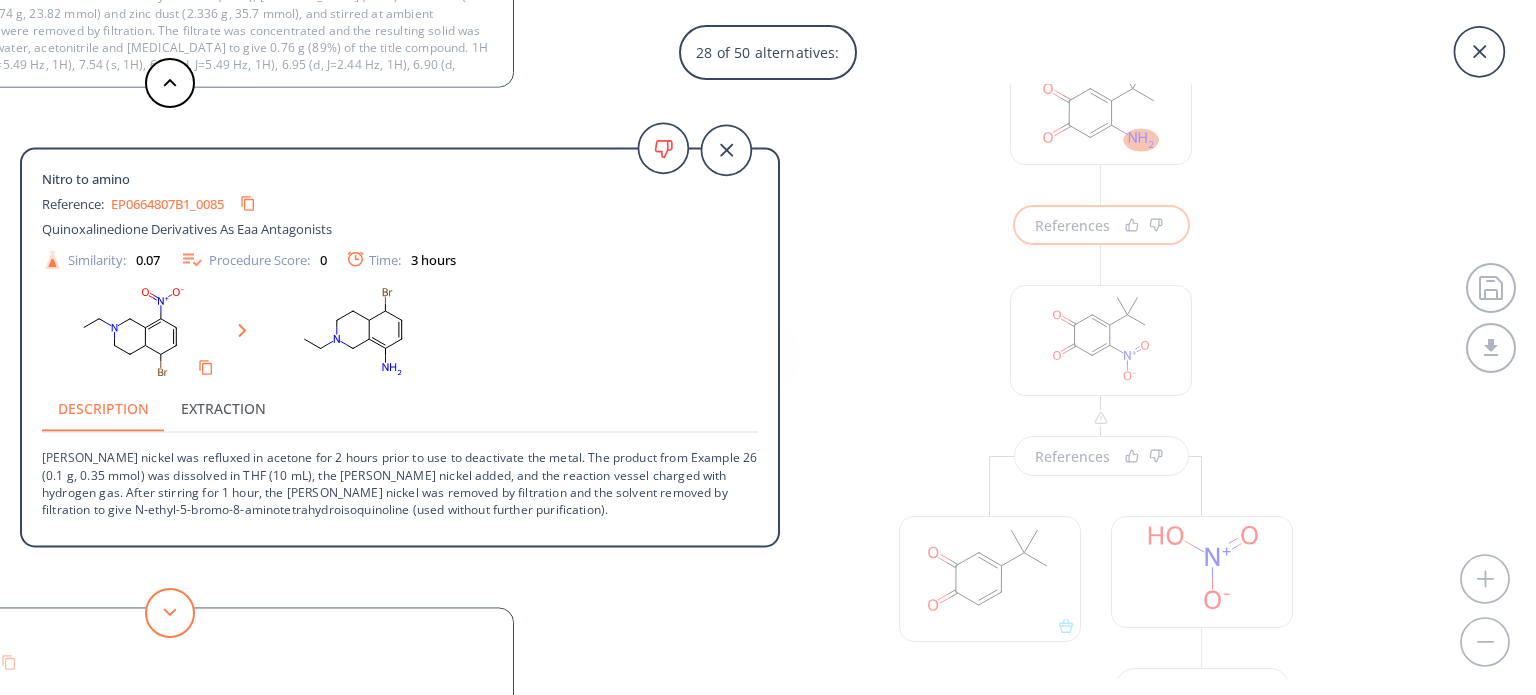 click at bounding box center [170, 613] 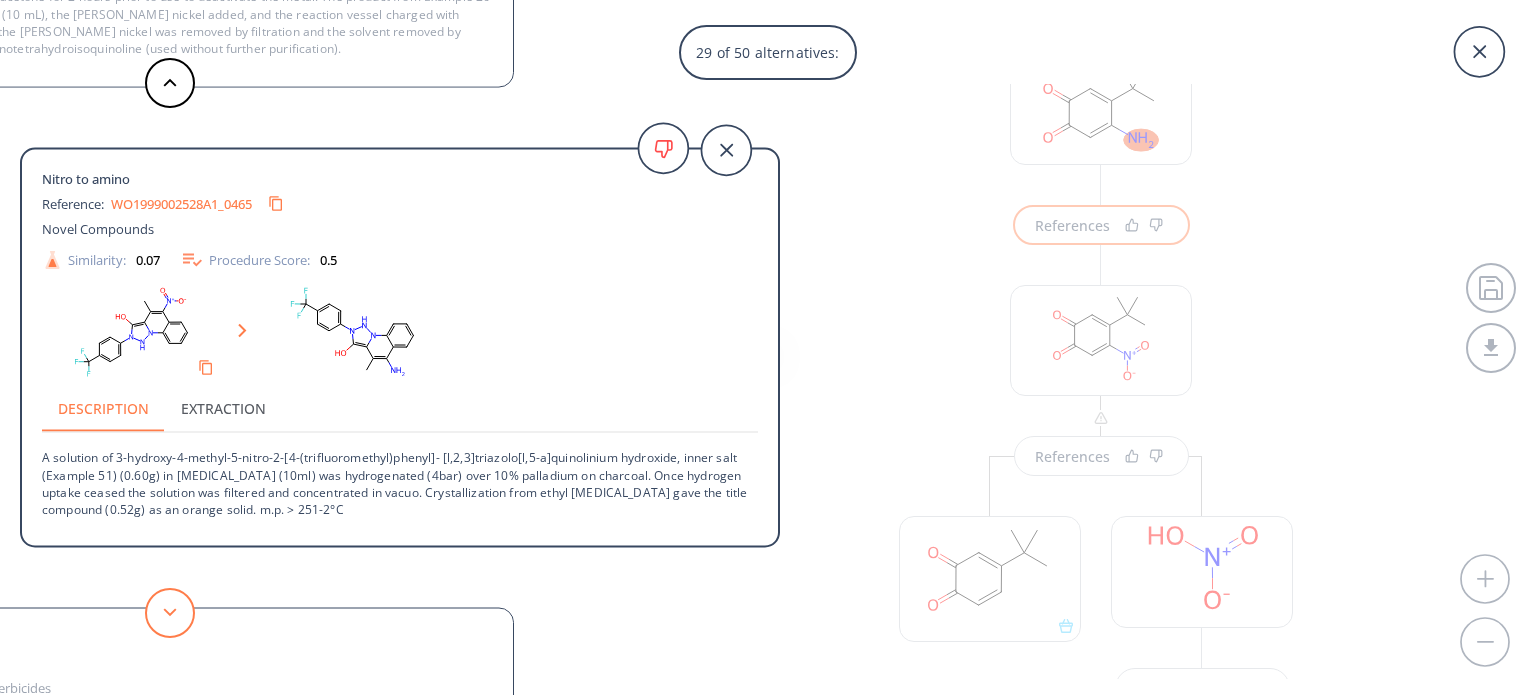 click at bounding box center (170, 613) 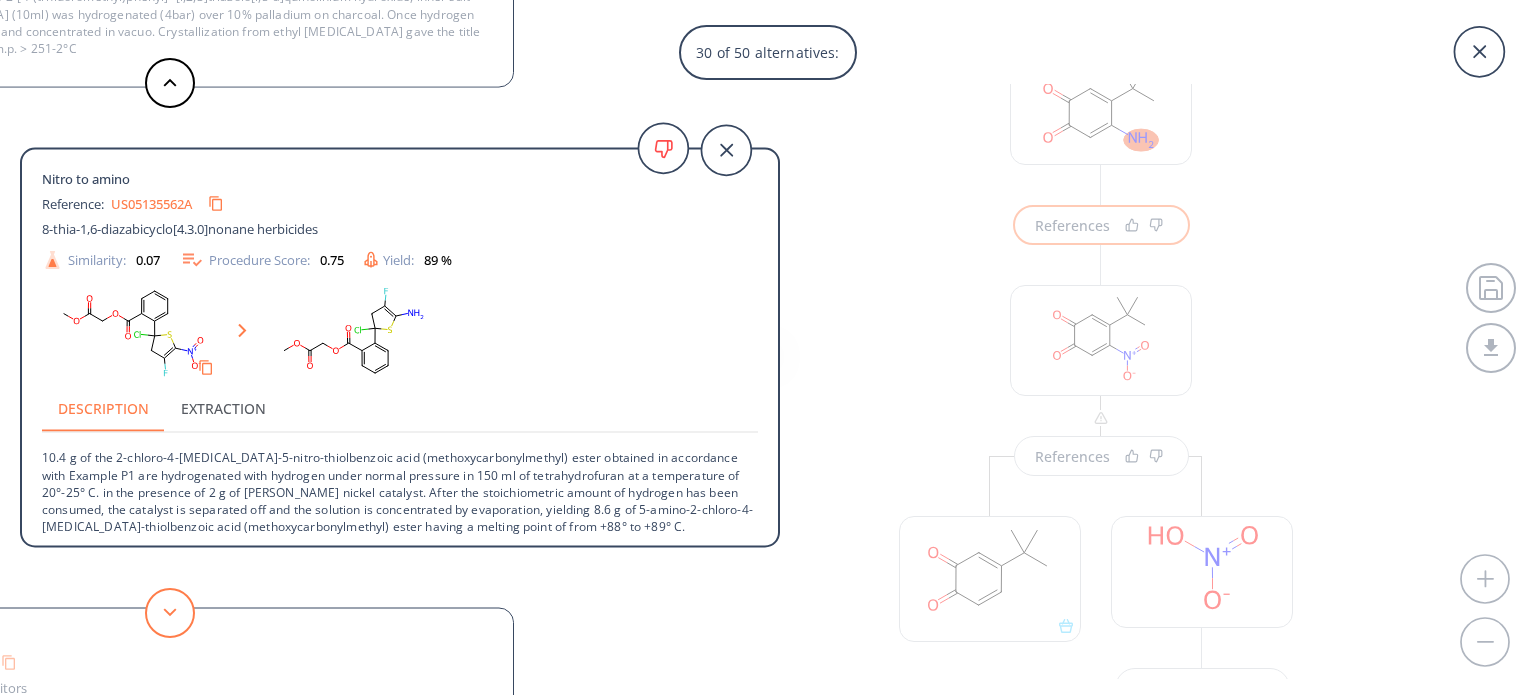 click 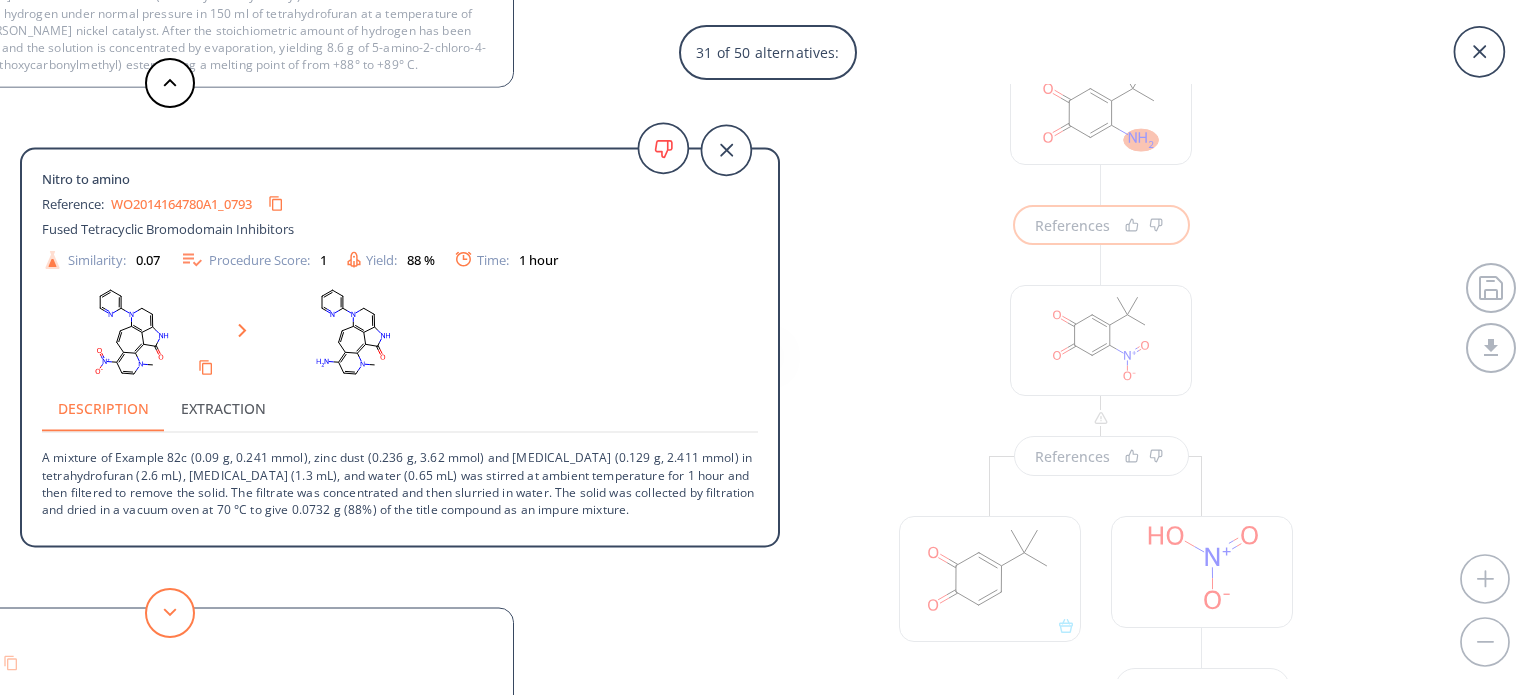click 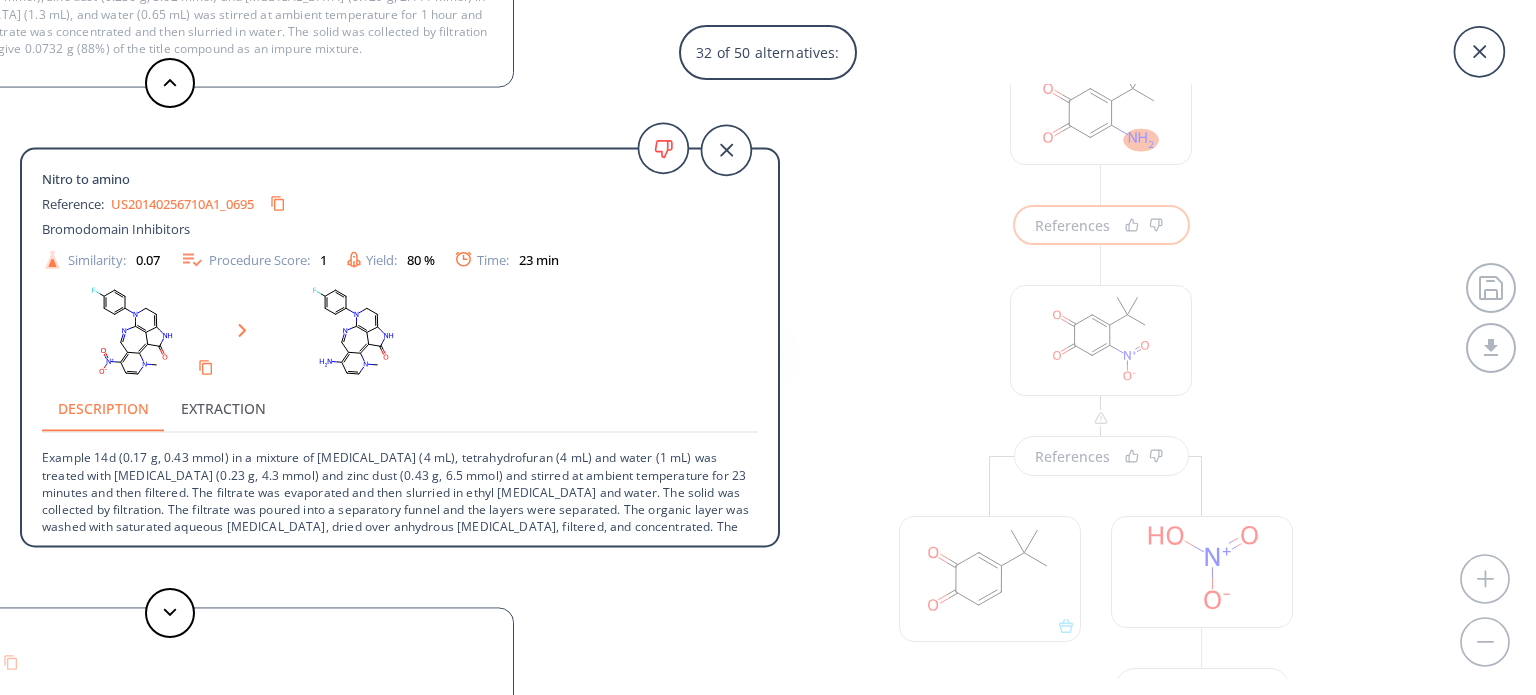 scroll, scrollTop: 54, scrollLeft: 0, axis: vertical 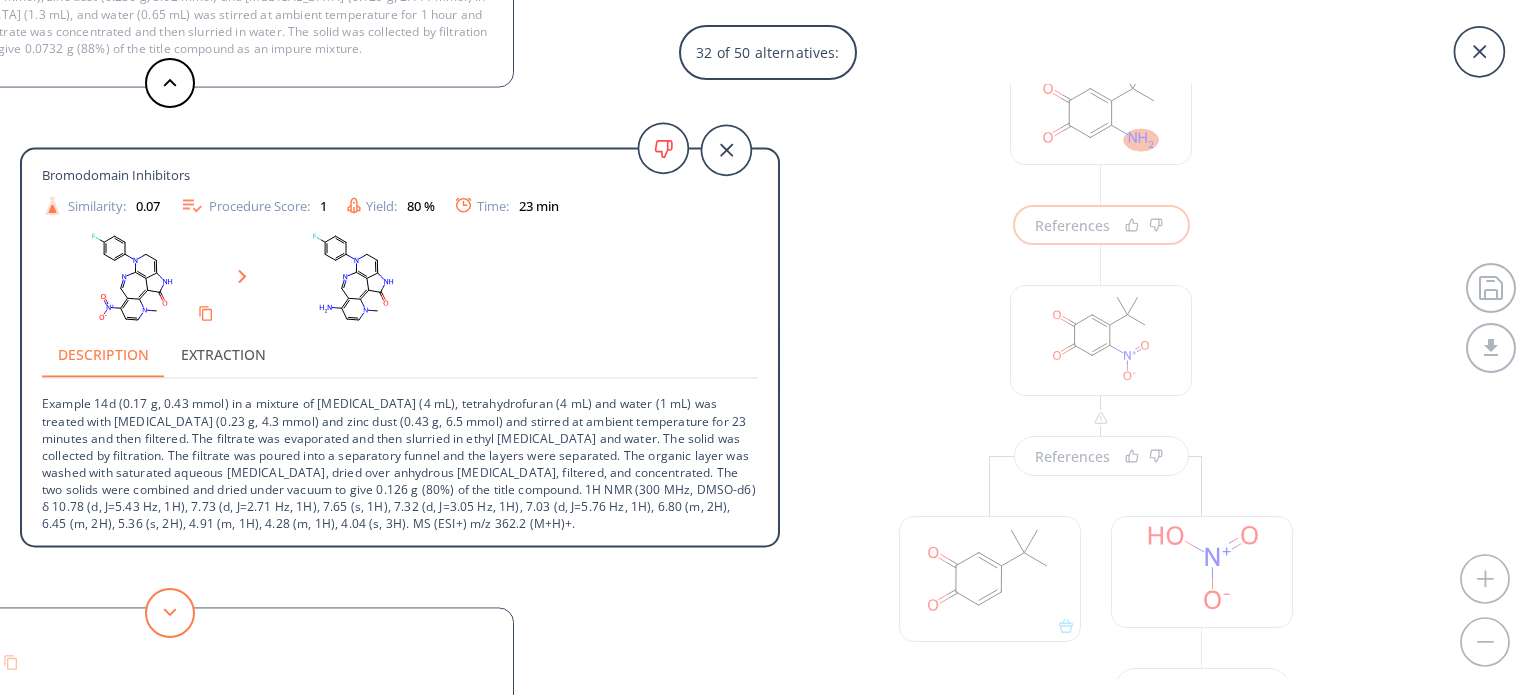 click at bounding box center [170, 613] 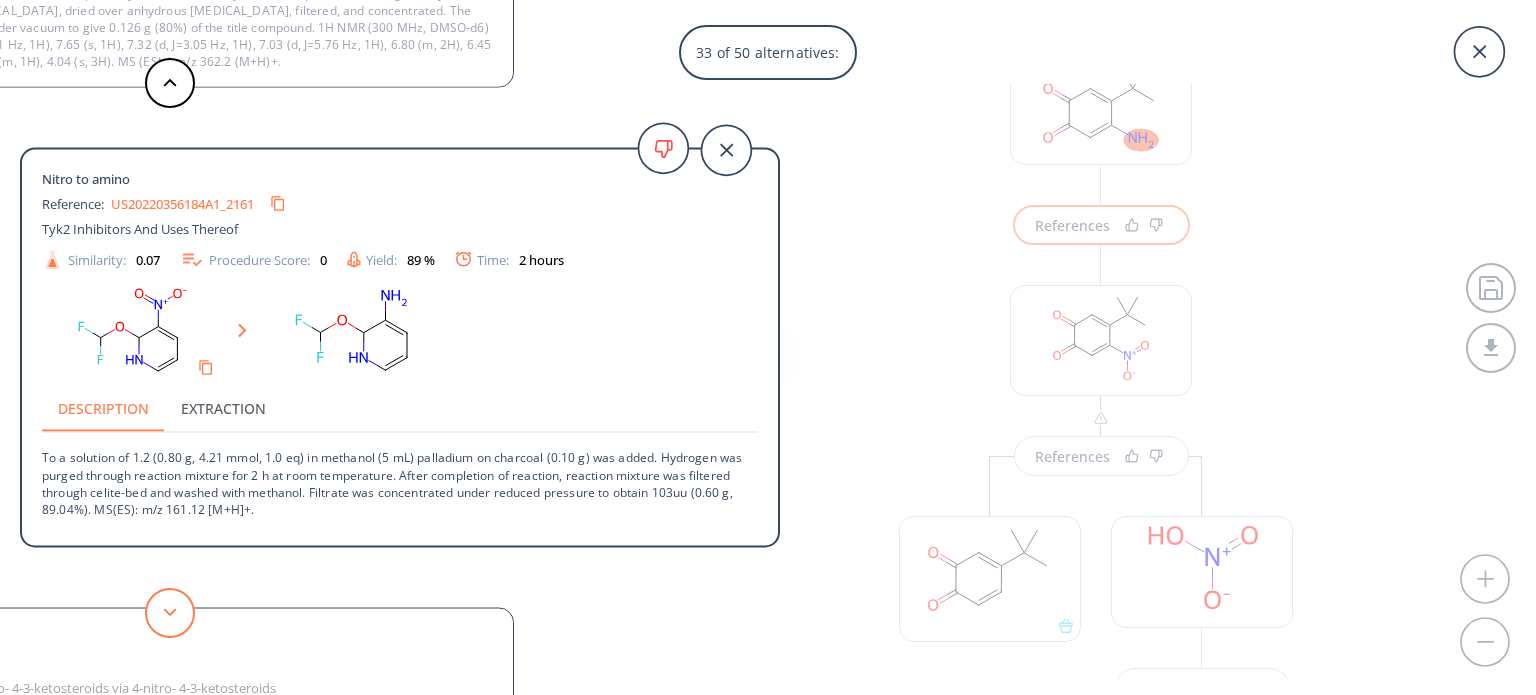 click at bounding box center [170, 613] 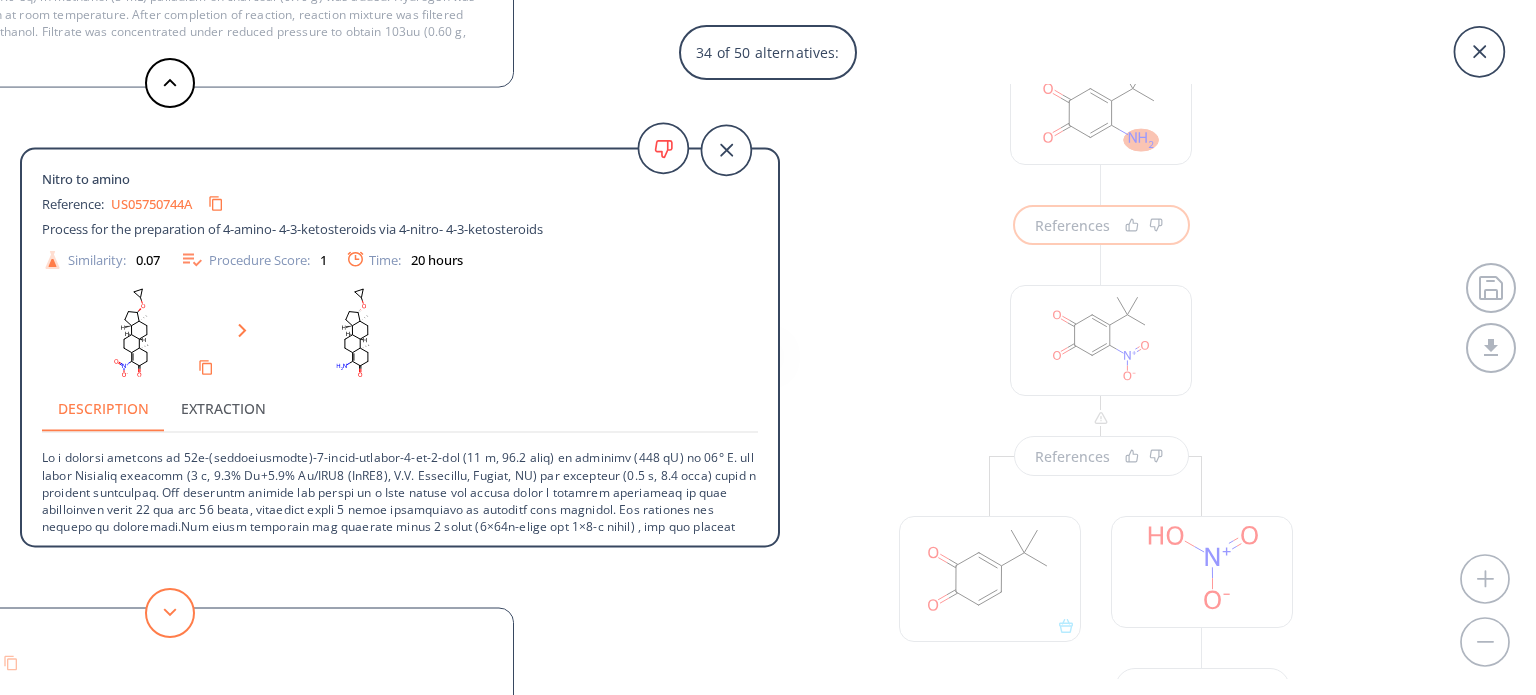 click at bounding box center (170, 613) 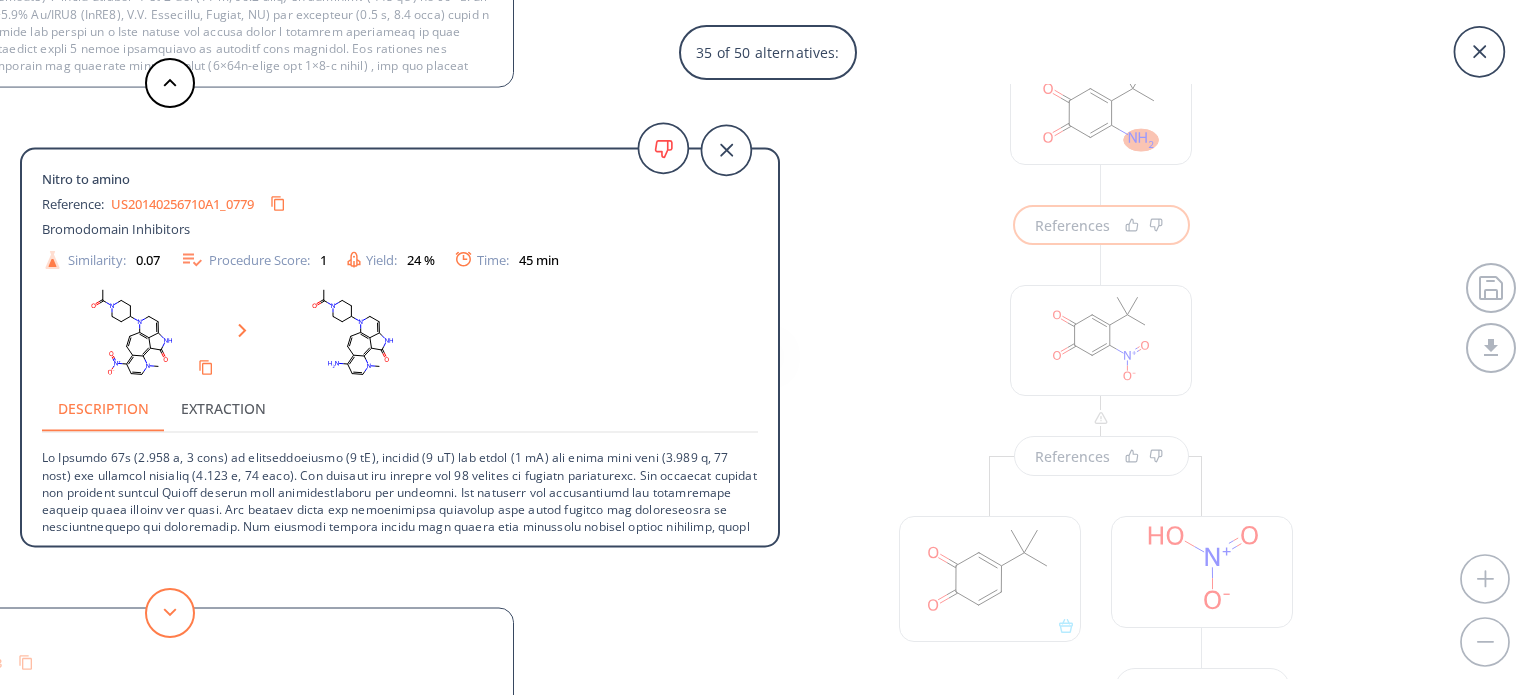 click at bounding box center (170, 613) 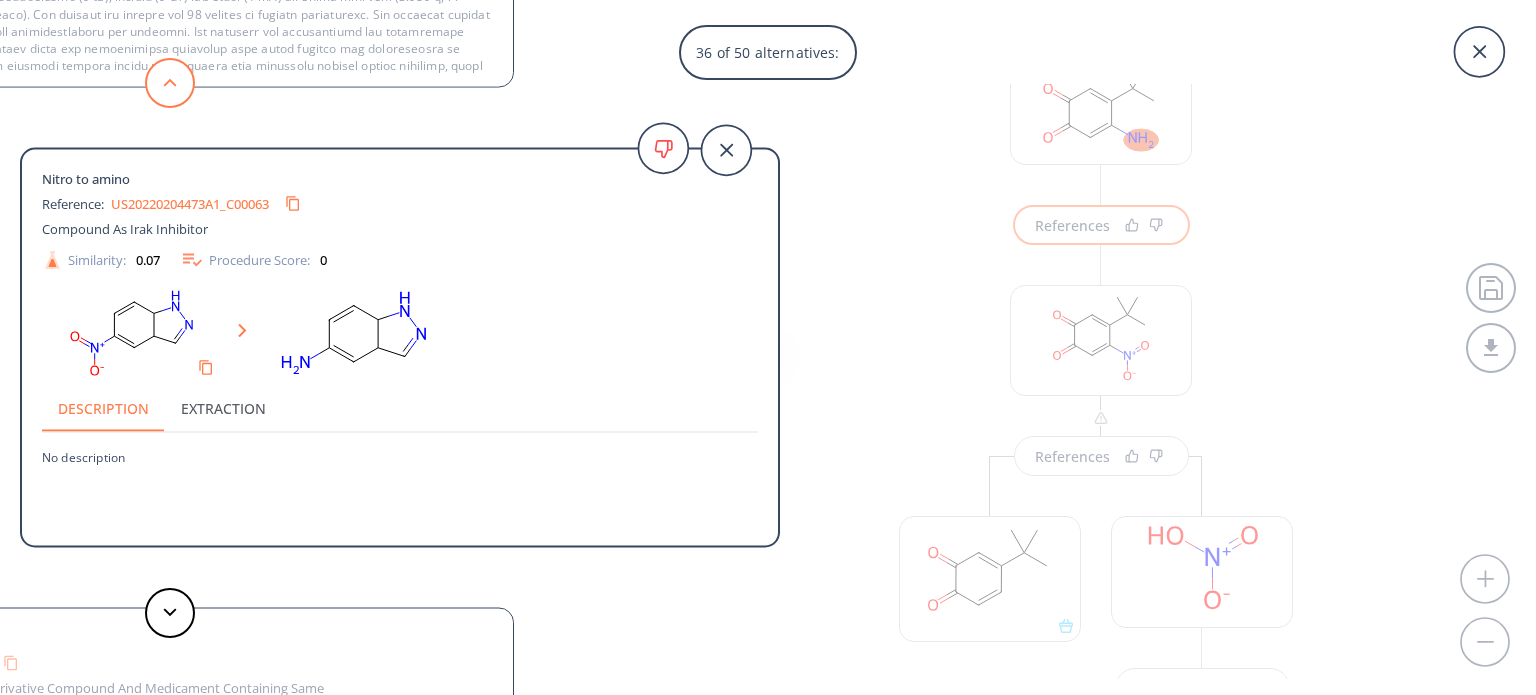 click 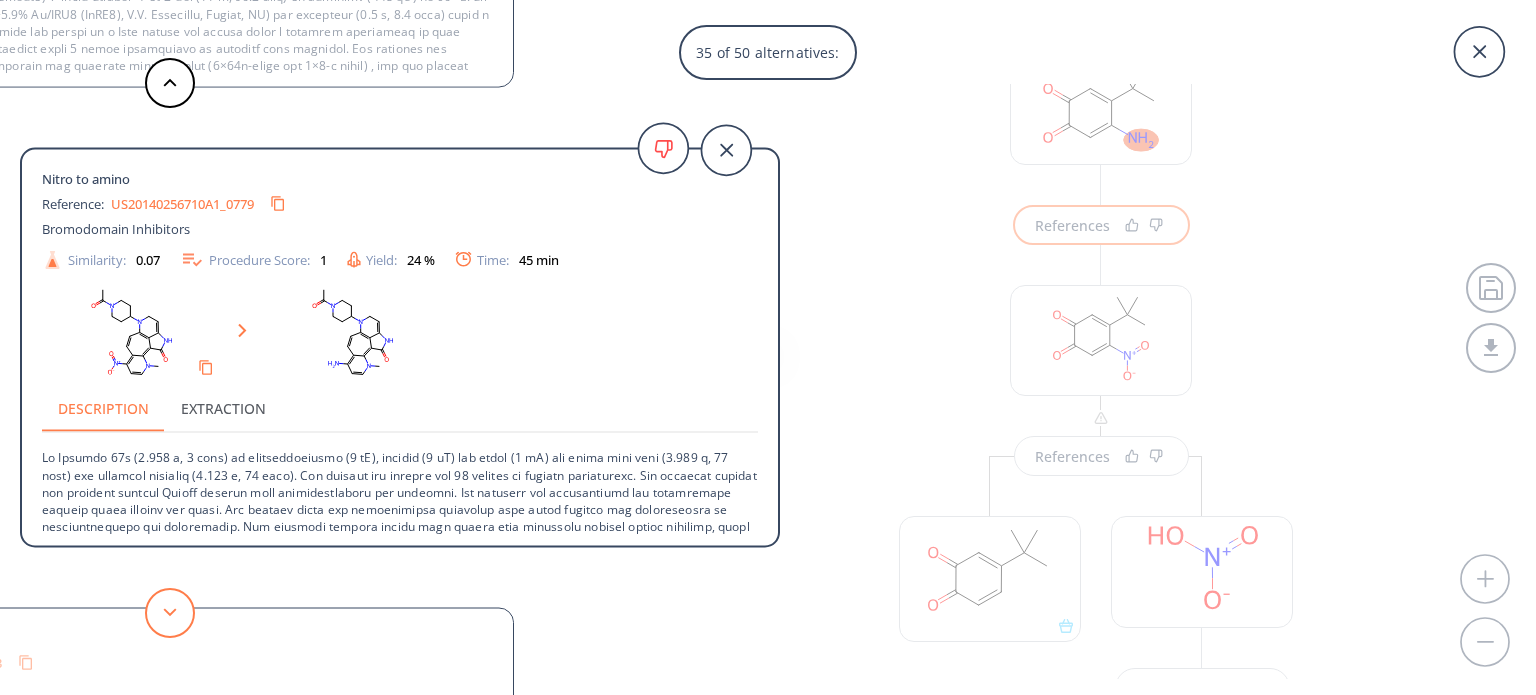 click at bounding box center [170, 613] 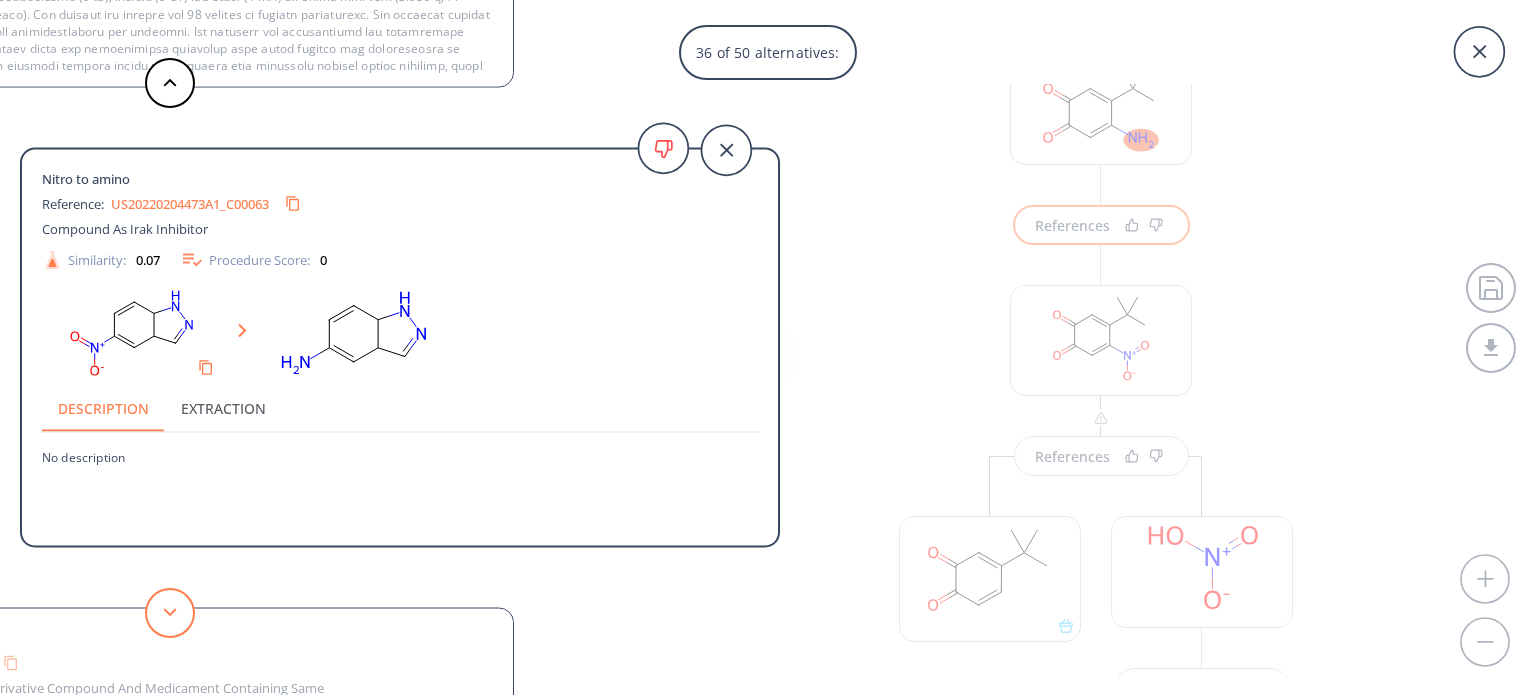 click at bounding box center [170, 613] 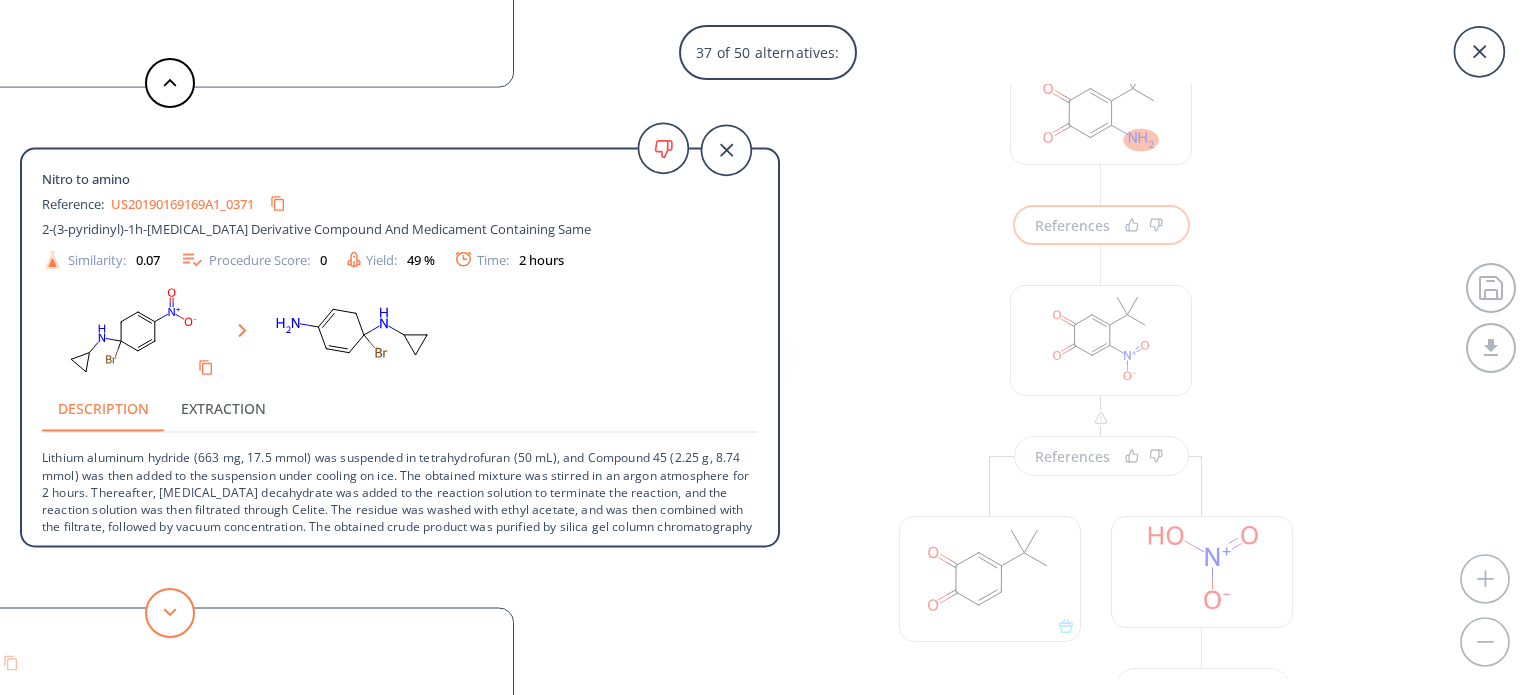 click at bounding box center (170, 613) 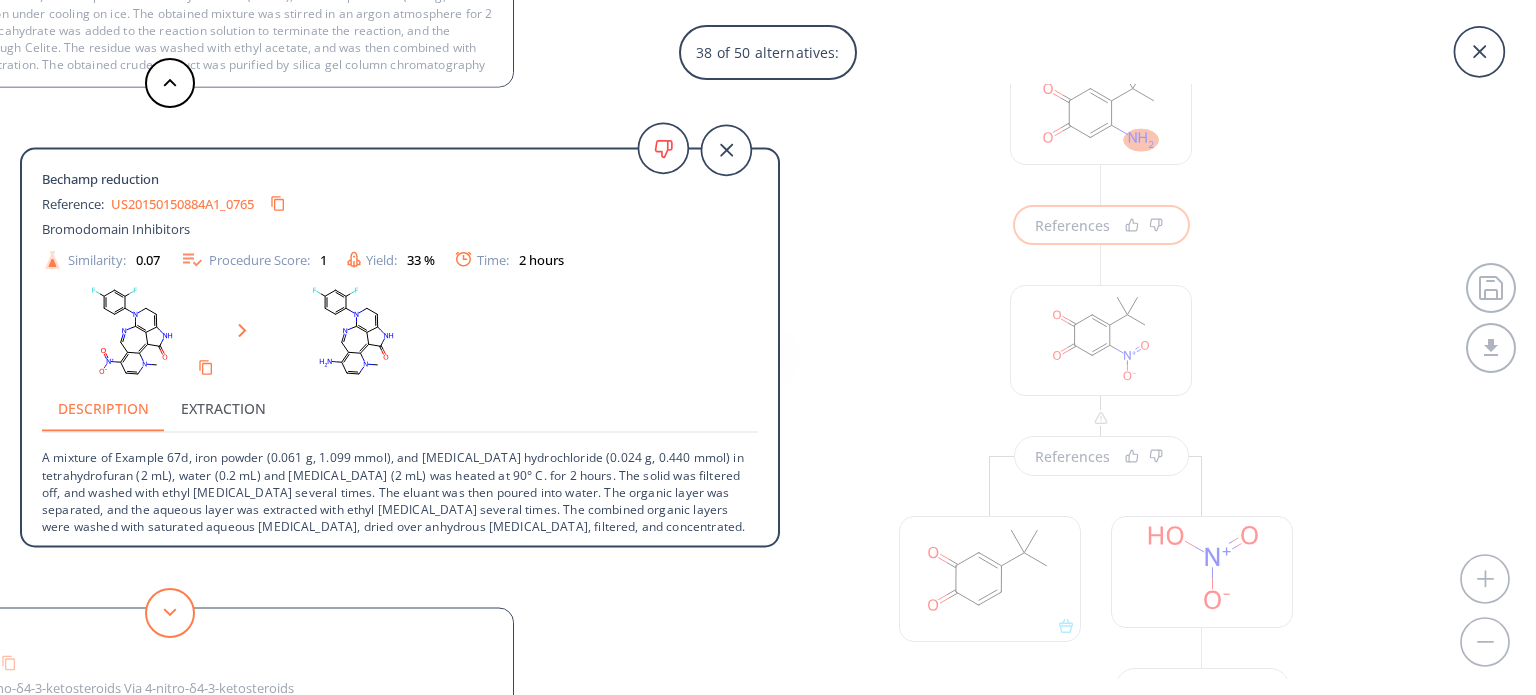 click at bounding box center [170, 613] 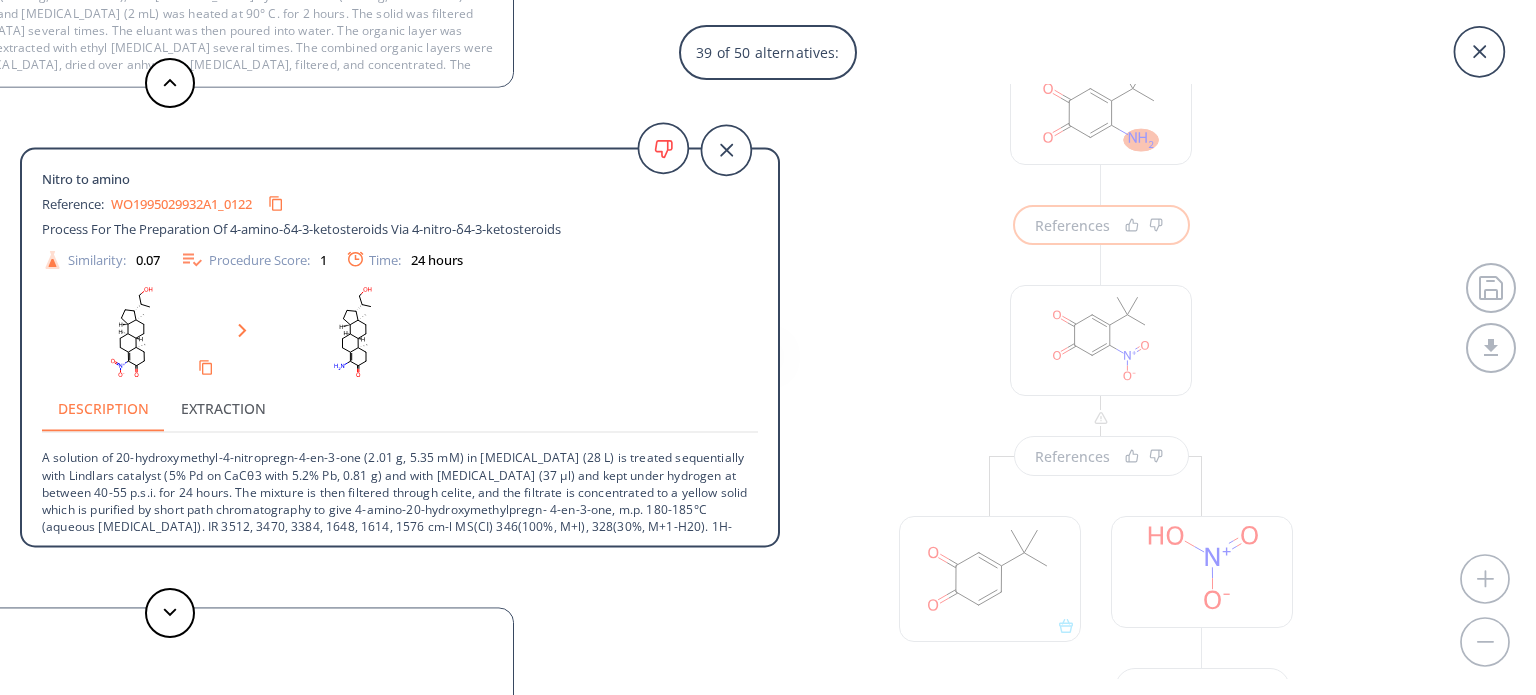 scroll, scrollTop: 36, scrollLeft: 0, axis: vertical 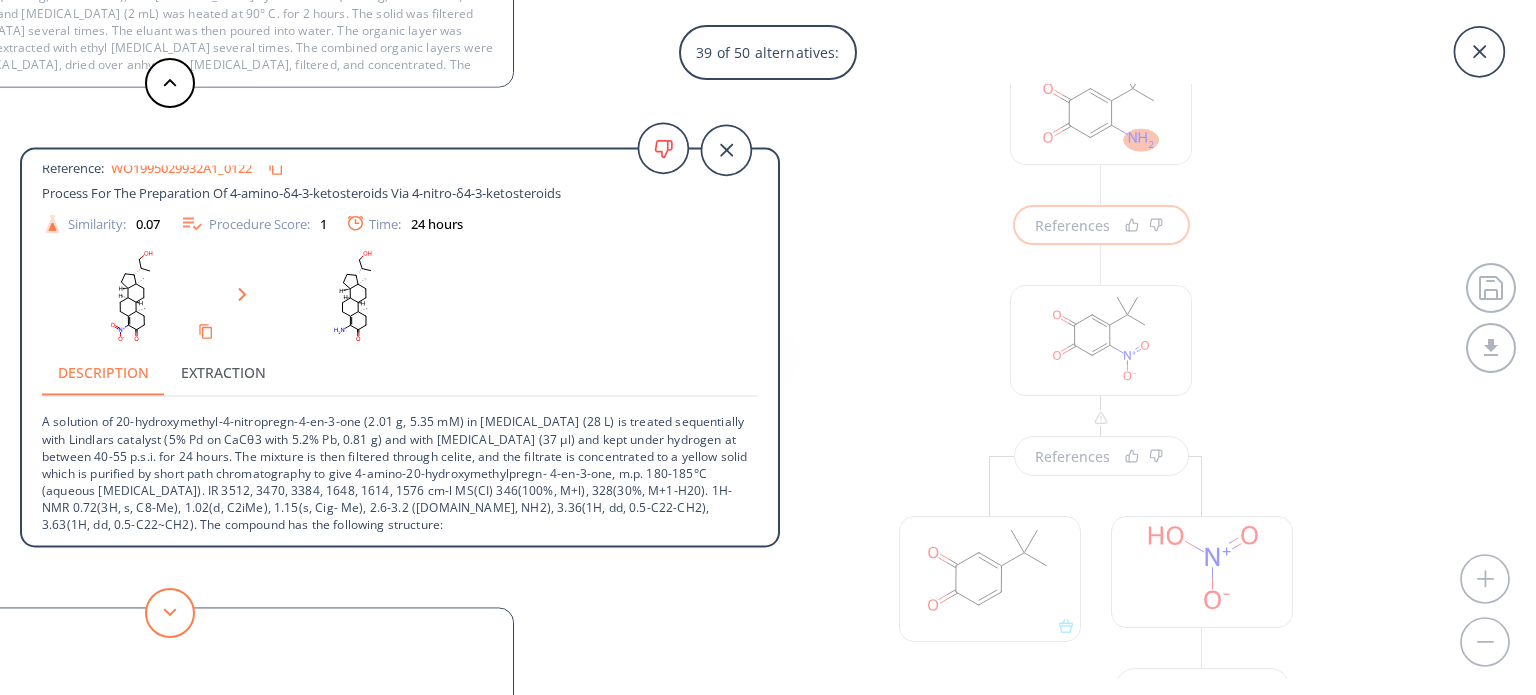 click 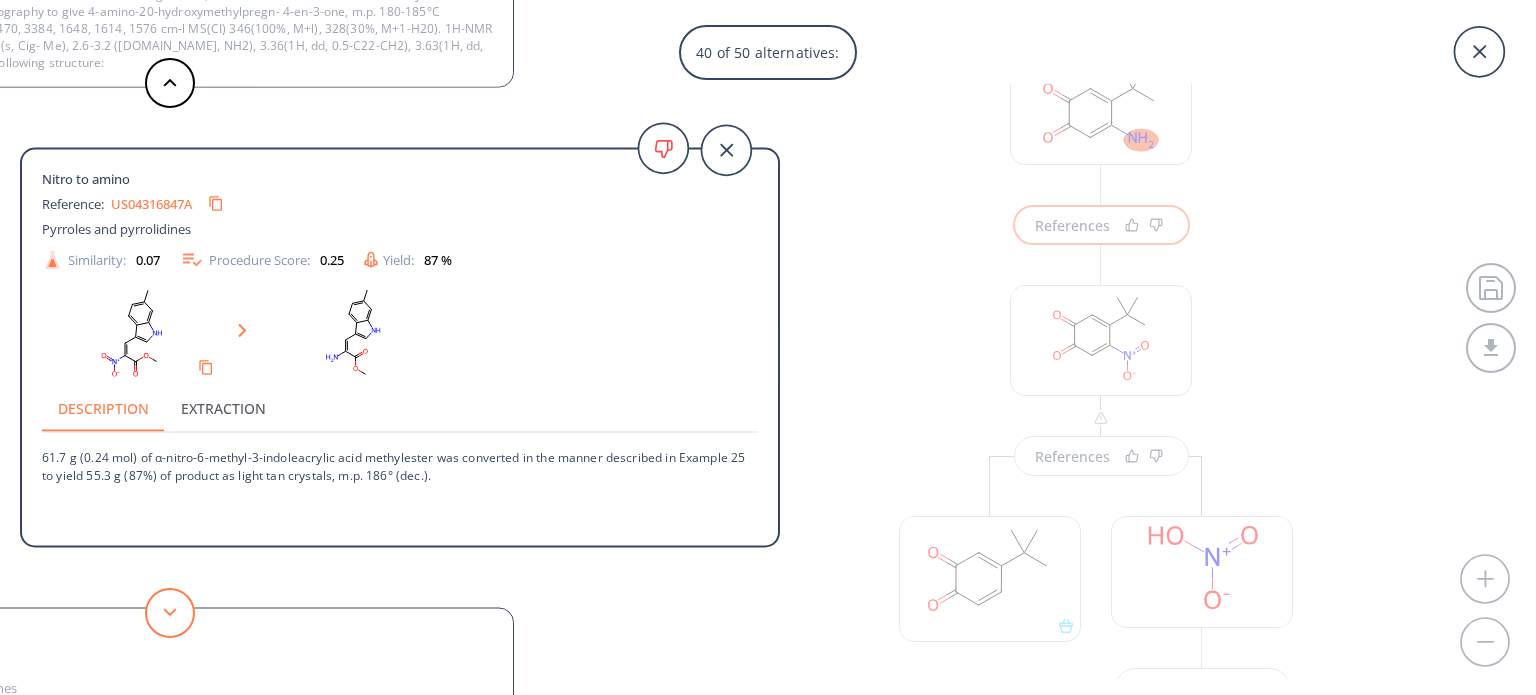 click 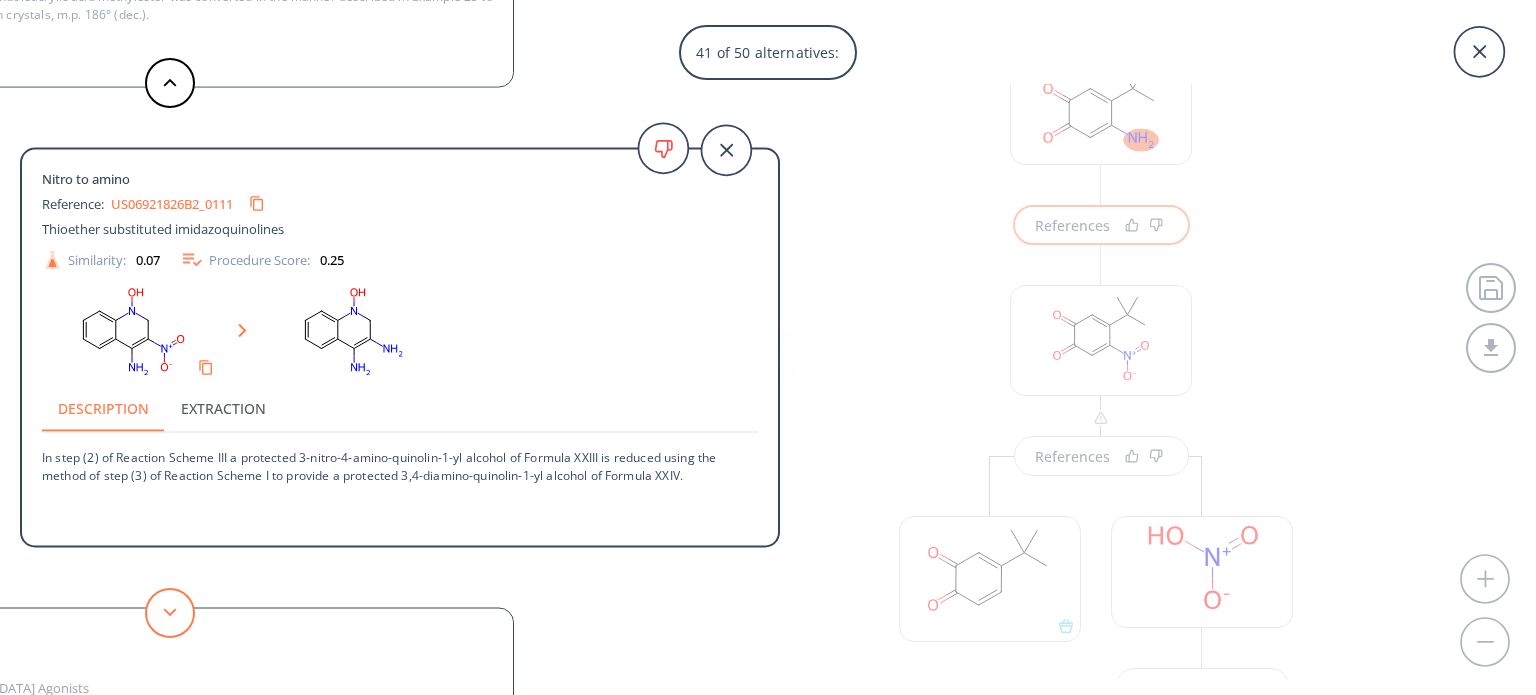 click 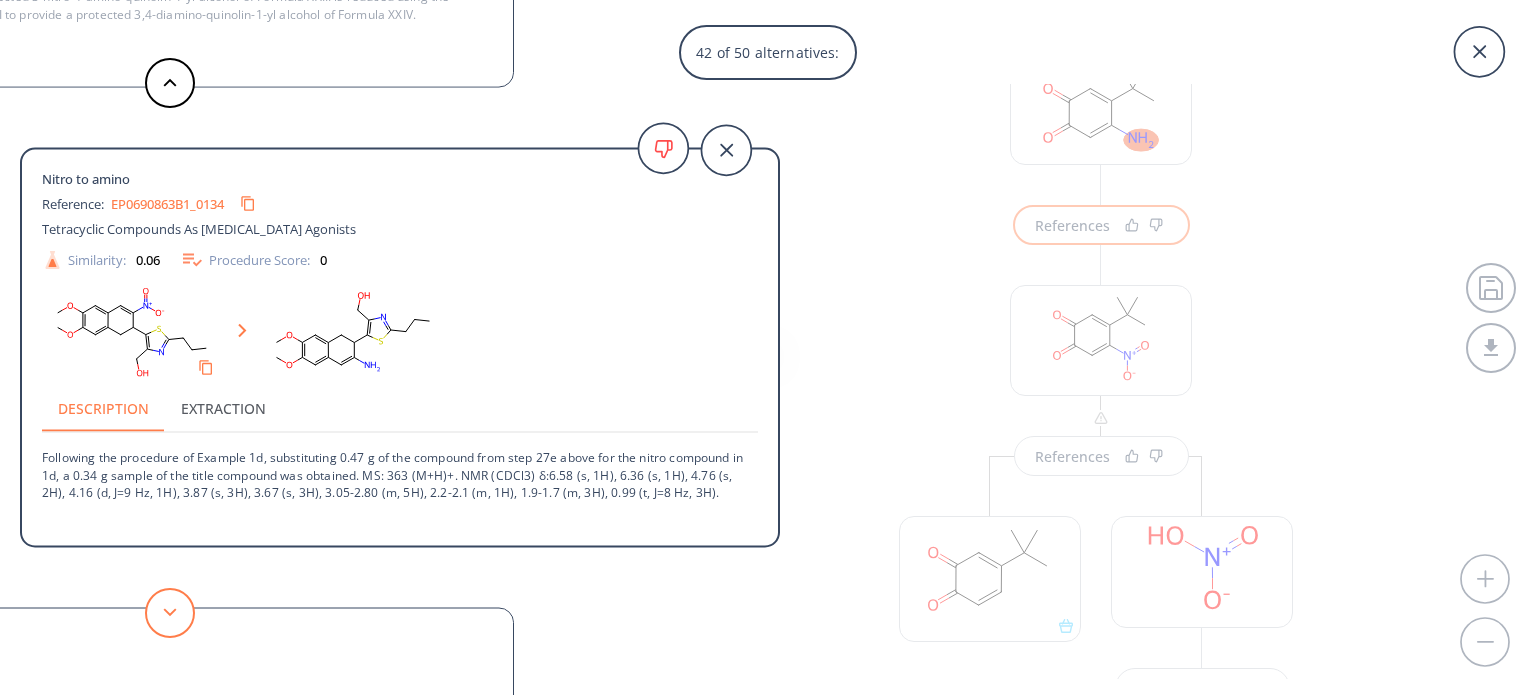 click 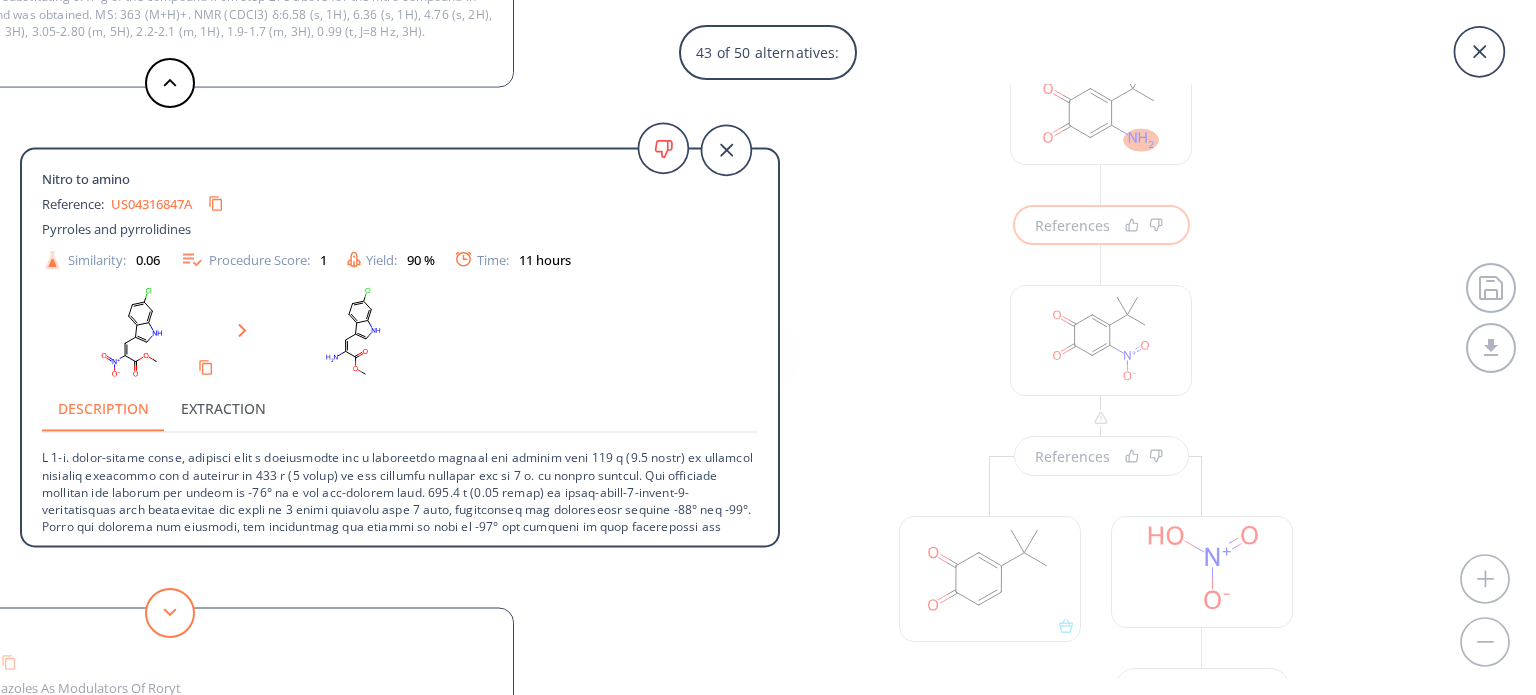 click 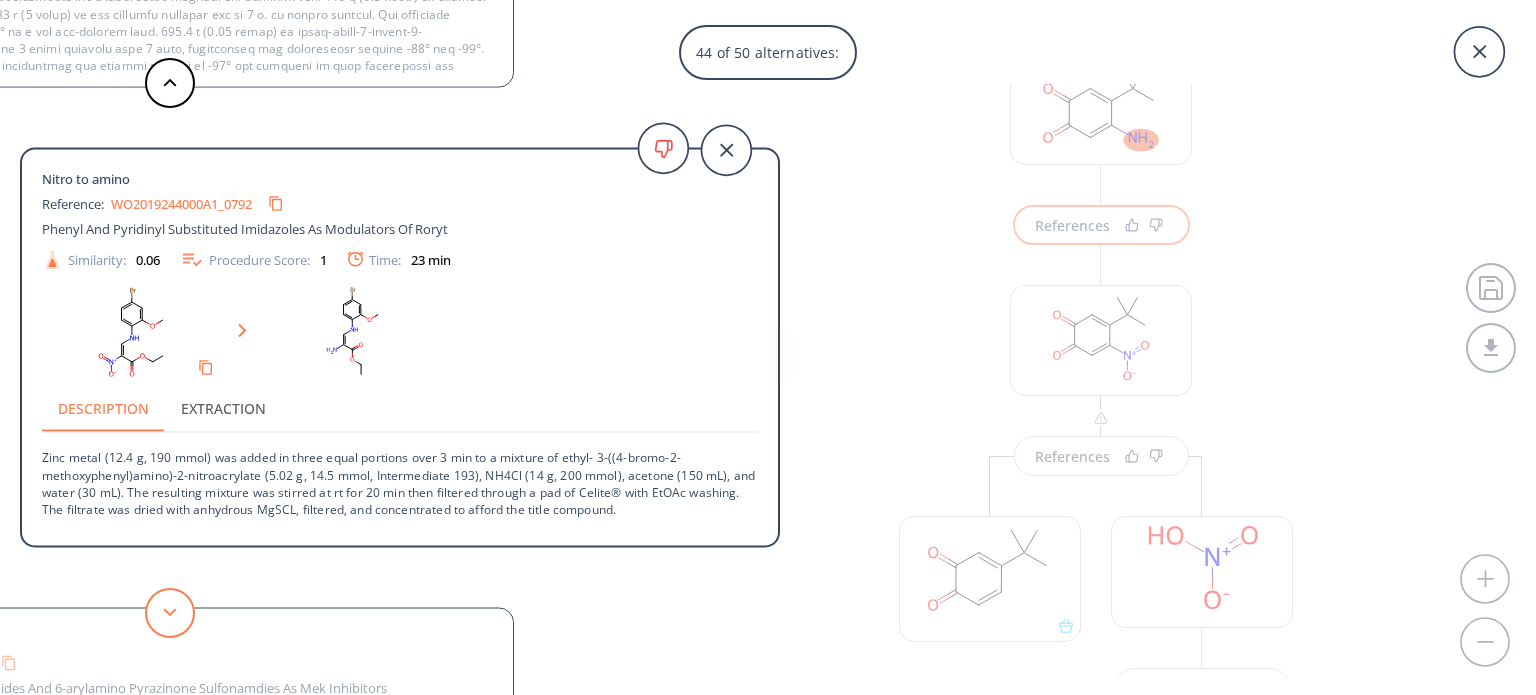 click 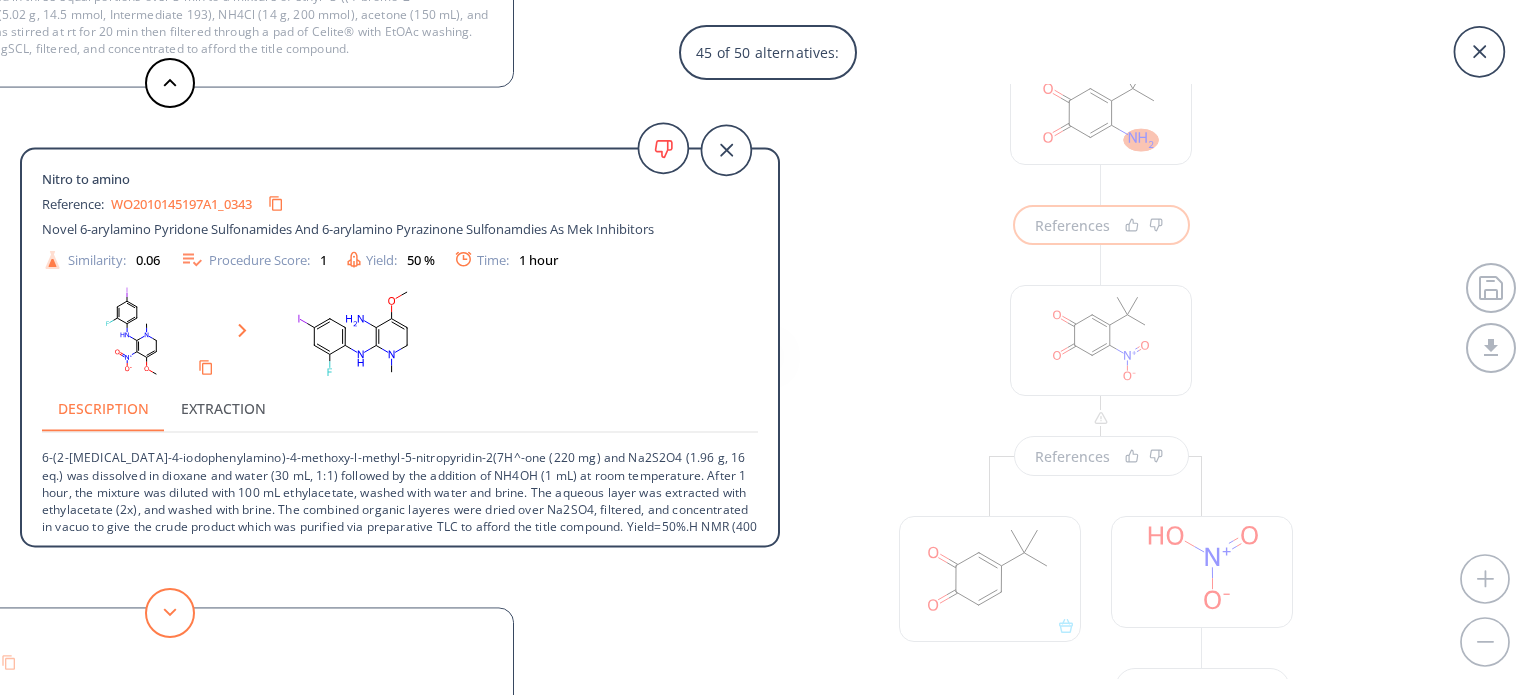 click at bounding box center (170, 613) 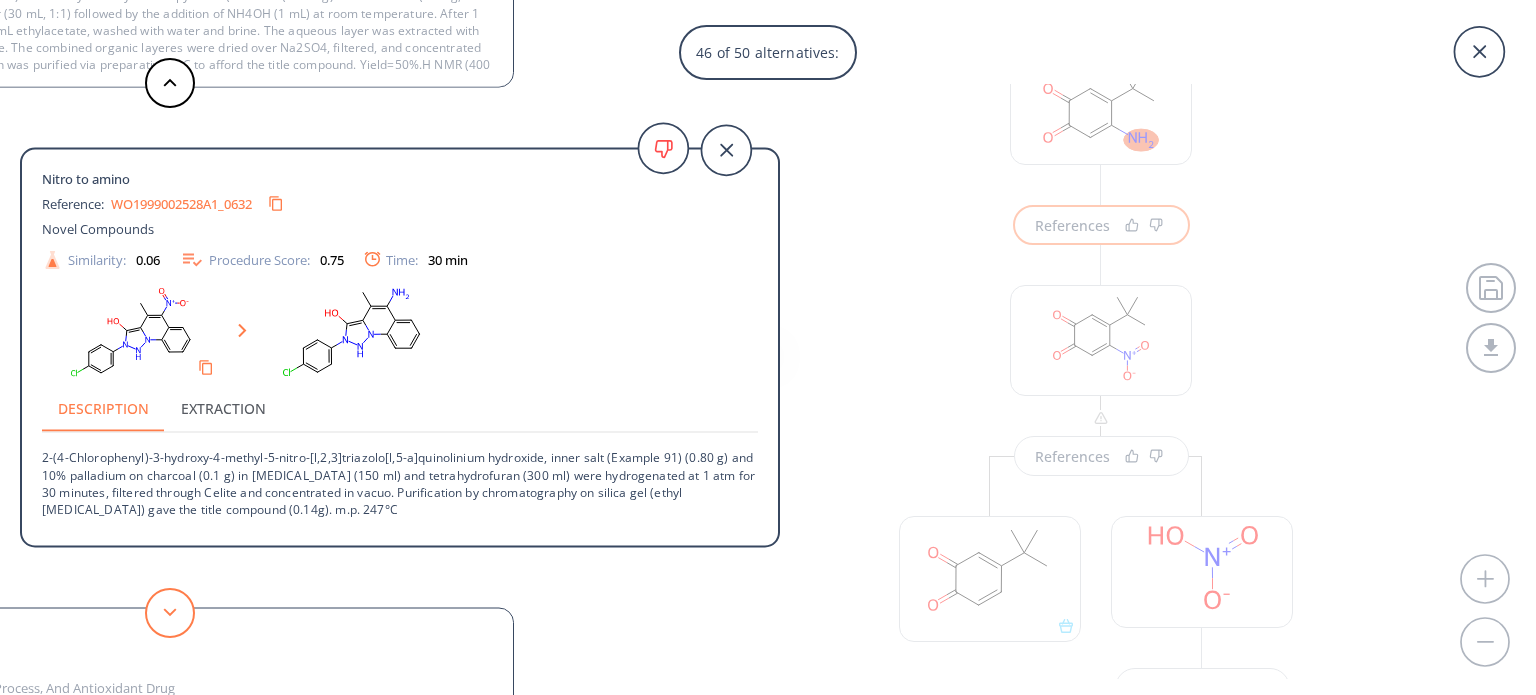 click at bounding box center (170, 613) 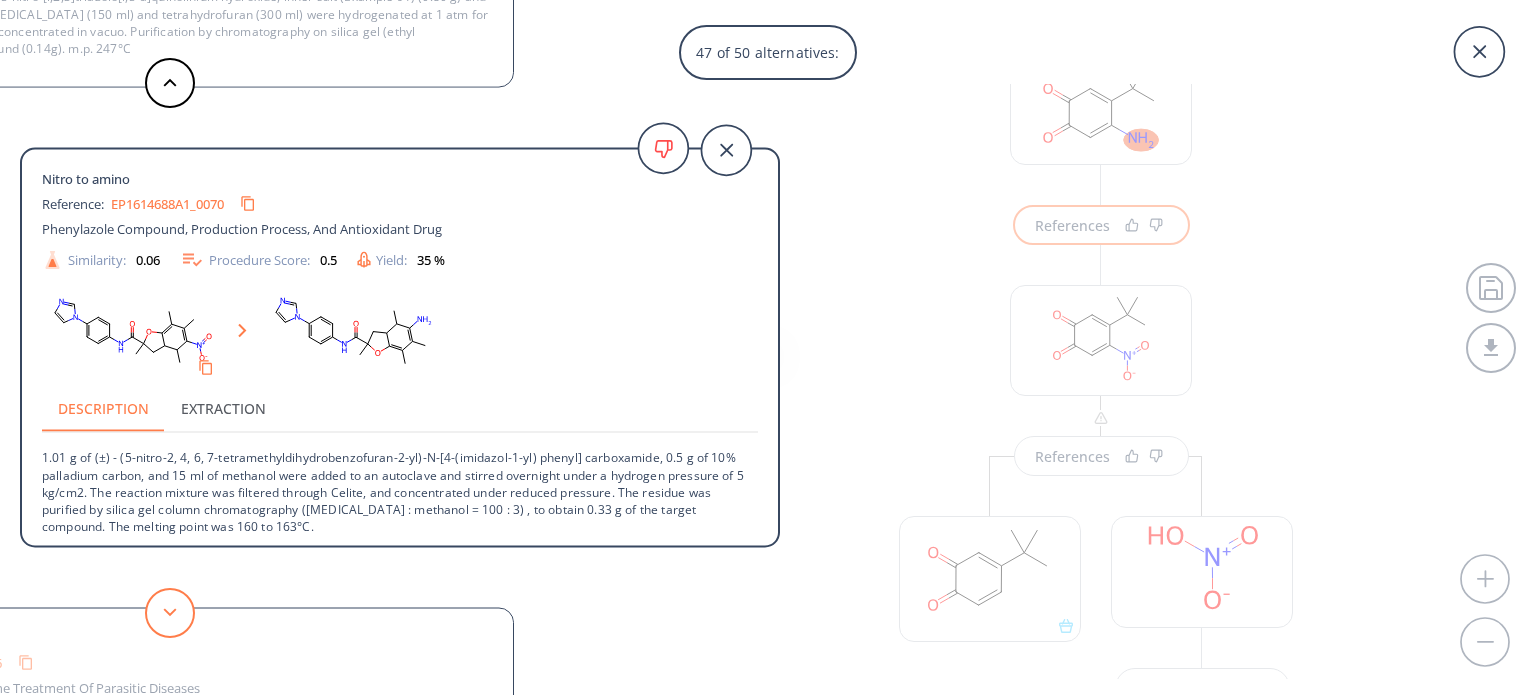 click at bounding box center [170, 613] 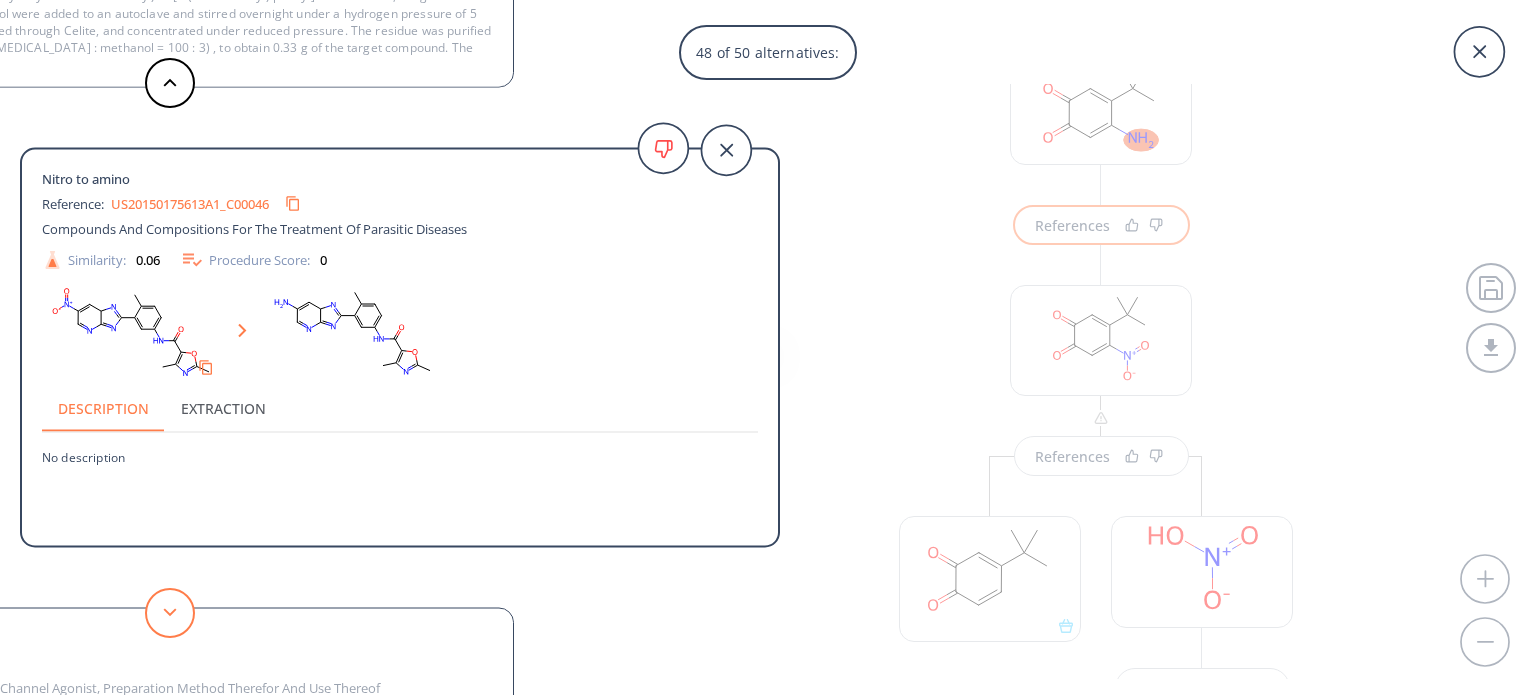 click at bounding box center (170, 613) 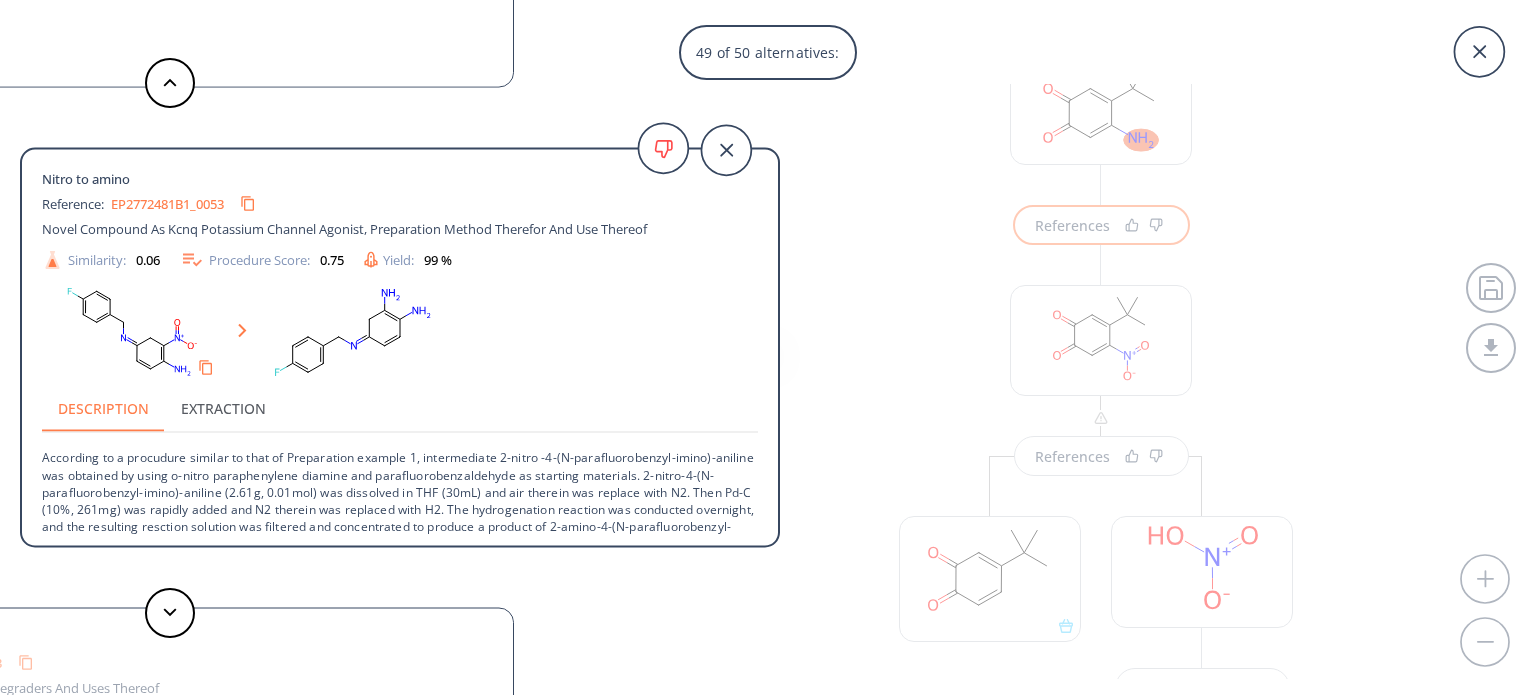 scroll, scrollTop: 54, scrollLeft: 0, axis: vertical 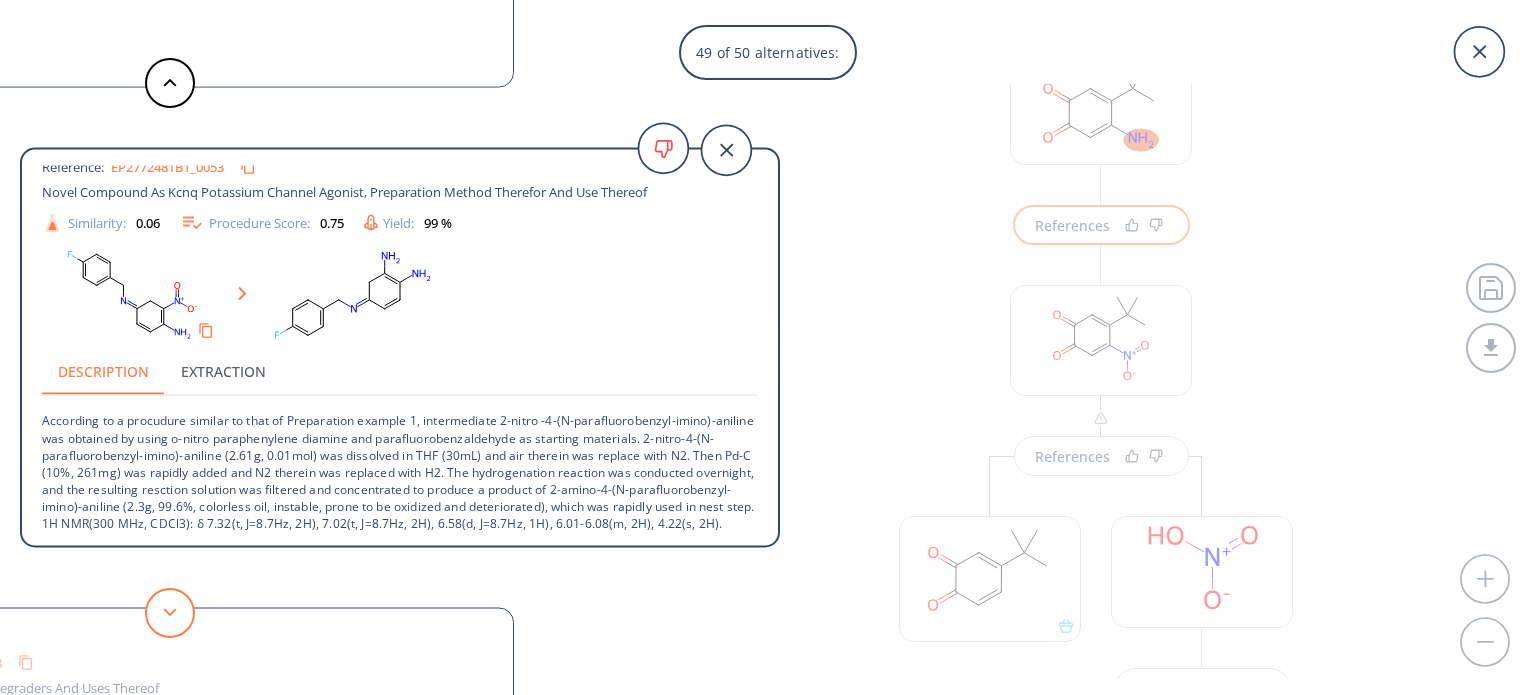 click at bounding box center [170, 613] 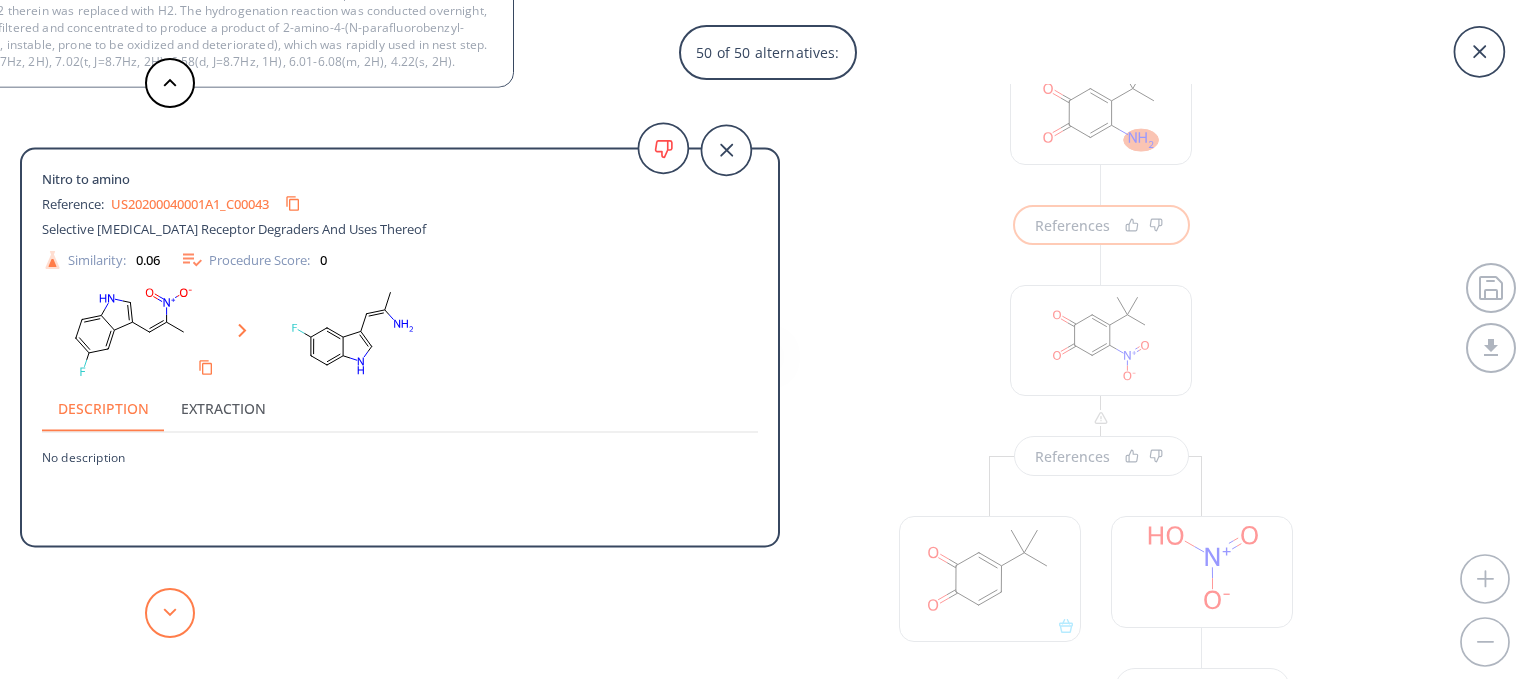 click at bounding box center (170, 613) 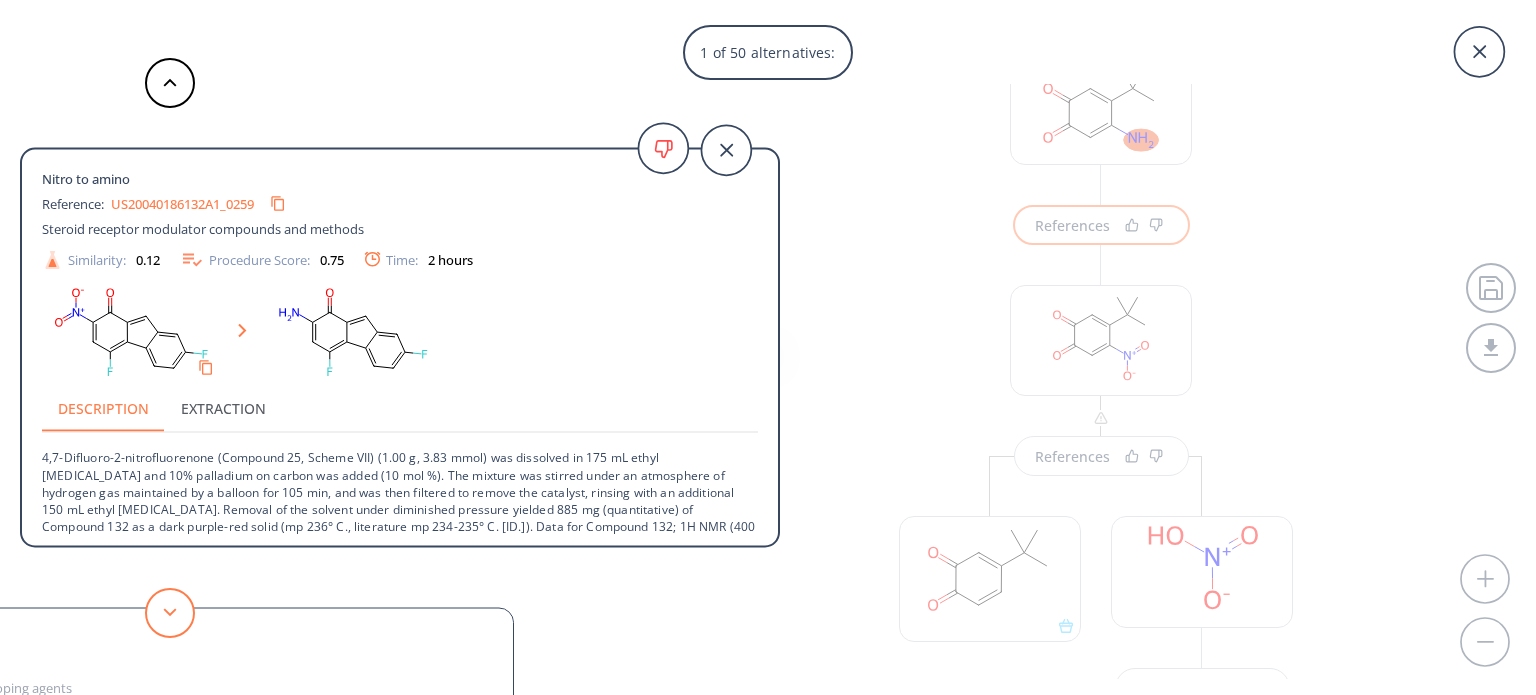 click at bounding box center (170, 613) 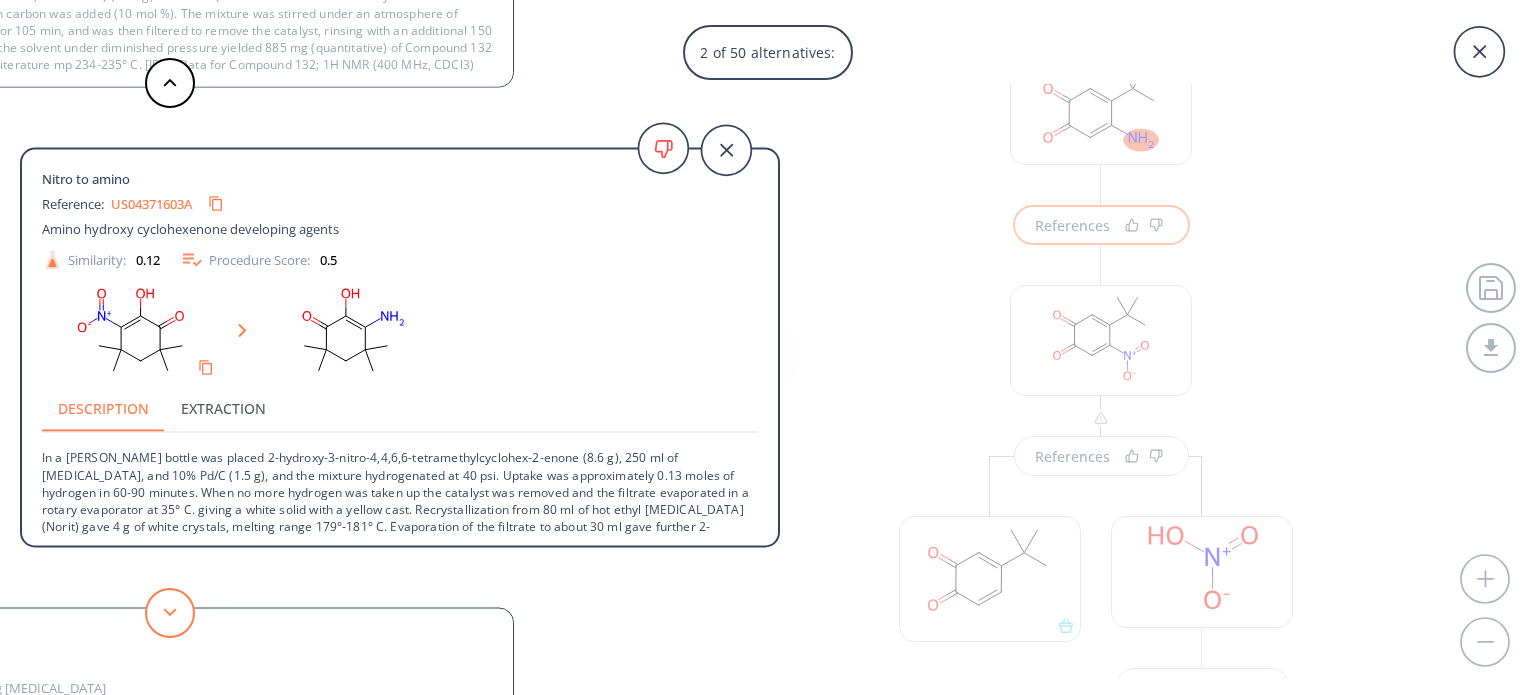 click at bounding box center [170, 613] 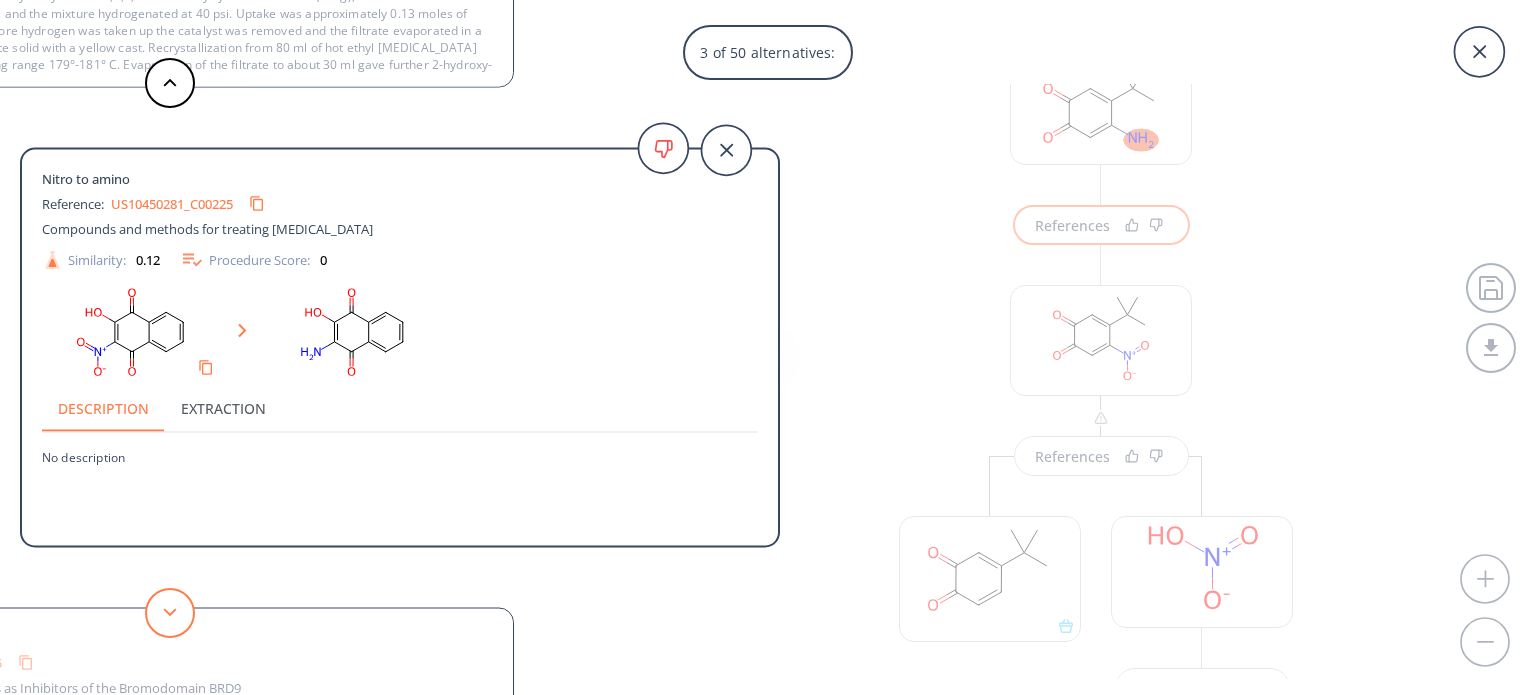 click at bounding box center [170, 613] 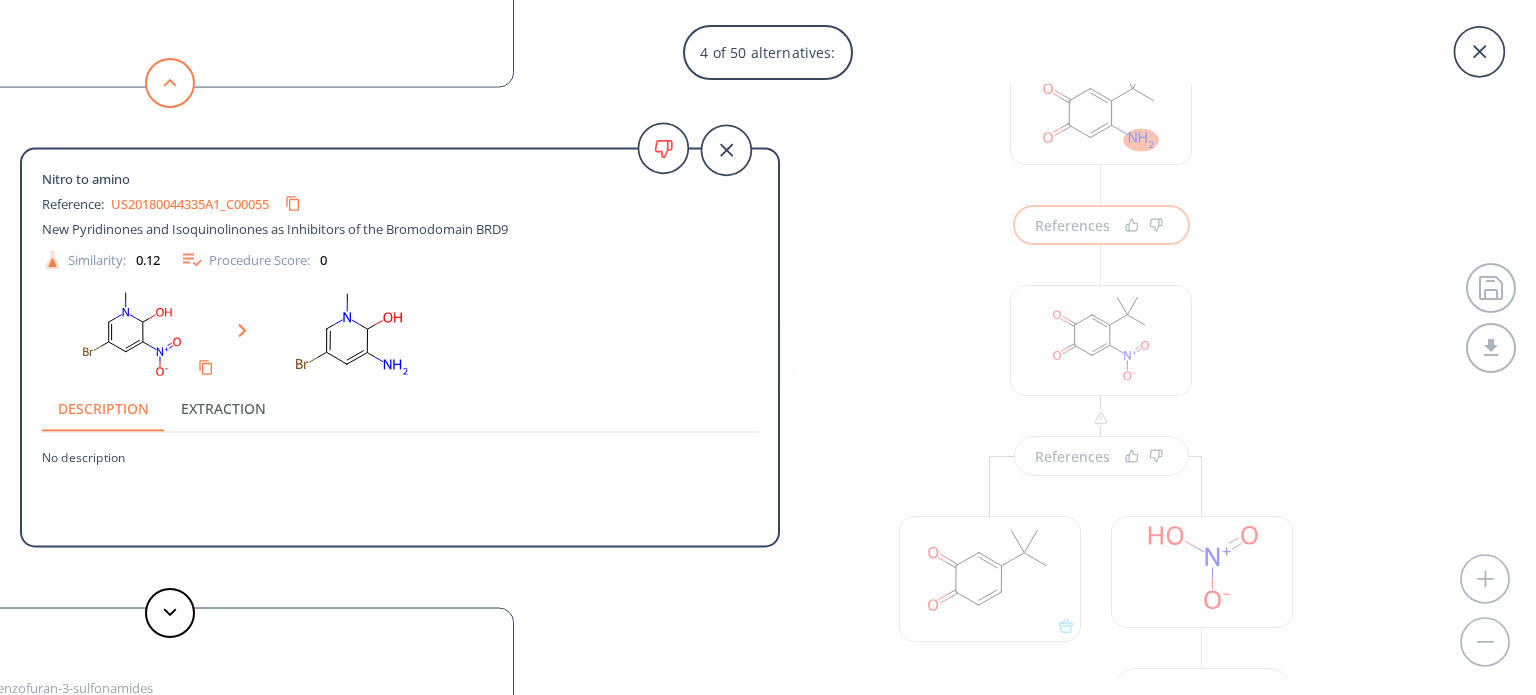 click 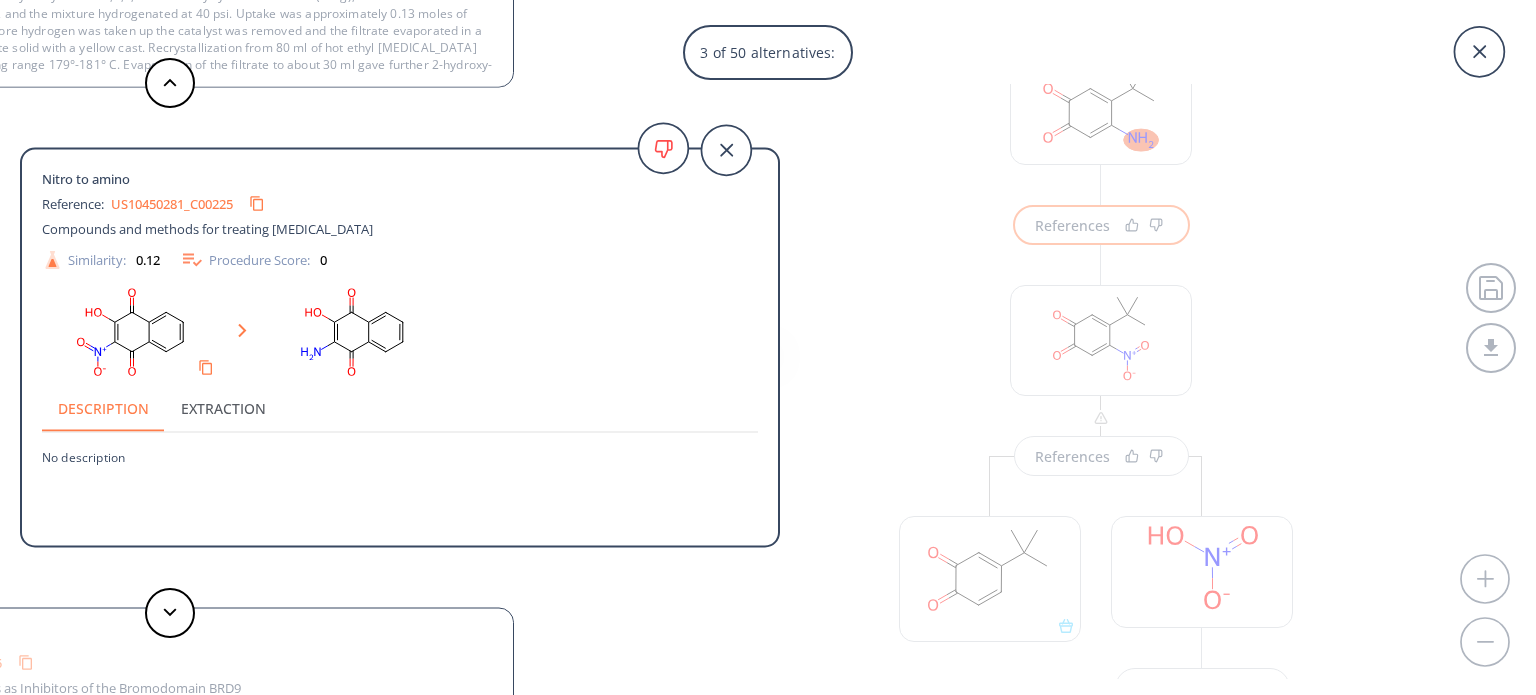 click on "US10450281_C00225" at bounding box center [172, 203] 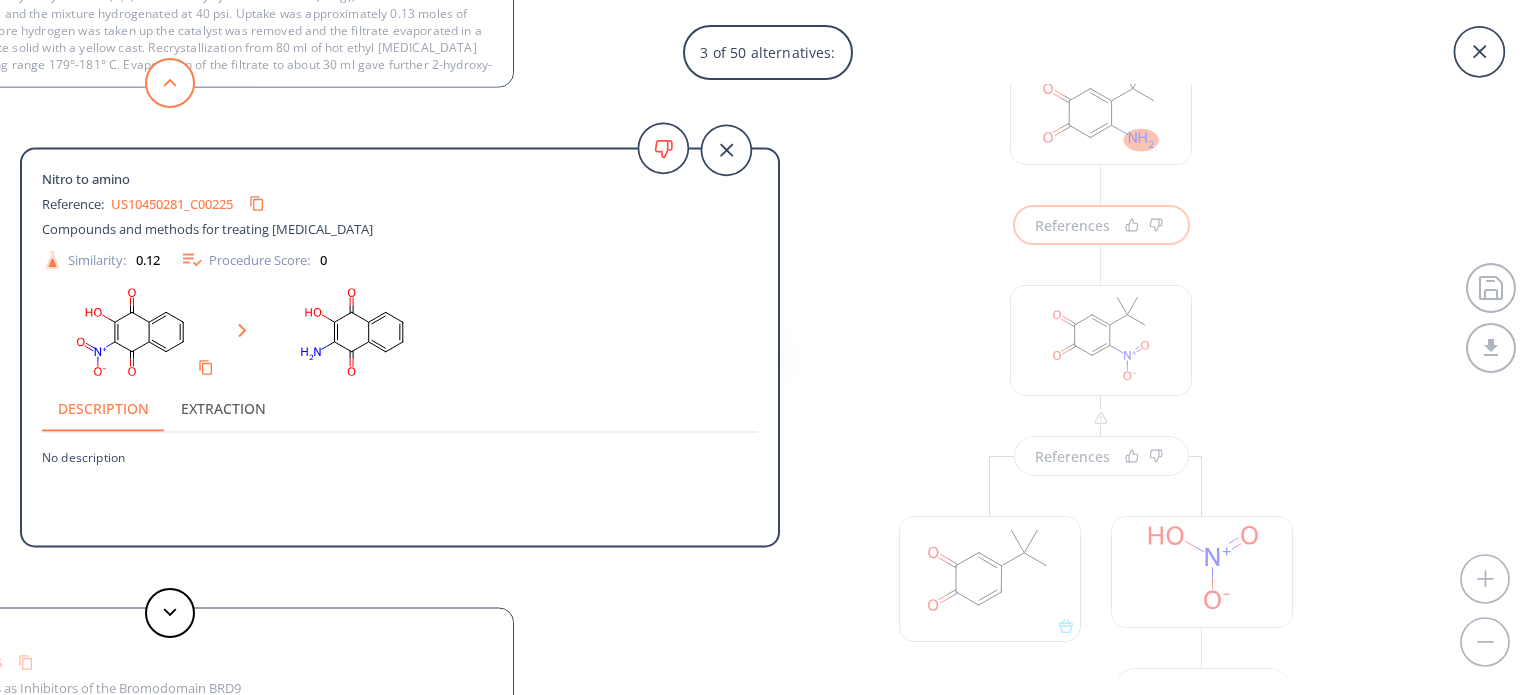 click at bounding box center (170, 83) 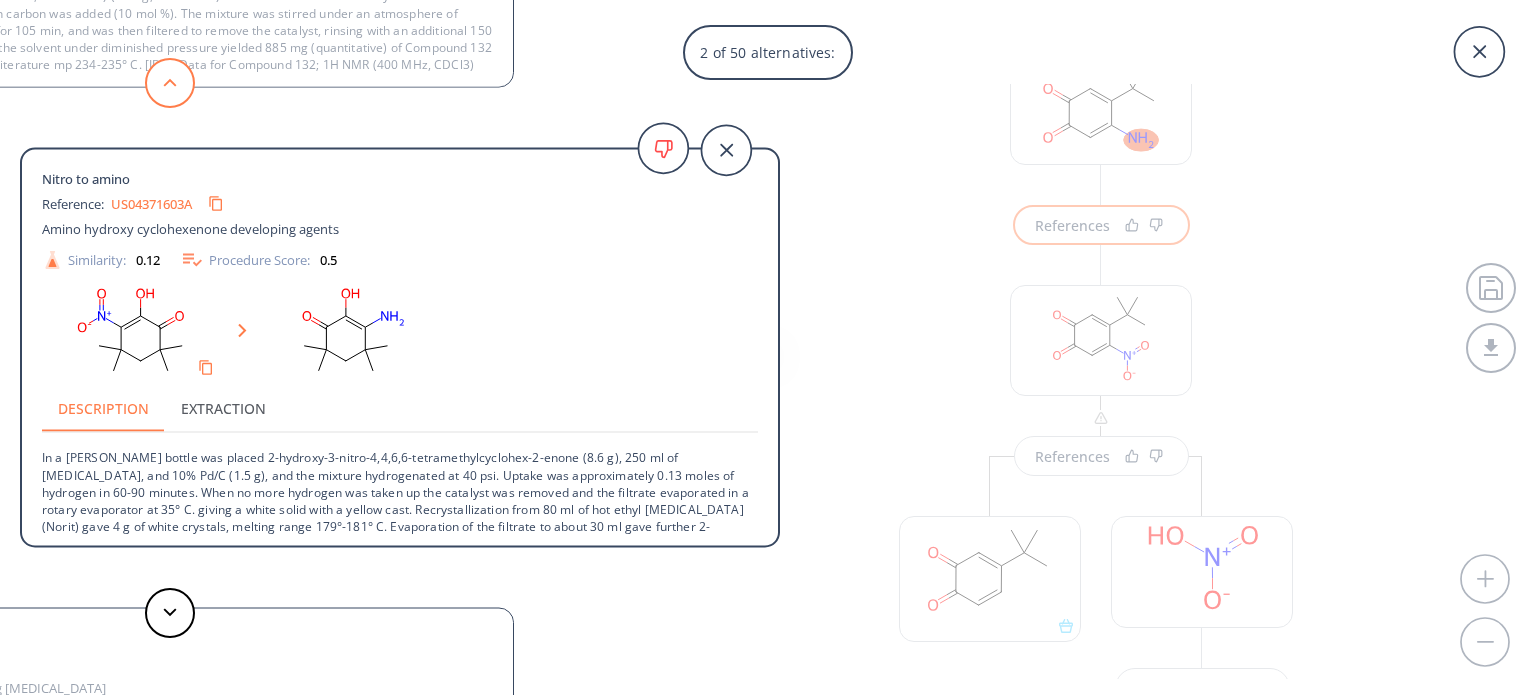 click at bounding box center (170, 83) 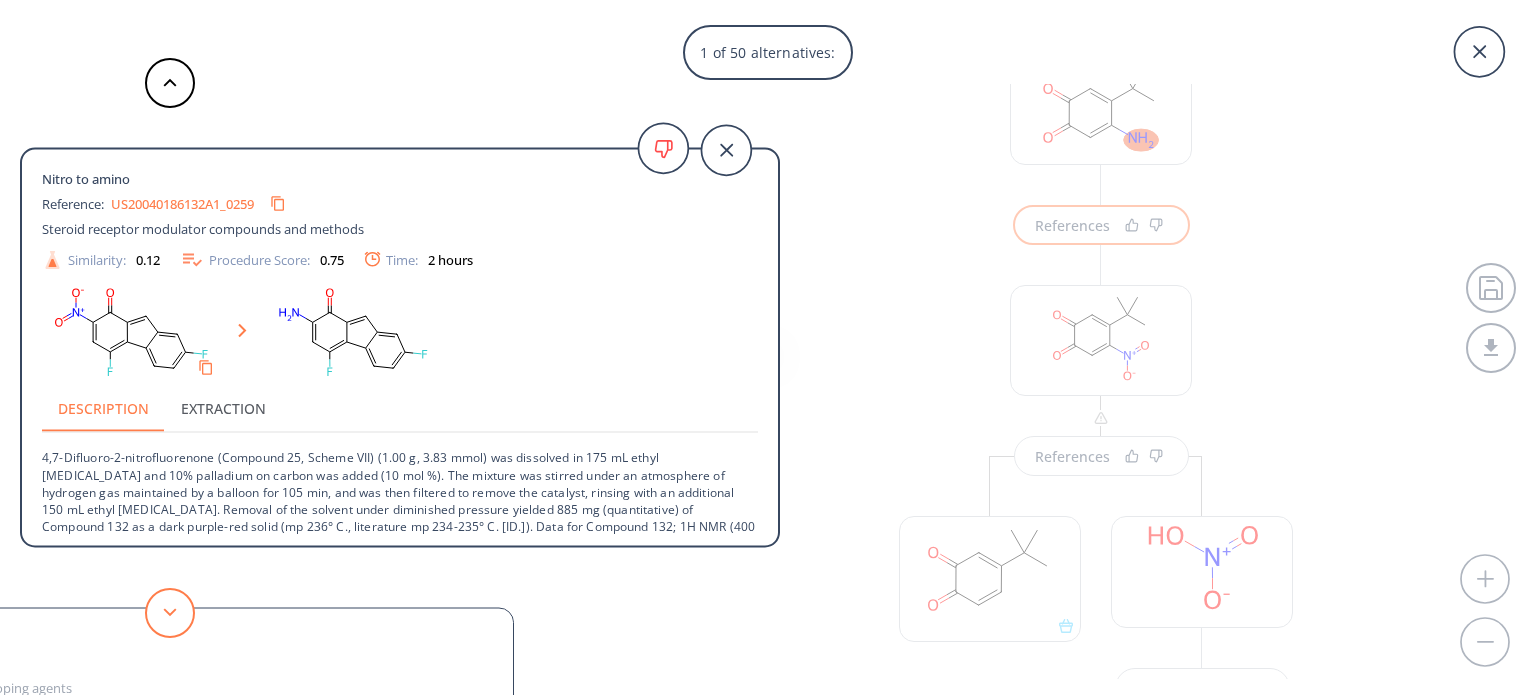 click 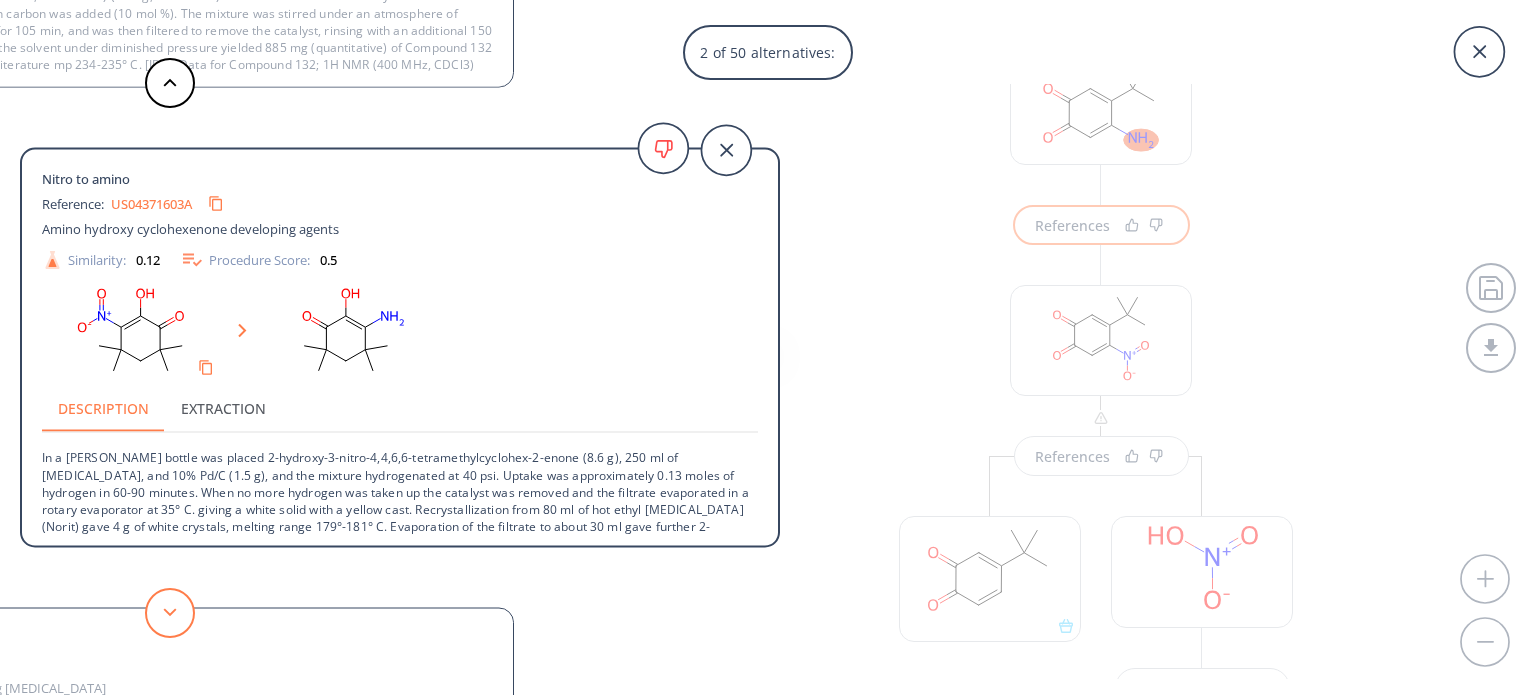 click at bounding box center (170, 613) 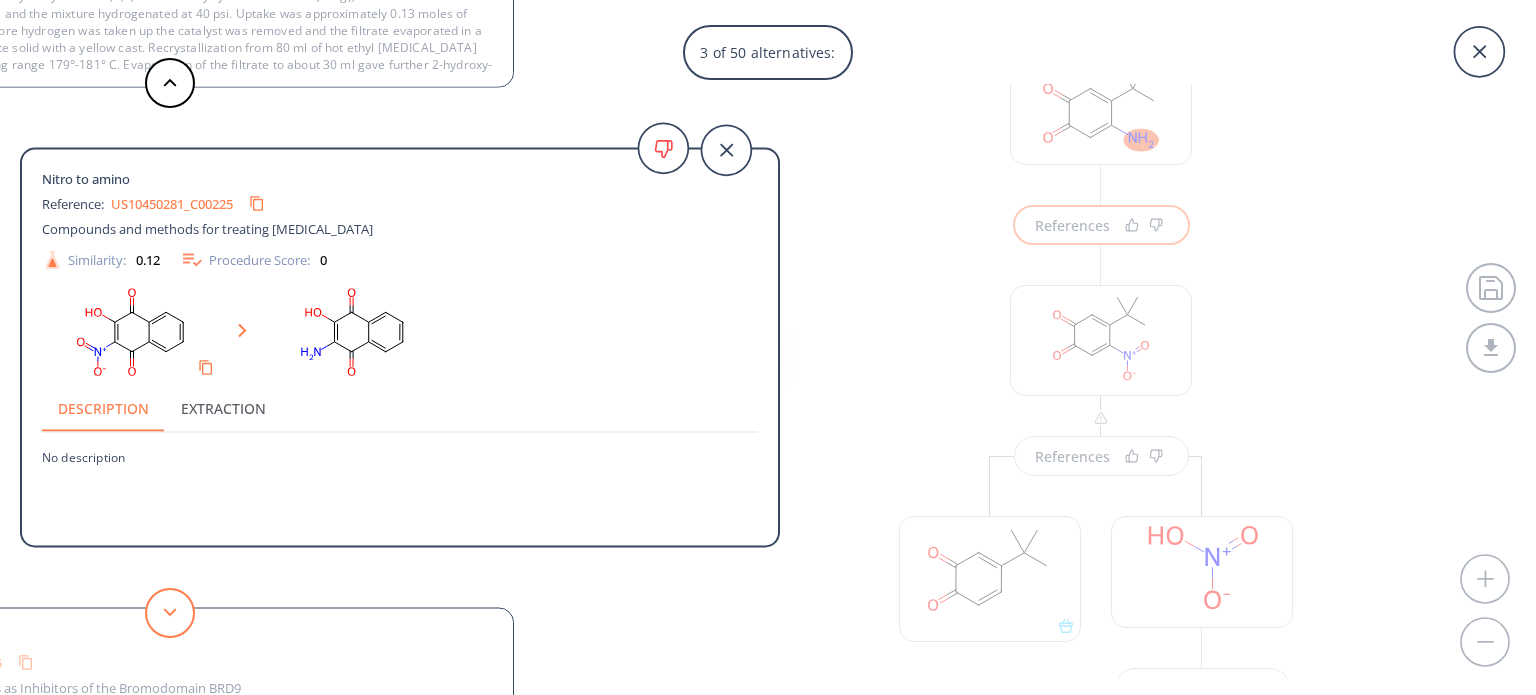 click at bounding box center (170, 613) 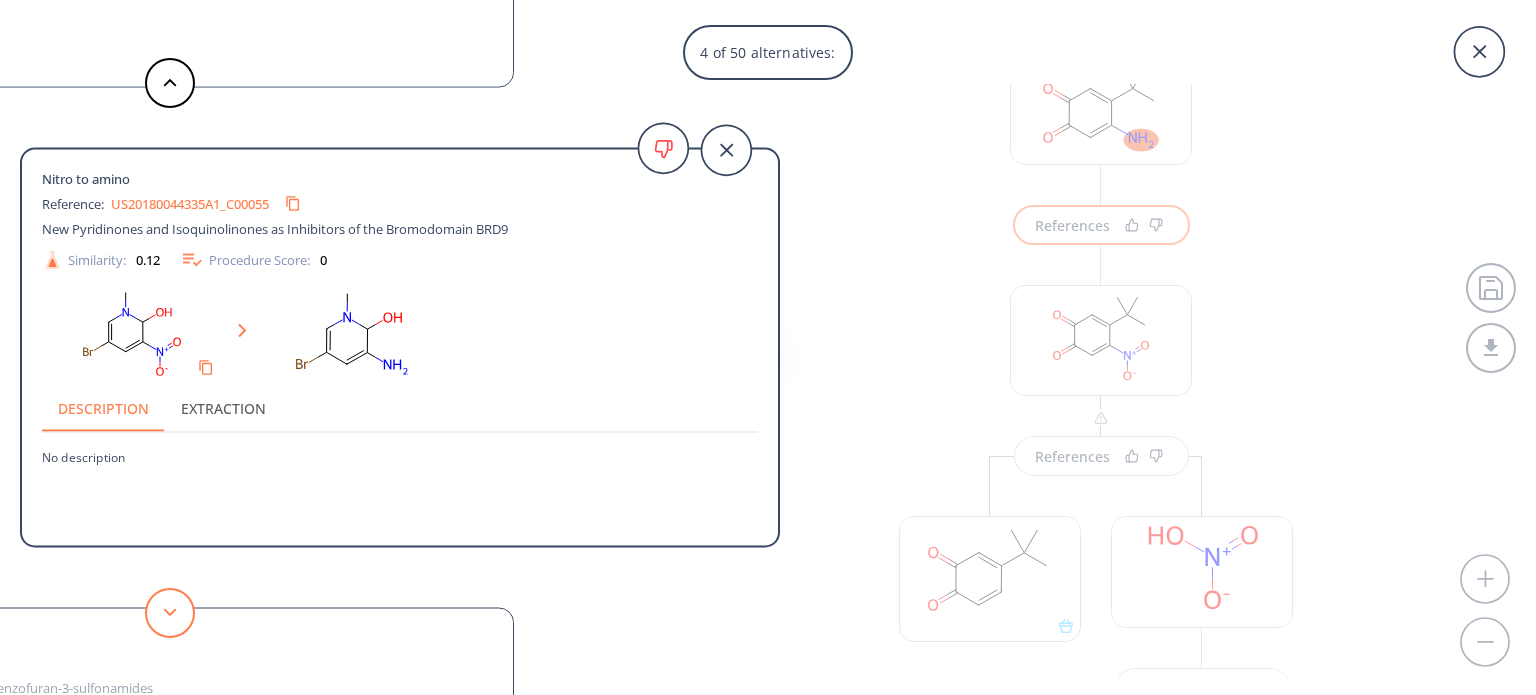 click at bounding box center [170, 613] 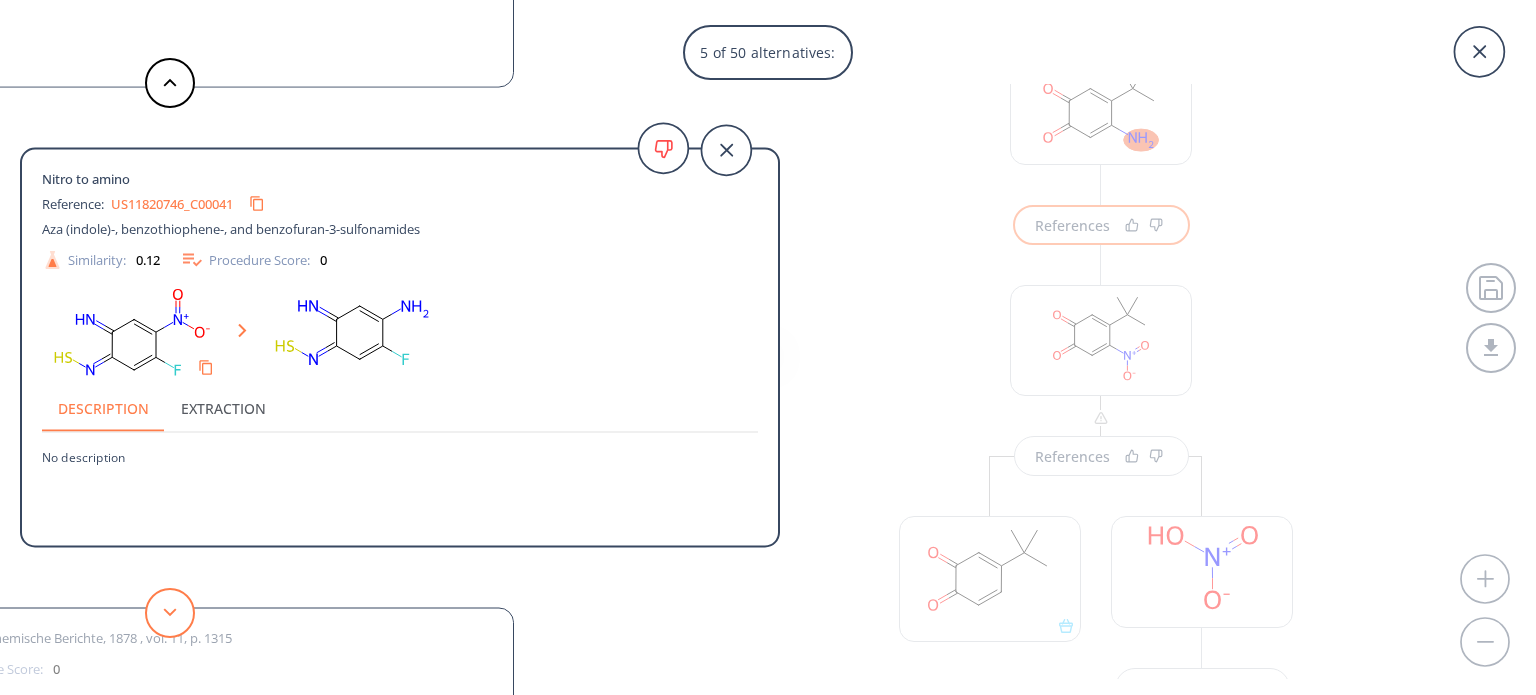 click at bounding box center [170, 613] 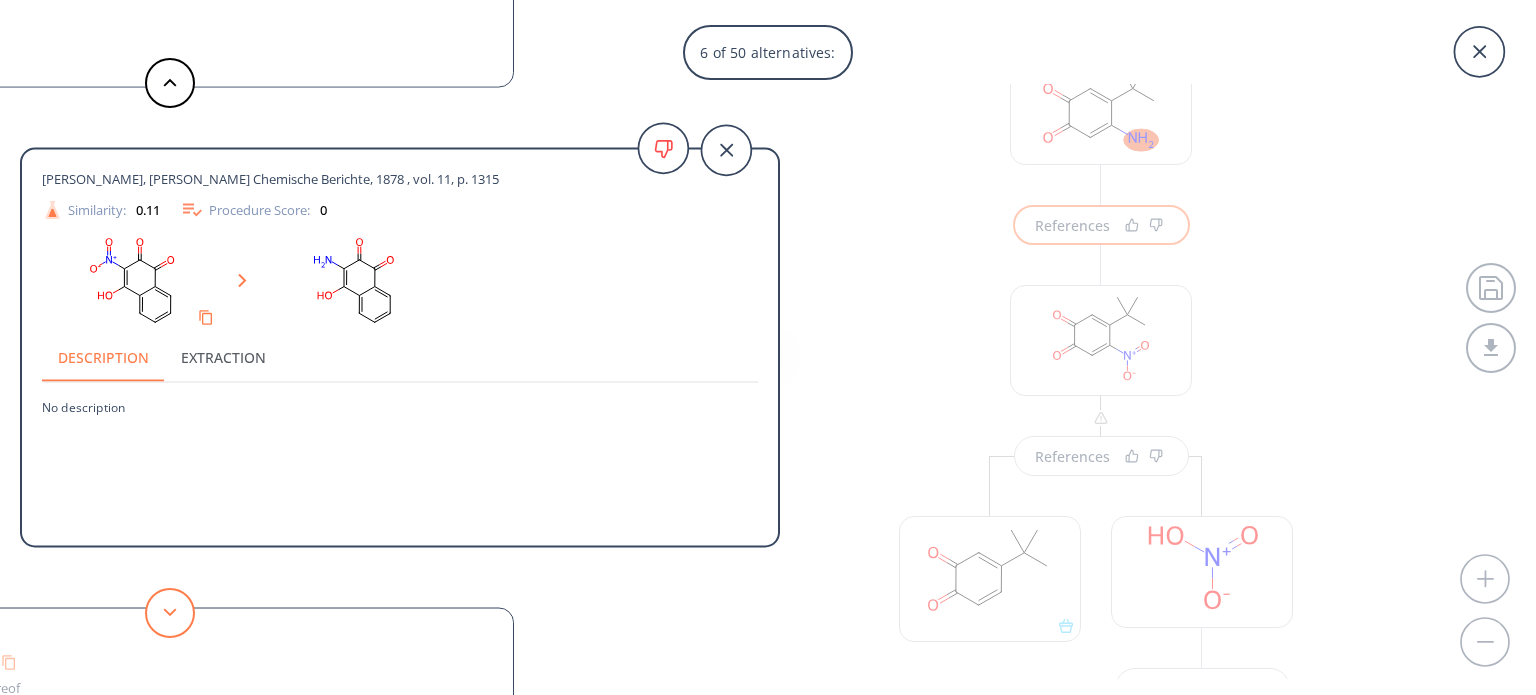 click at bounding box center (170, 613) 